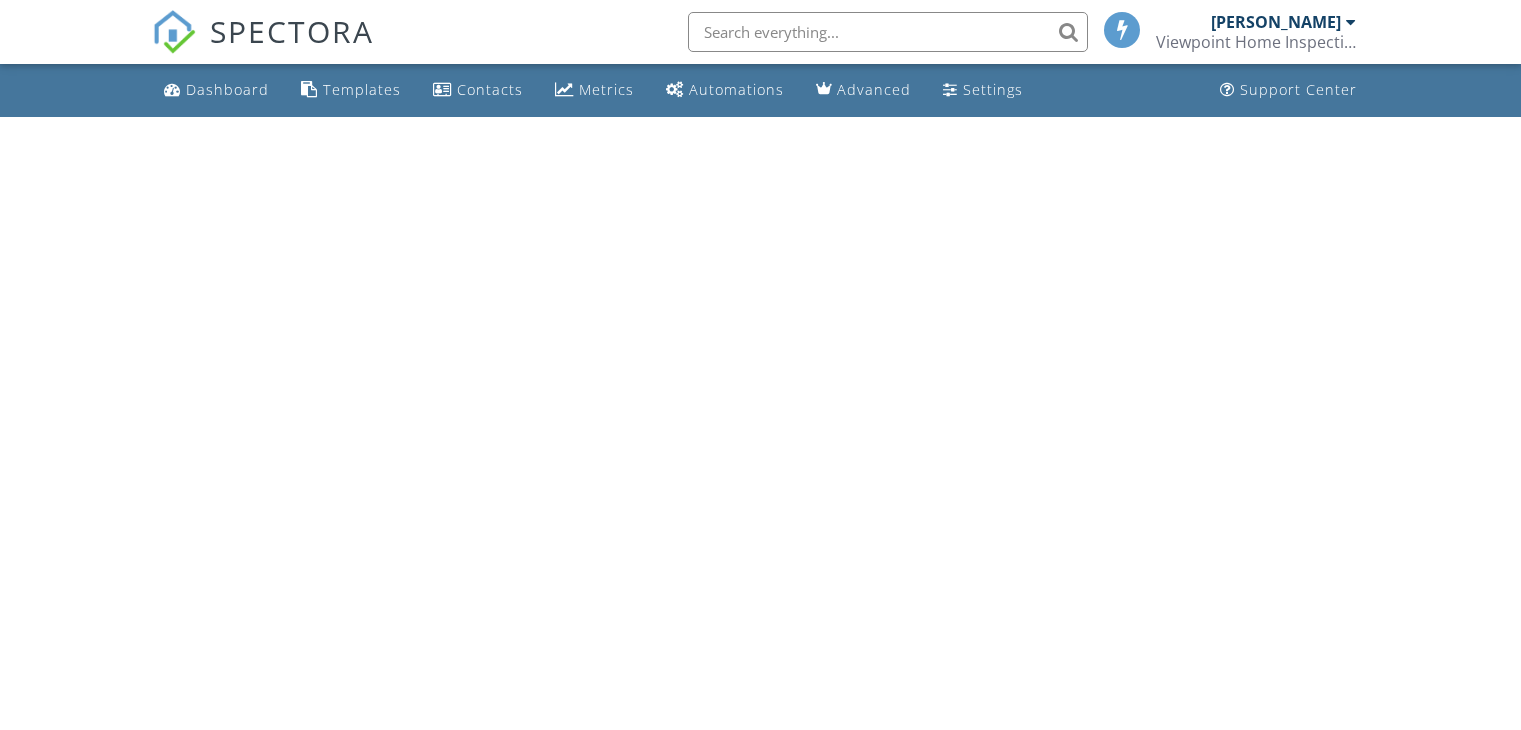 scroll, scrollTop: 0, scrollLeft: 0, axis: both 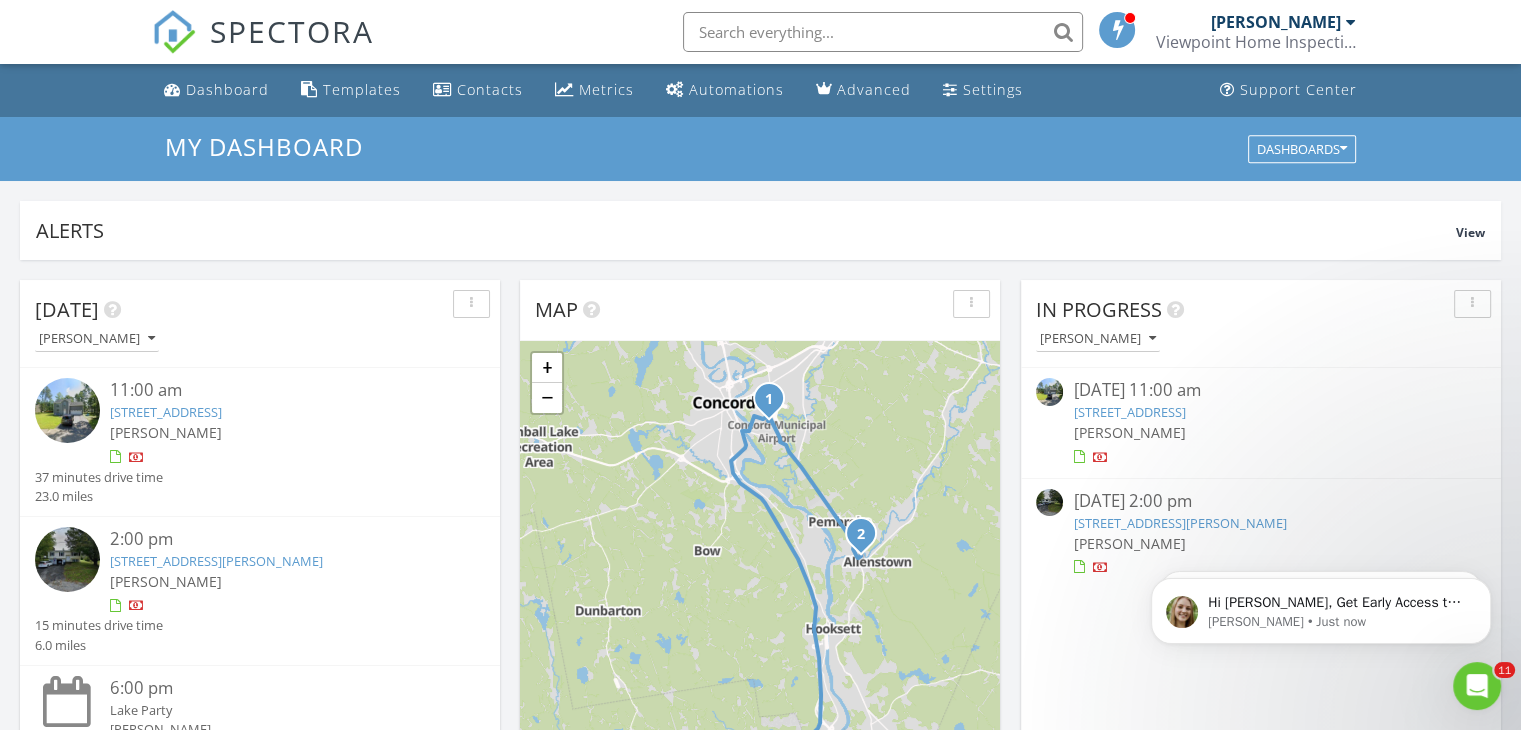 click on "[STREET_ADDRESS]" at bounding box center (166, 412) 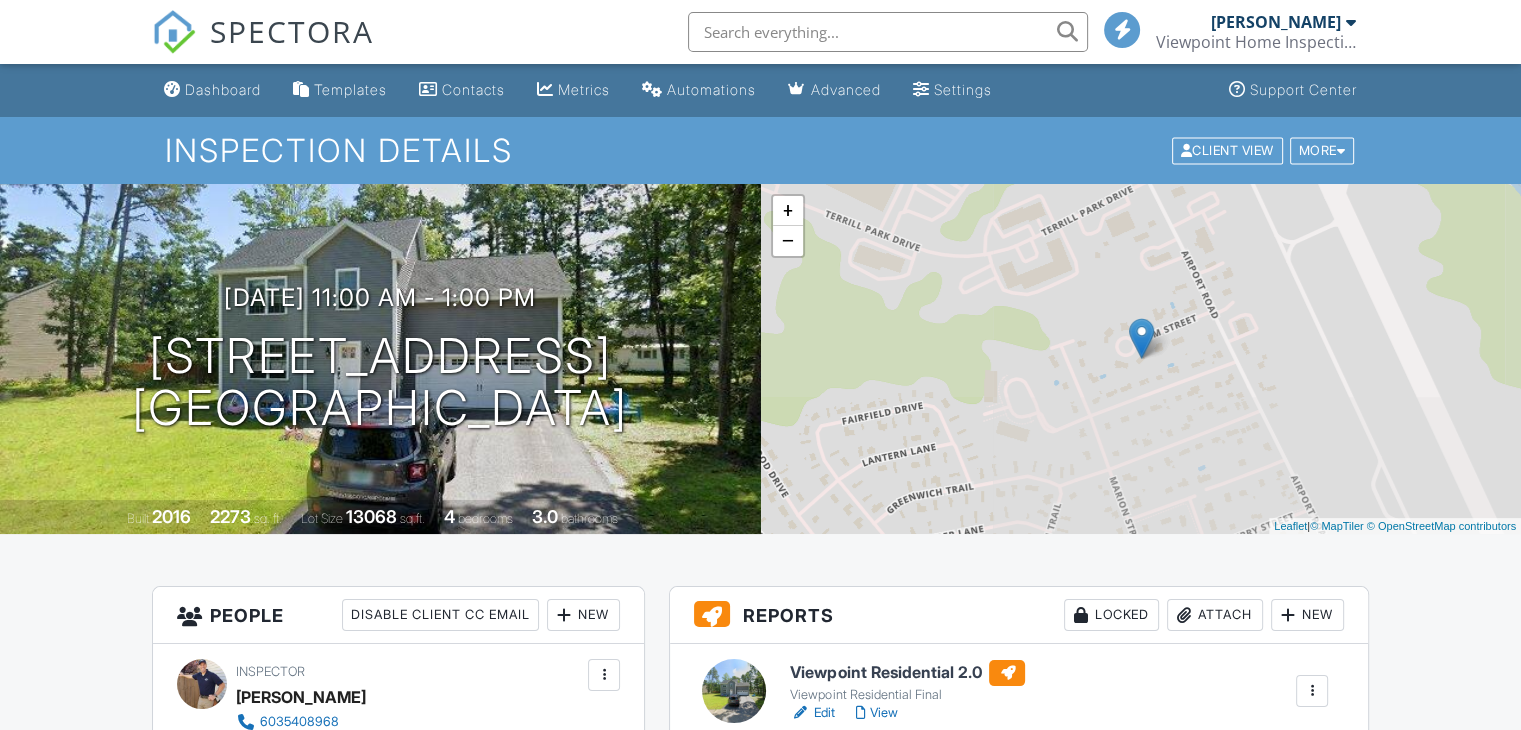 scroll, scrollTop: 354, scrollLeft: 0, axis: vertical 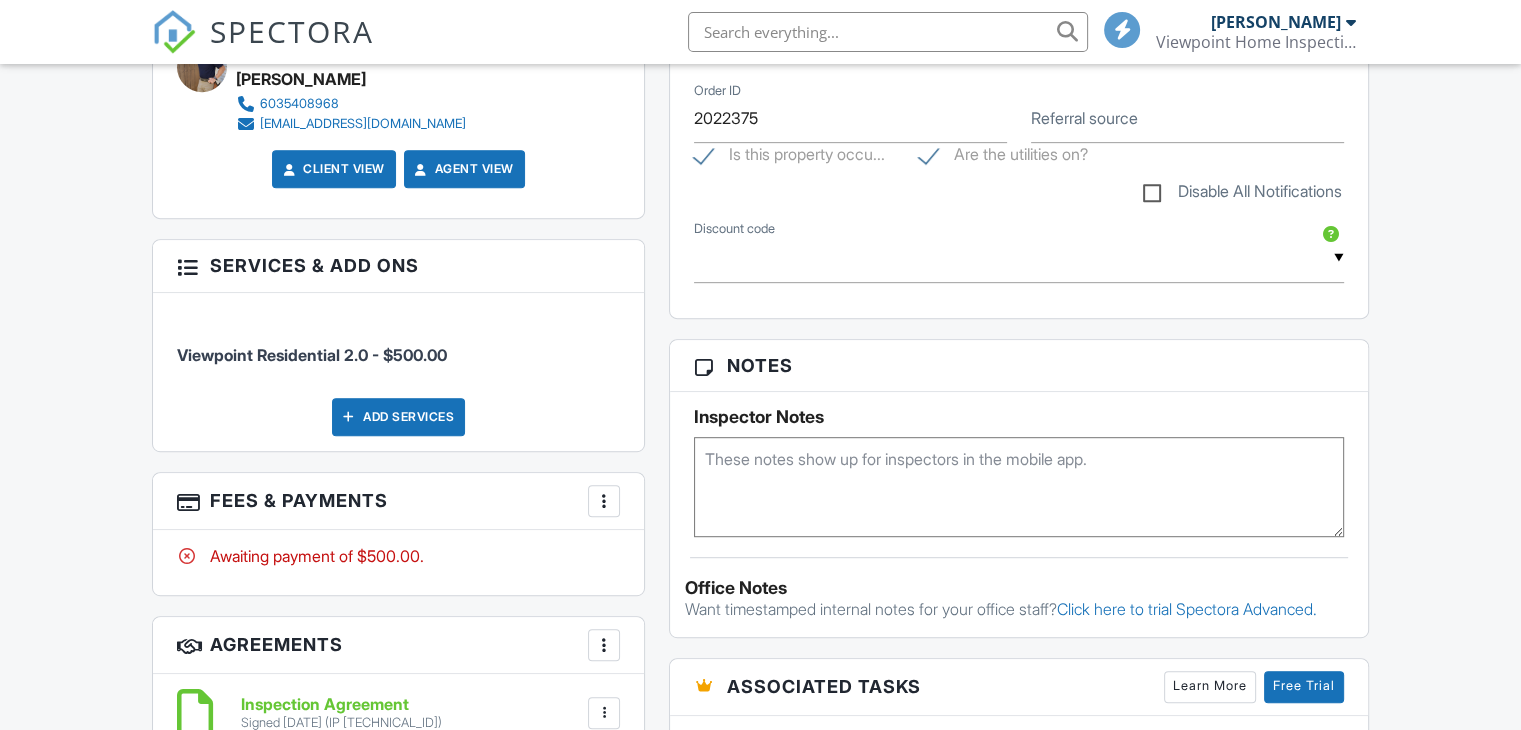click at bounding box center [604, 501] 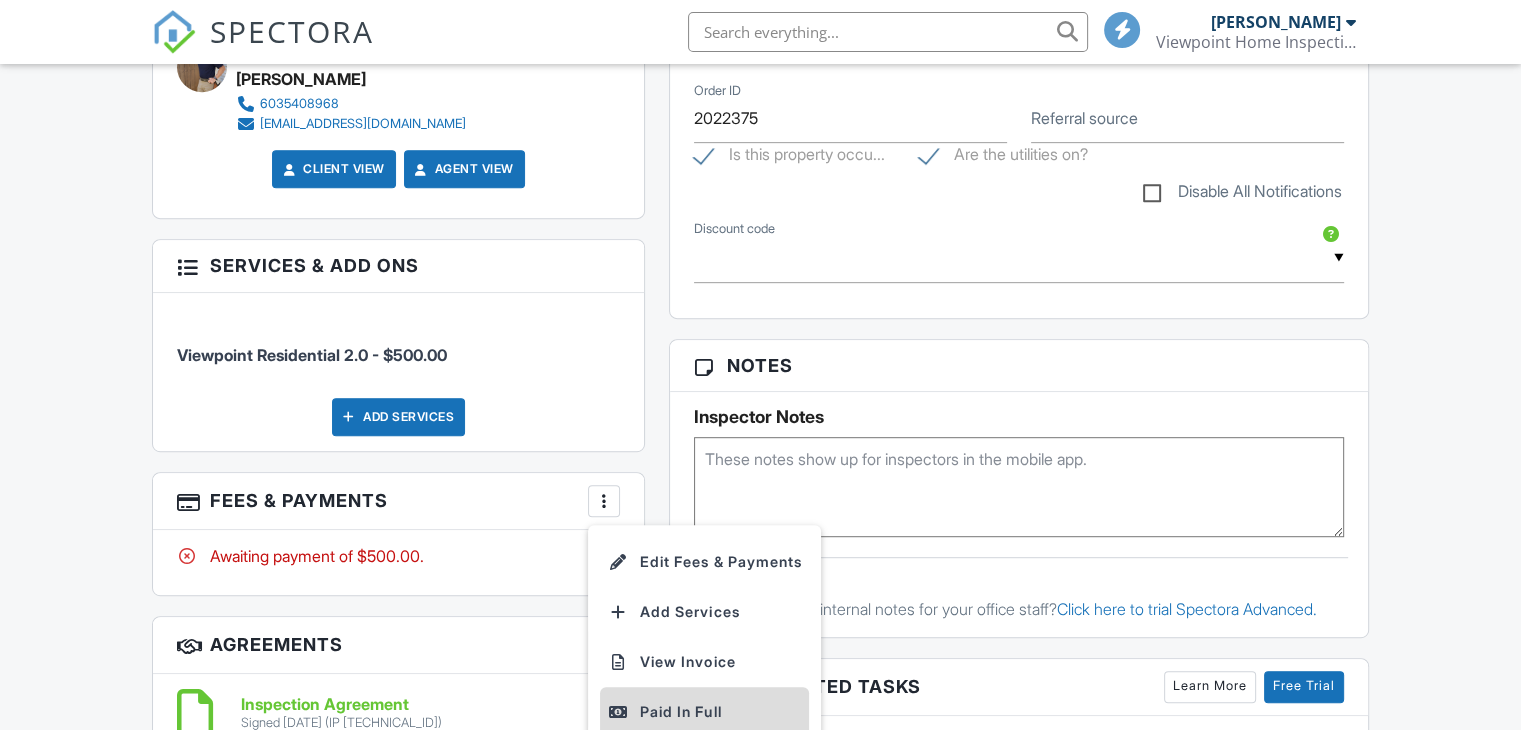 click on "Paid In Full" at bounding box center (704, 712) 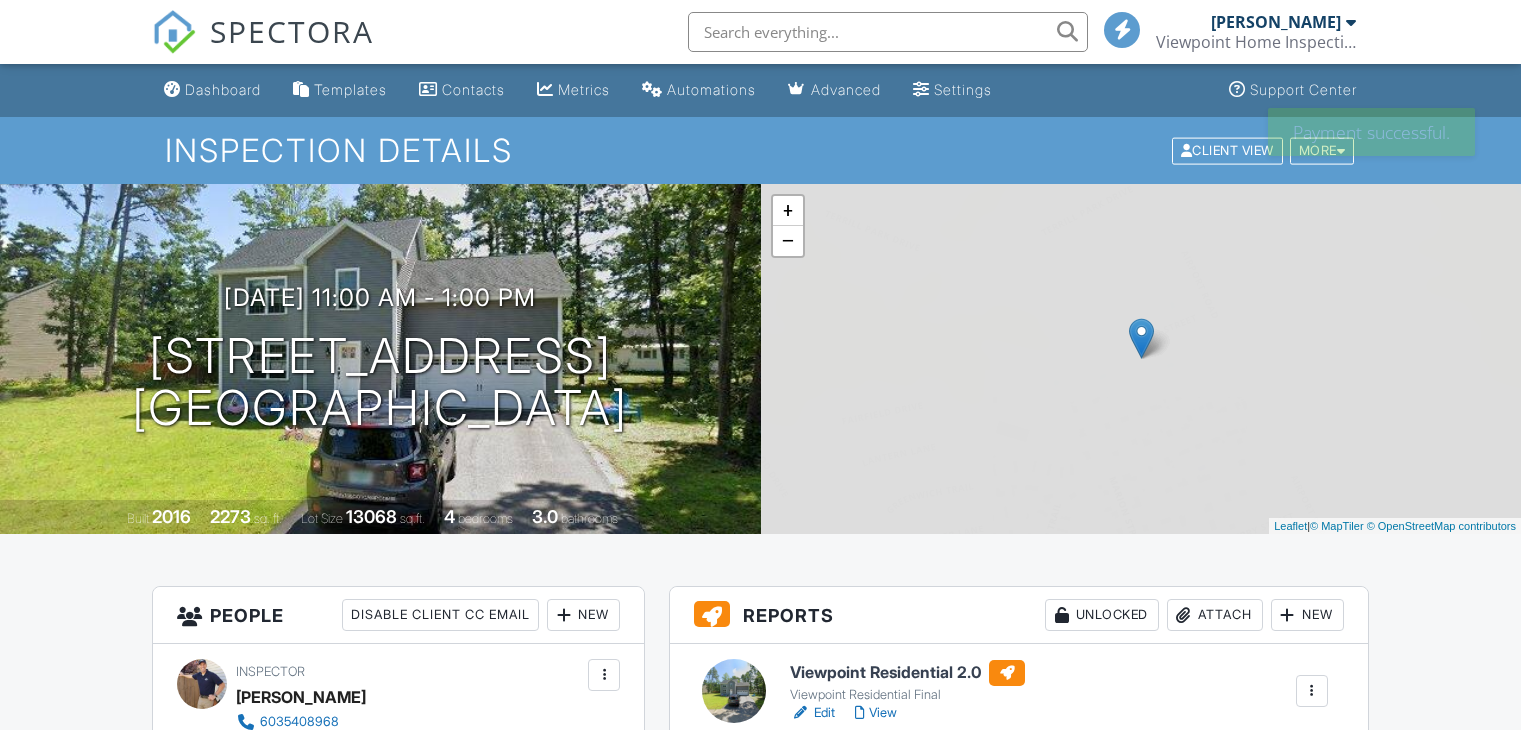 scroll, scrollTop: 0, scrollLeft: 0, axis: both 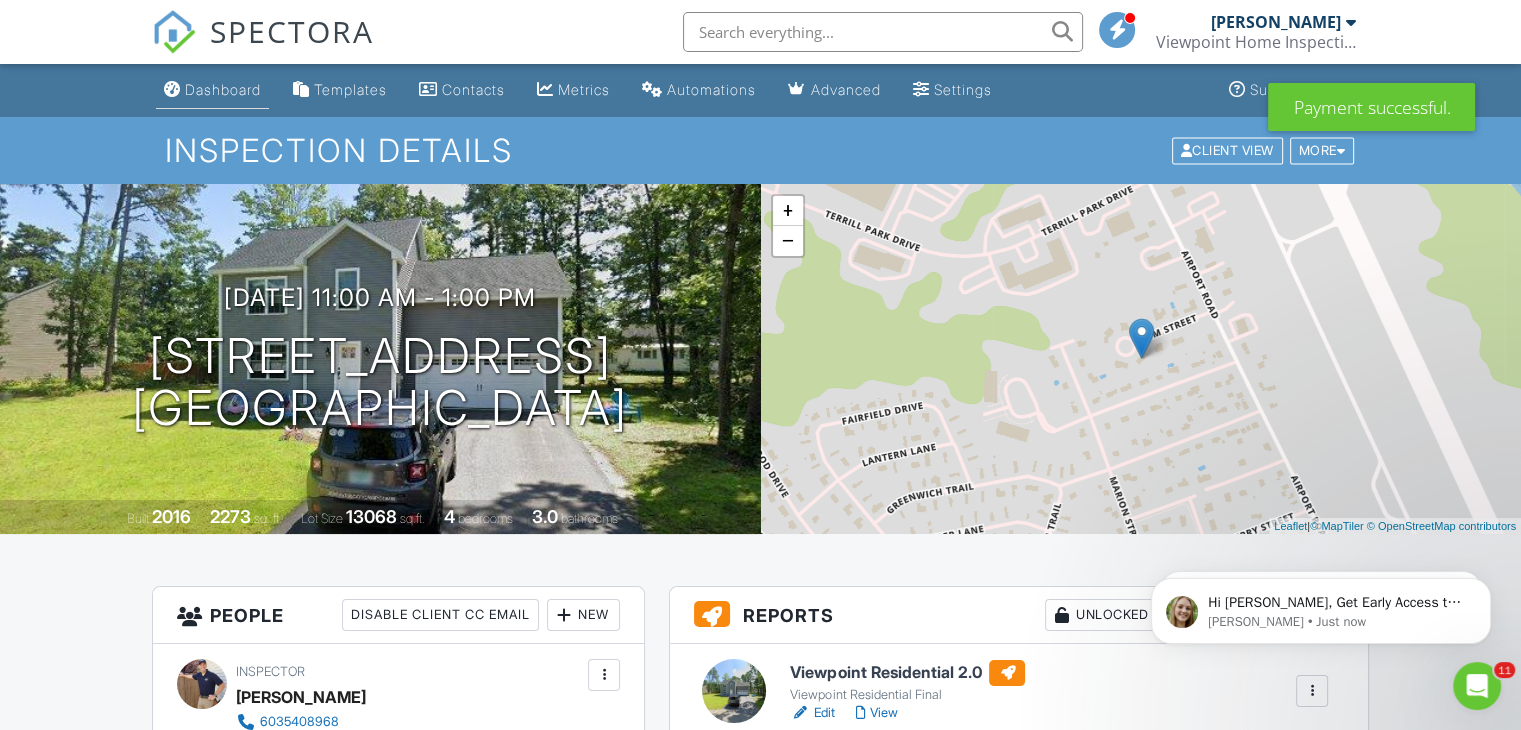 click on "Dashboard" at bounding box center [223, 89] 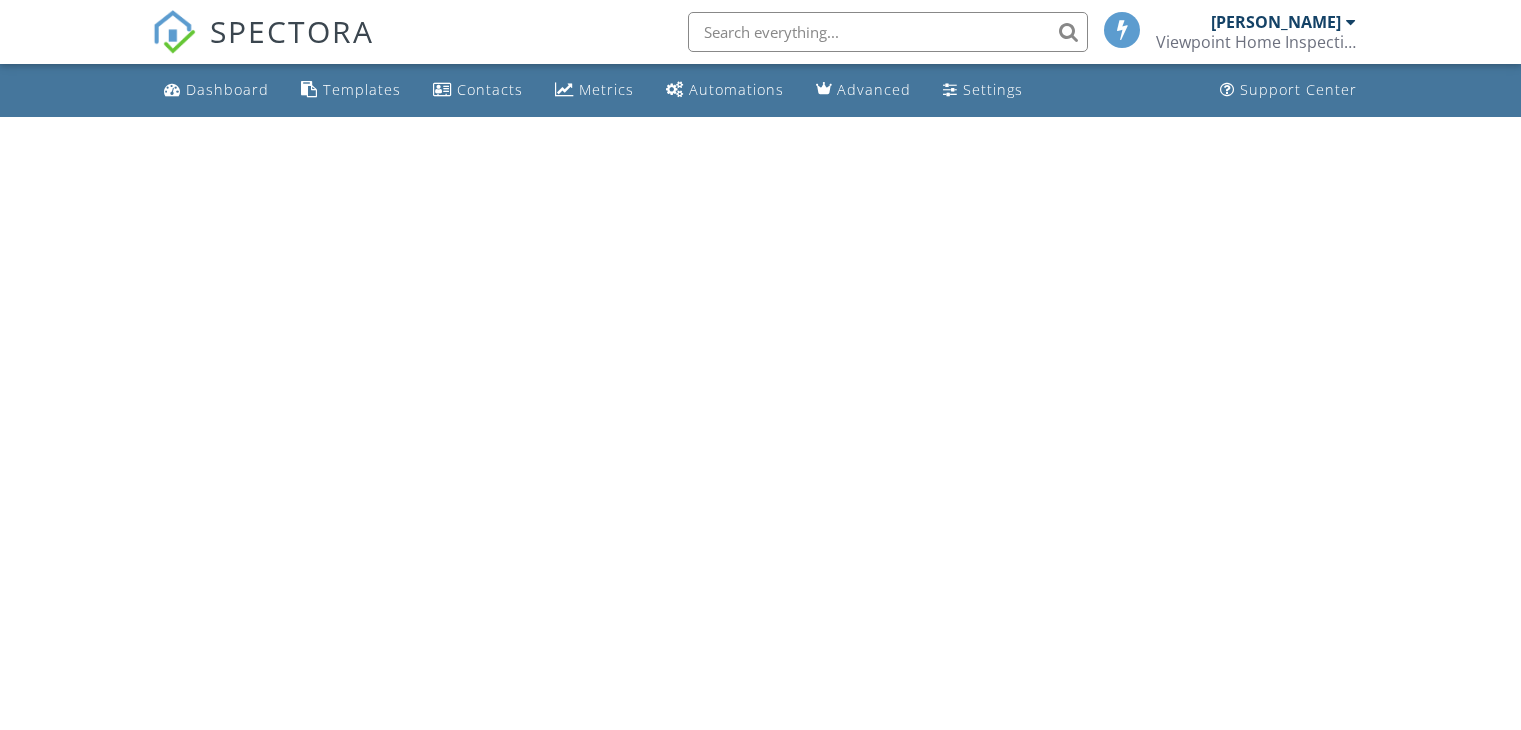 scroll, scrollTop: 0, scrollLeft: 0, axis: both 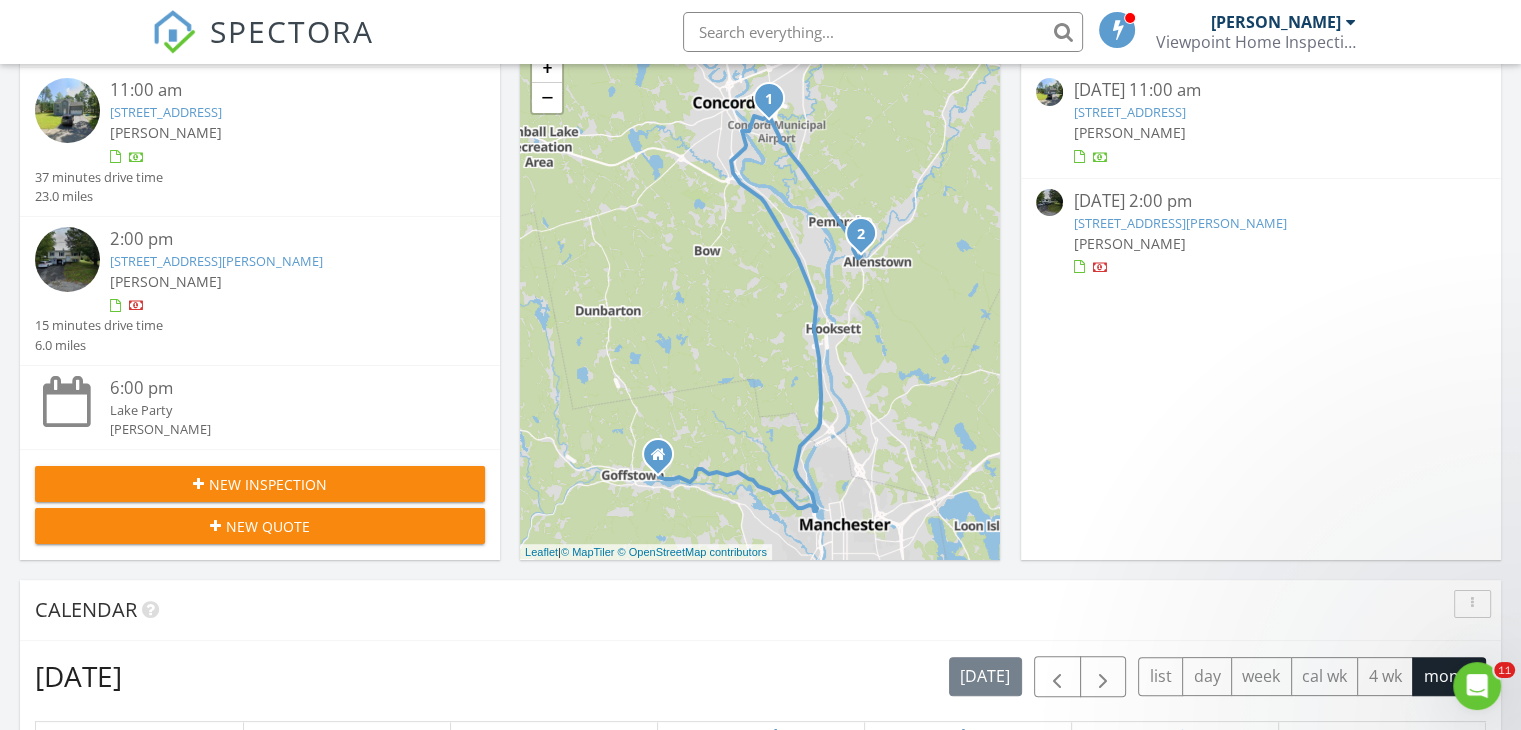 click on "13 Bartlett St, Allenstown, NH 03275" at bounding box center [279, 261] 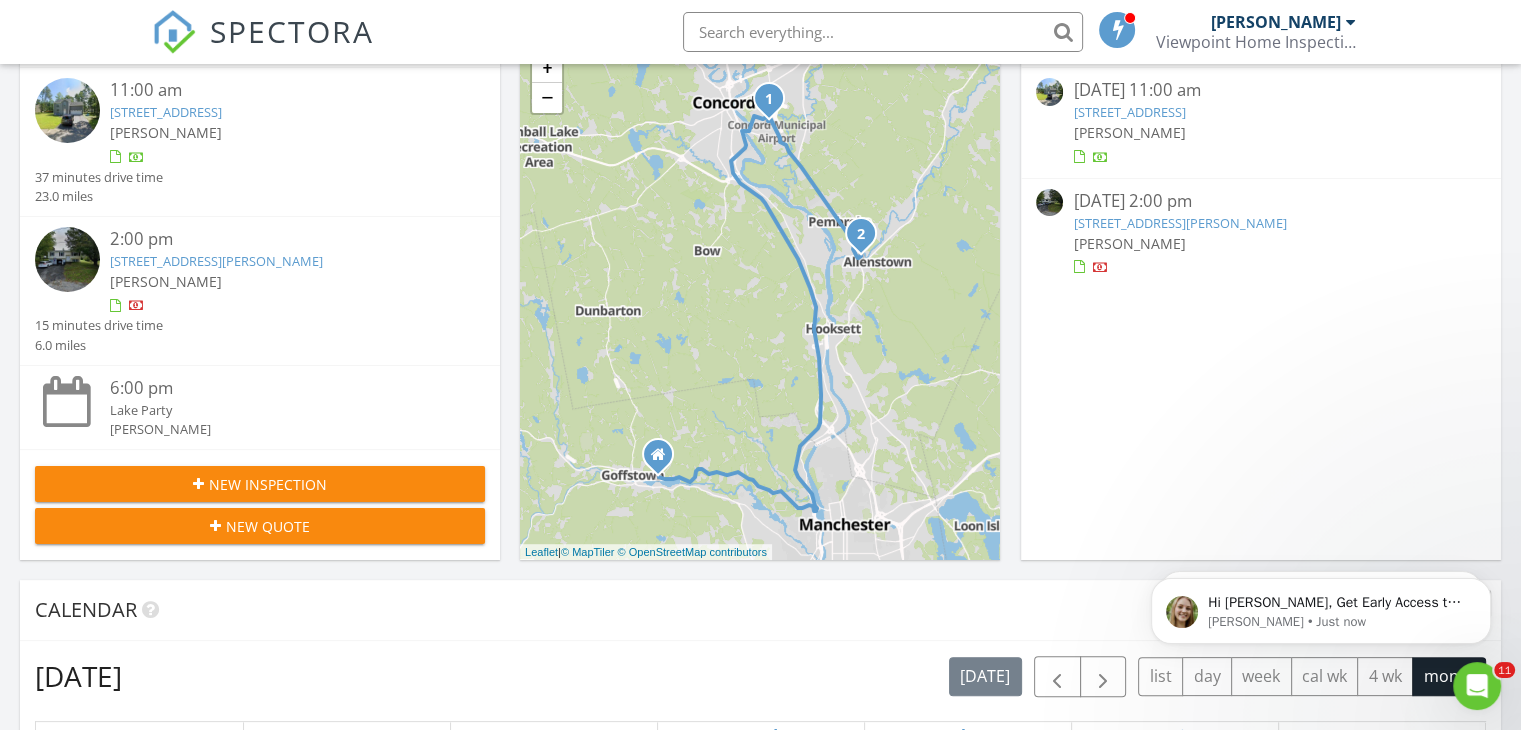scroll, scrollTop: 0, scrollLeft: 0, axis: both 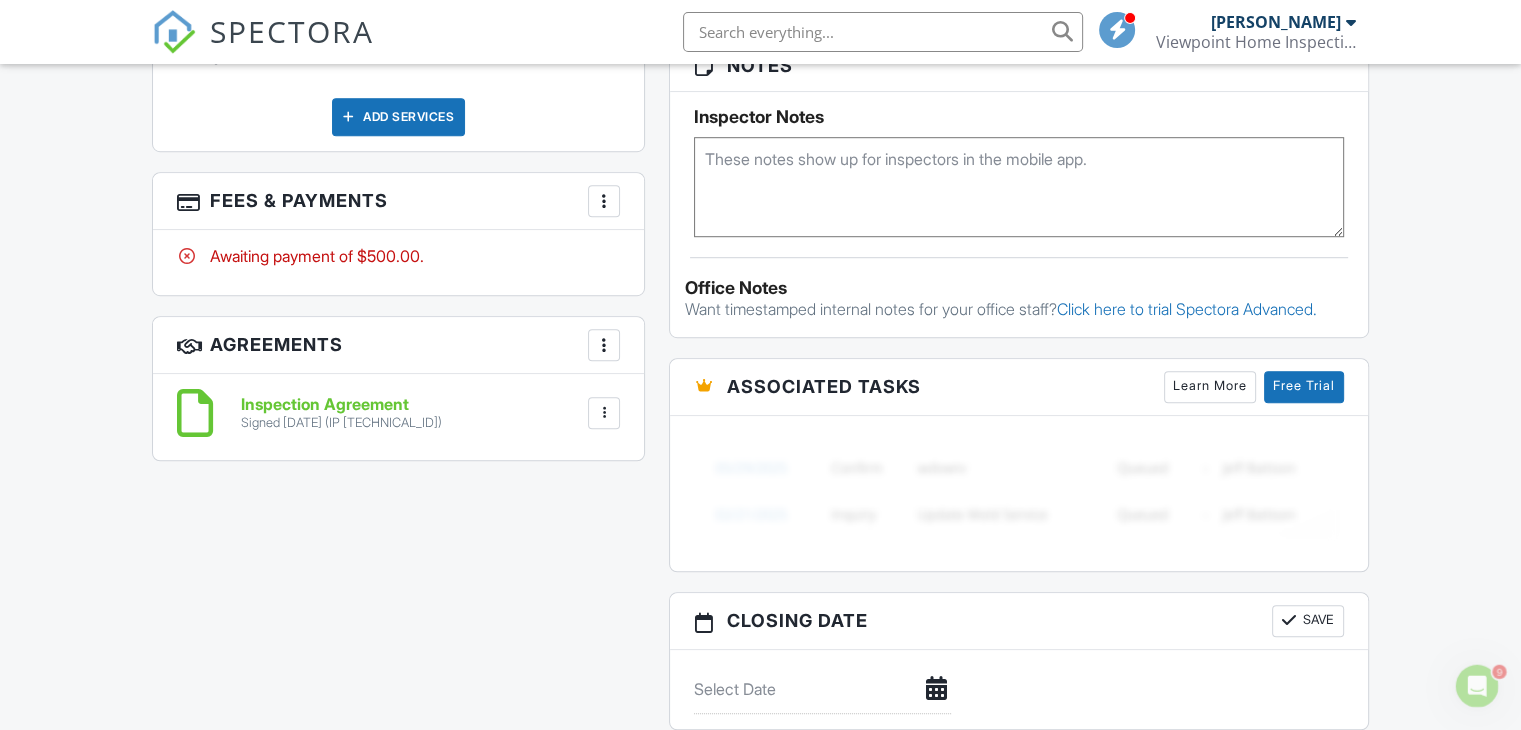 click at bounding box center (604, 201) 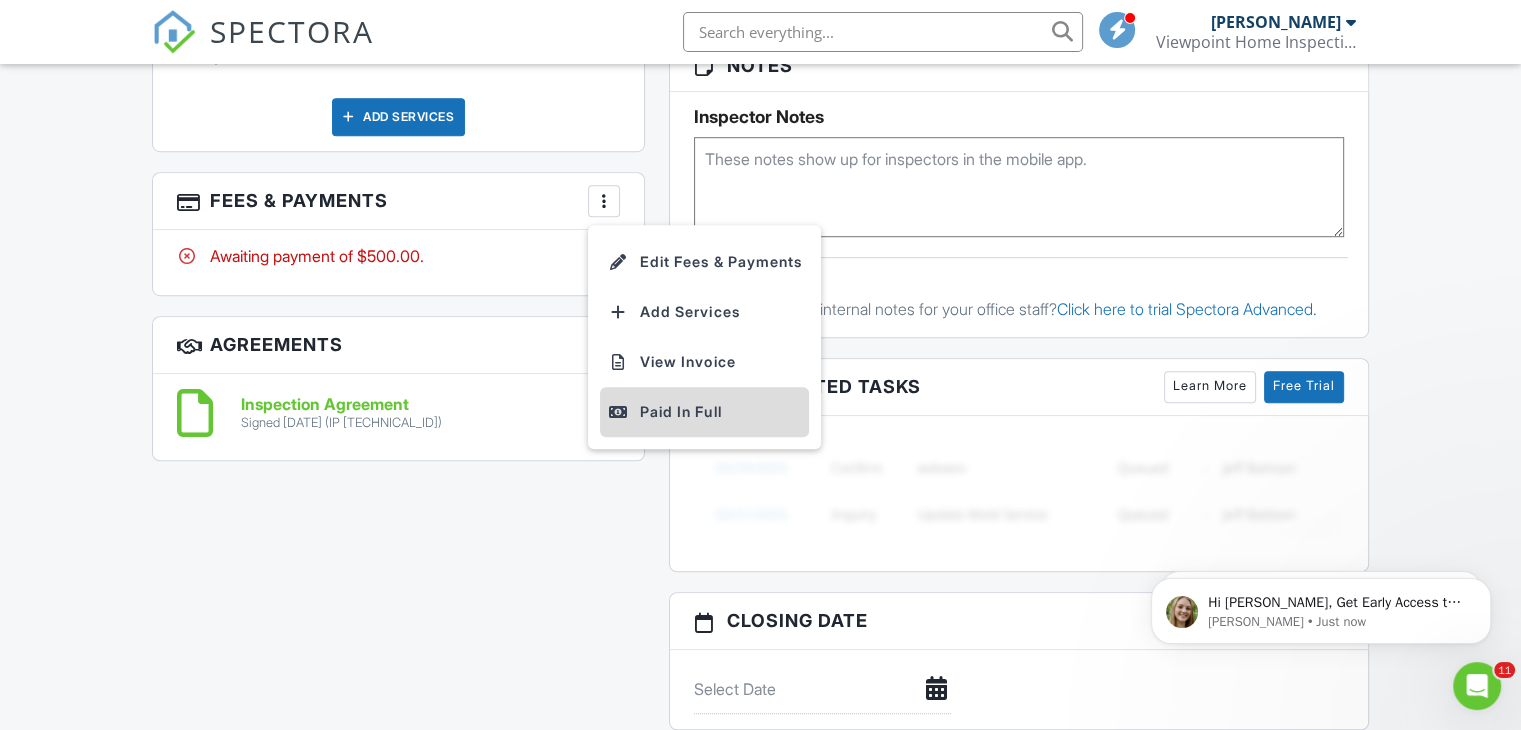 scroll, scrollTop: 0, scrollLeft: 0, axis: both 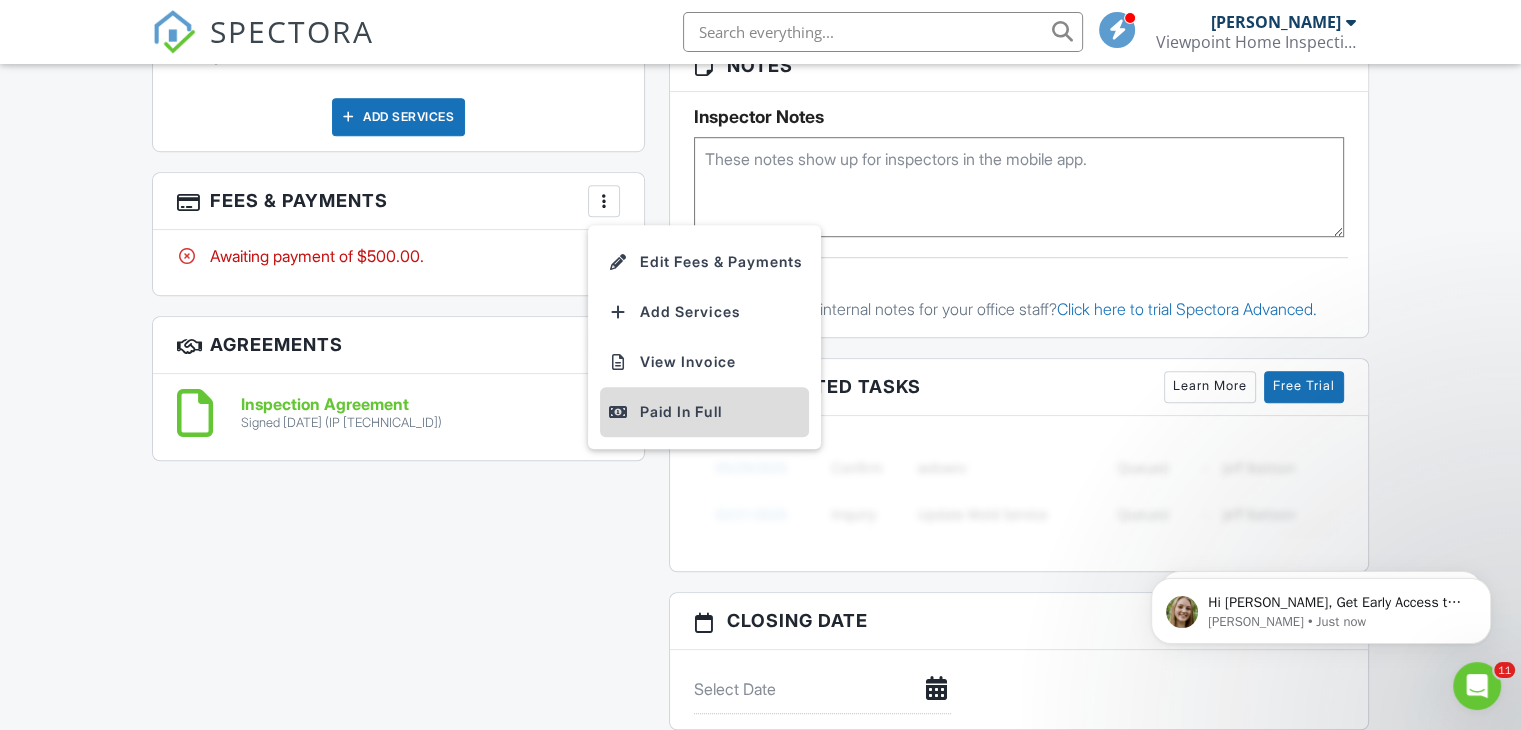 click on "Paid In Full" at bounding box center (704, 412) 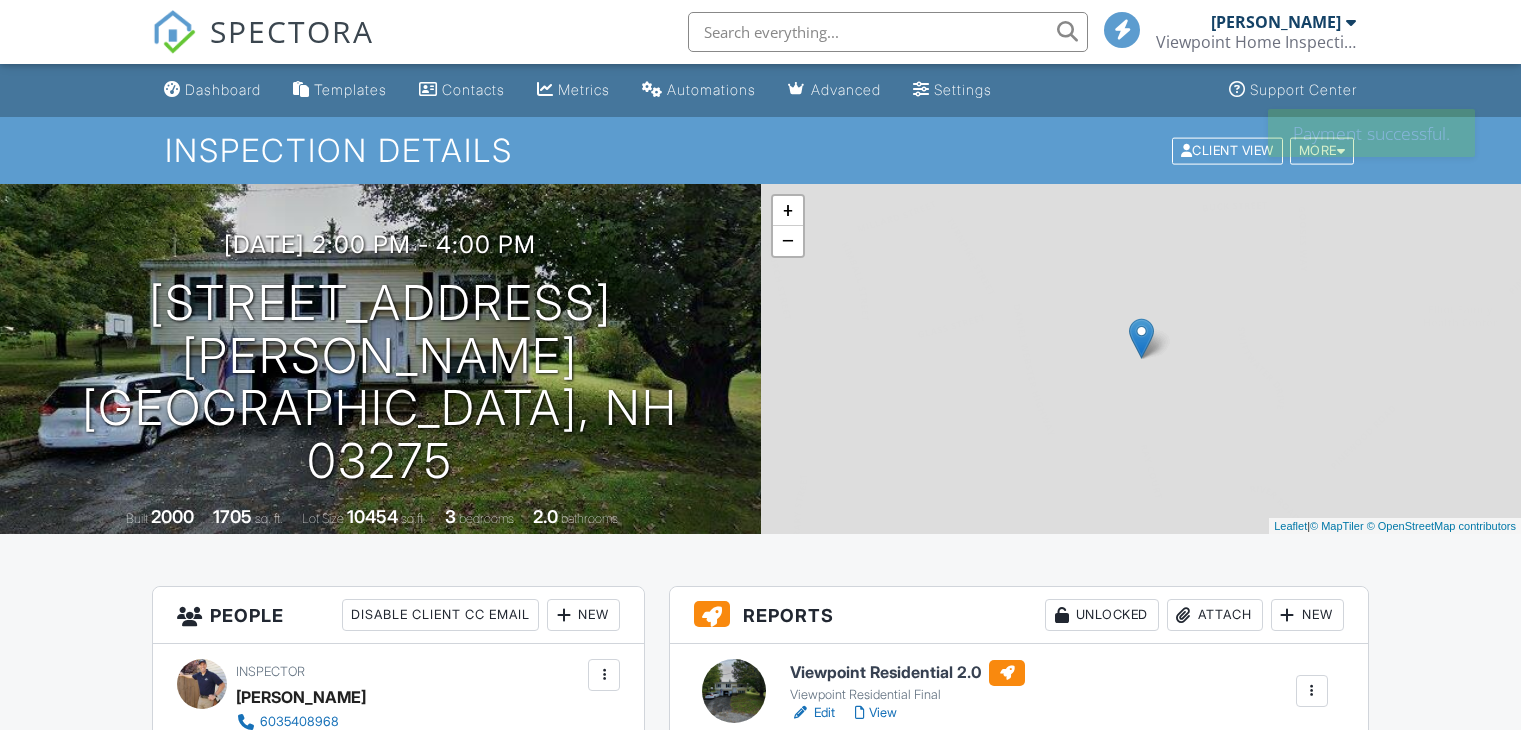 scroll, scrollTop: 0, scrollLeft: 0, axis: both 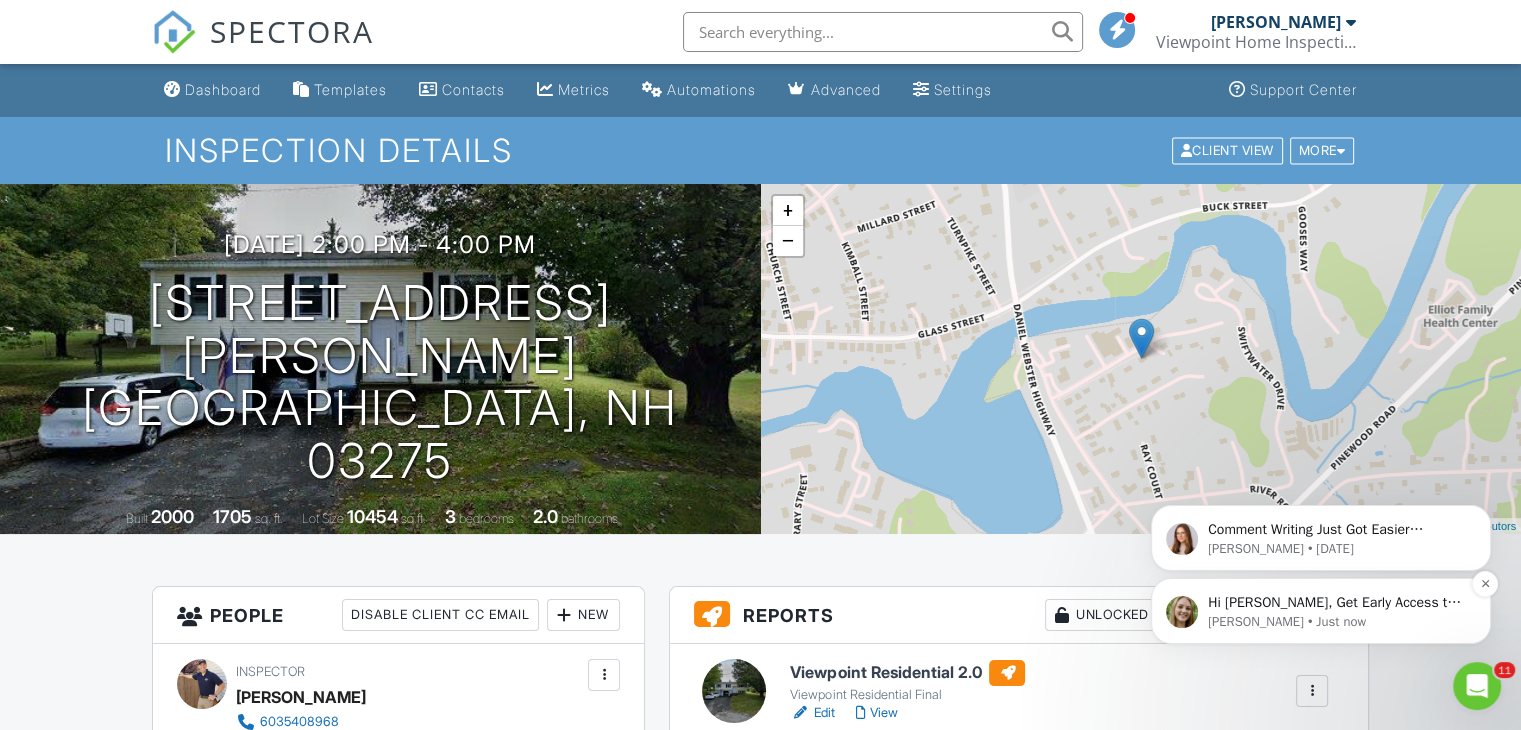 click on "Hi Paul, Get Early Access to New Report Writing Features &amp; Updates Want to be the first to try Spectora’s latest updates? Join our early access group and be the first to use new features before they’re released. Features and updates coming soon that you will get early access to include: Update: The upgraded Rapid Fire Camera, New: Photo preview before adding images to a report, New: The .5 camera lens" at bounding box center [1337, 603] 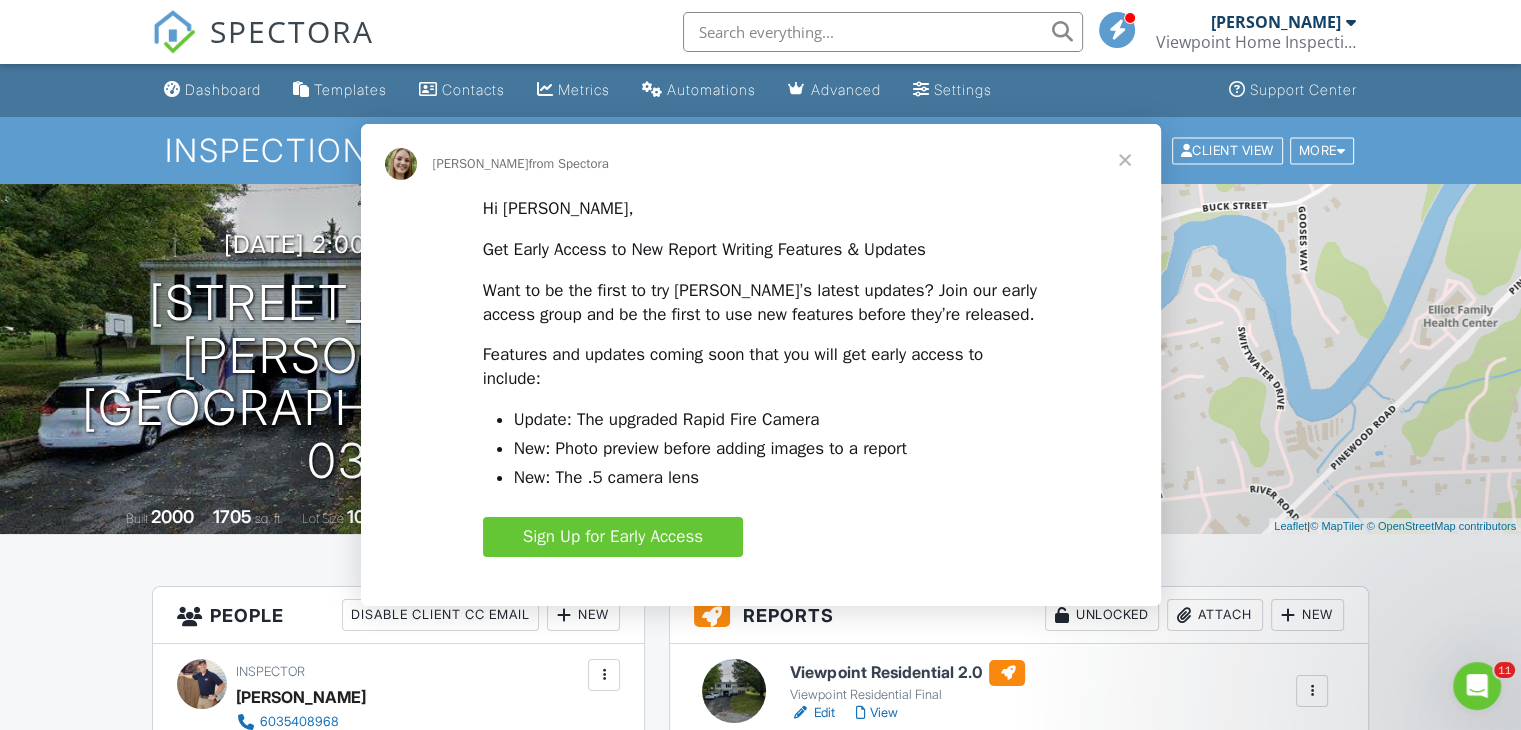 scroll, scrollTop: 0, scrollLeft: 0, axis: both 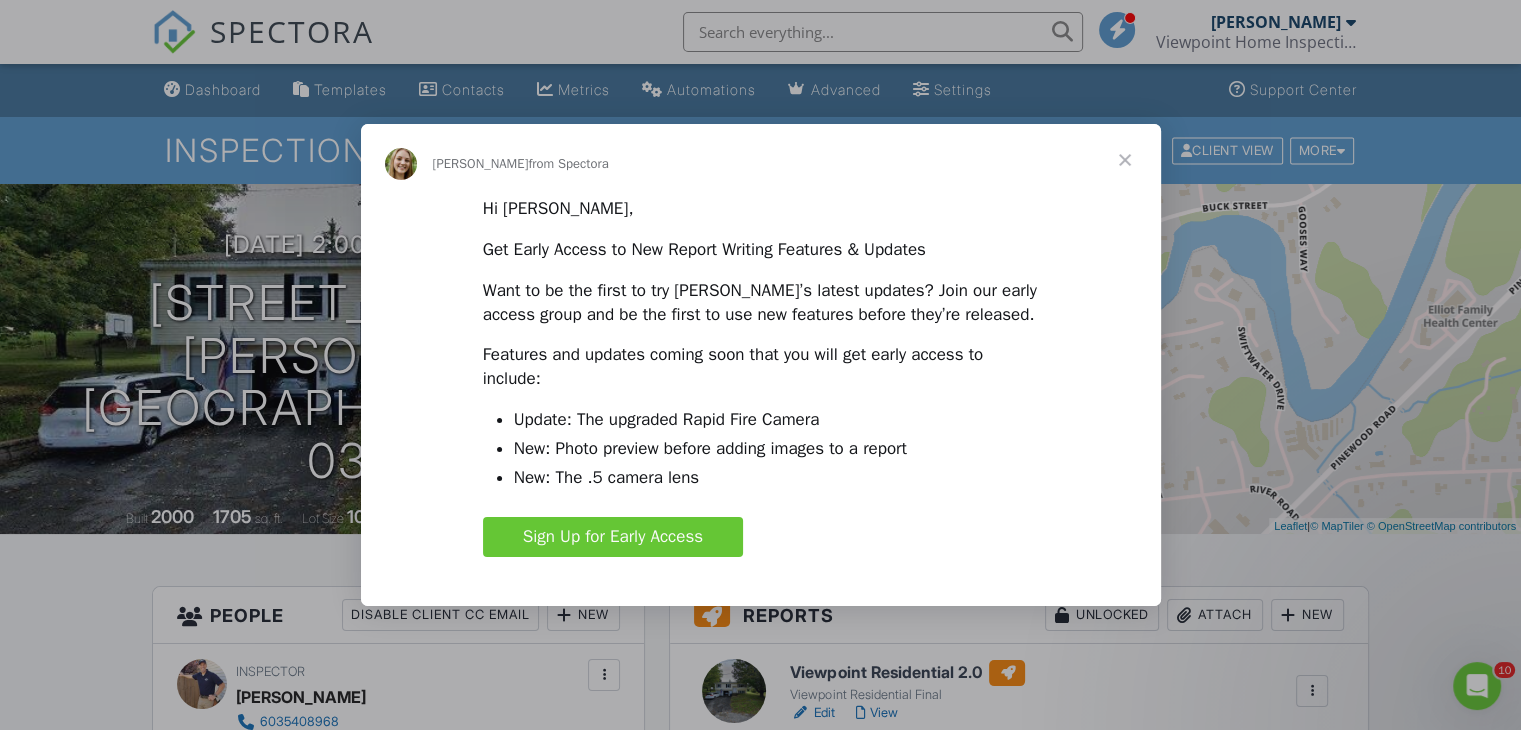click at bounding box center [1125, 160] 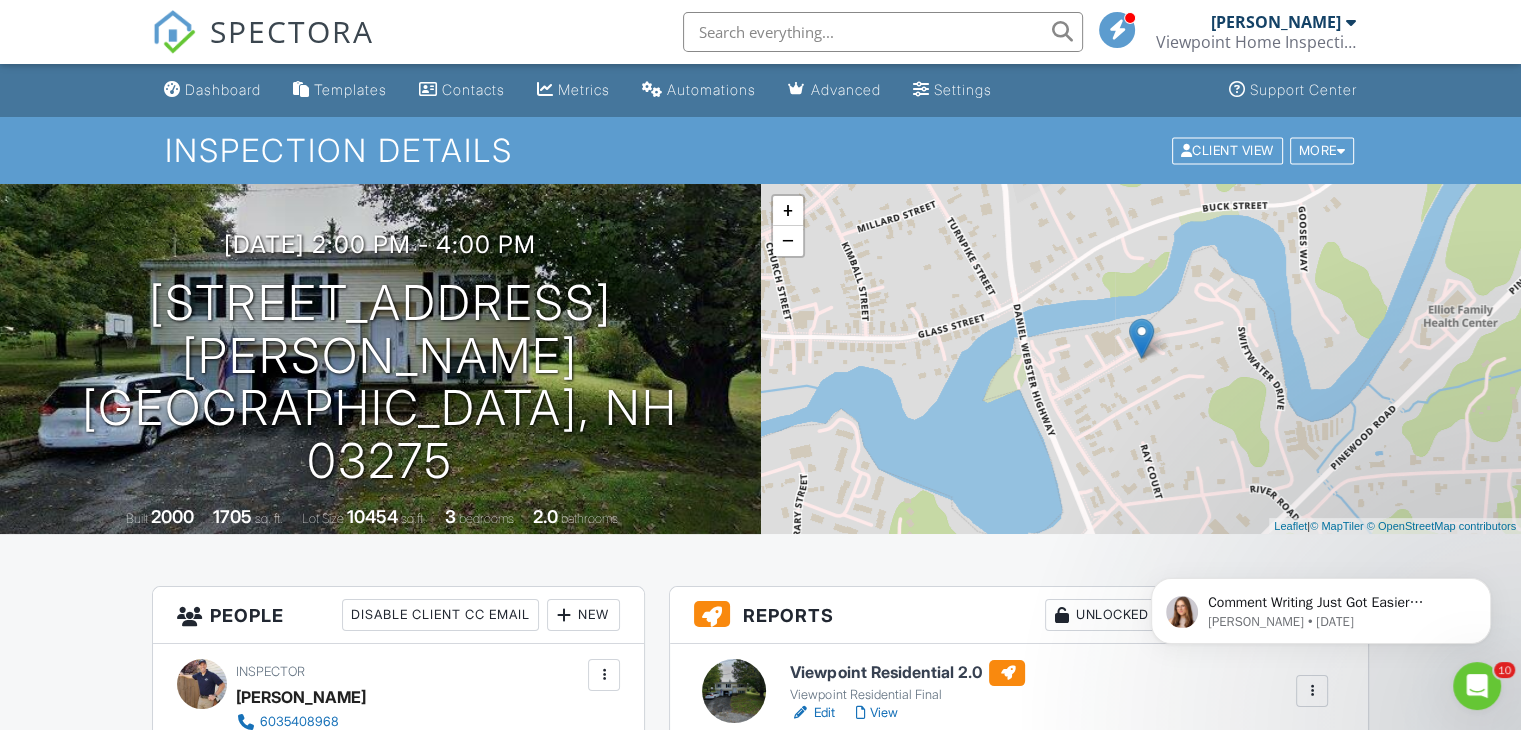 scroll, scrollTop: 0, scrollLeft: 0, axis: both 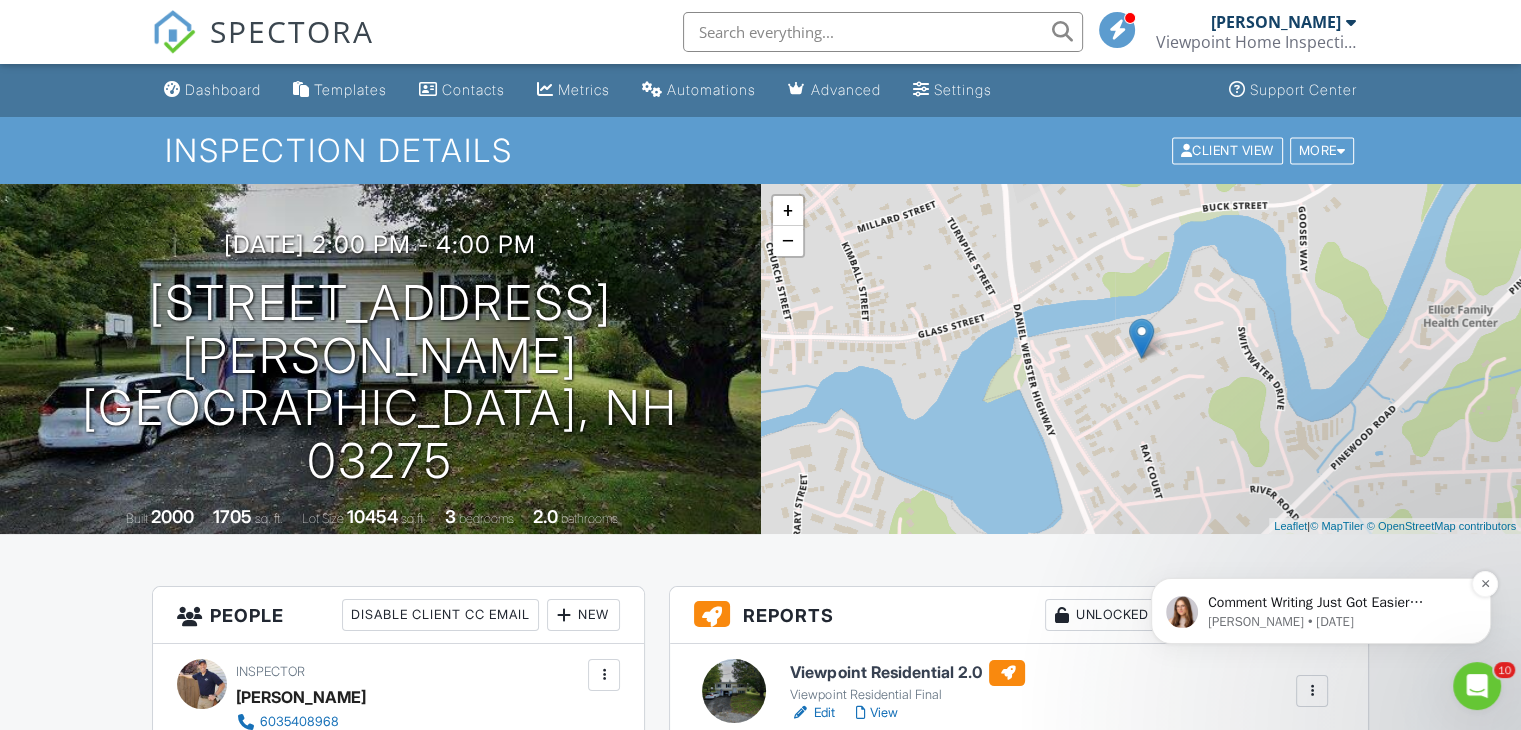 click on "Comment Writing Just Got Easier  Comment Assist, your first AI-powered tool in Spectora, is now live in the Template Editor!  Quickly generate clear, polished, agent and buyer-friendly comments in seconds." at bounding box center [1337, 603] 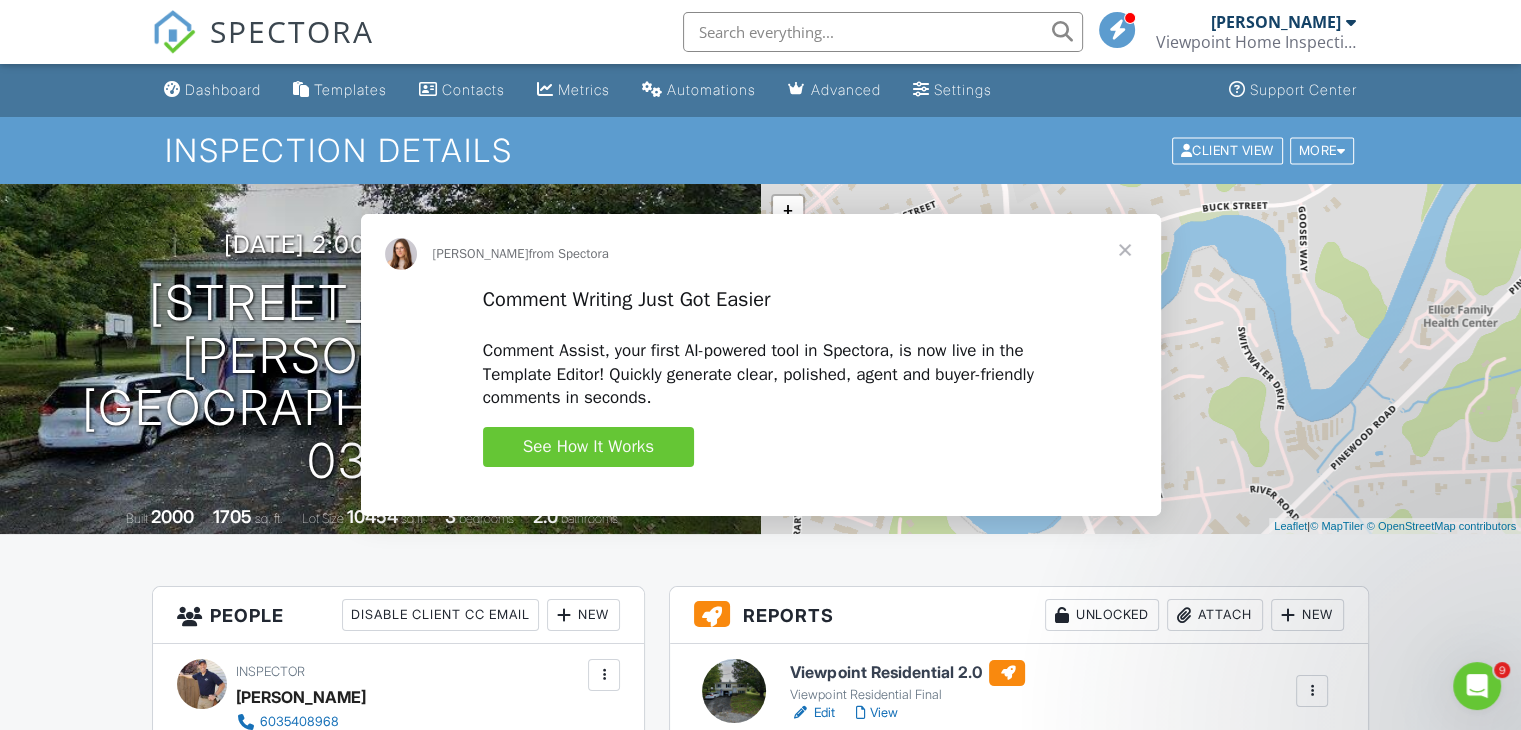 scroll, scrollTop: 0, scrollLeft: 0, axis: both 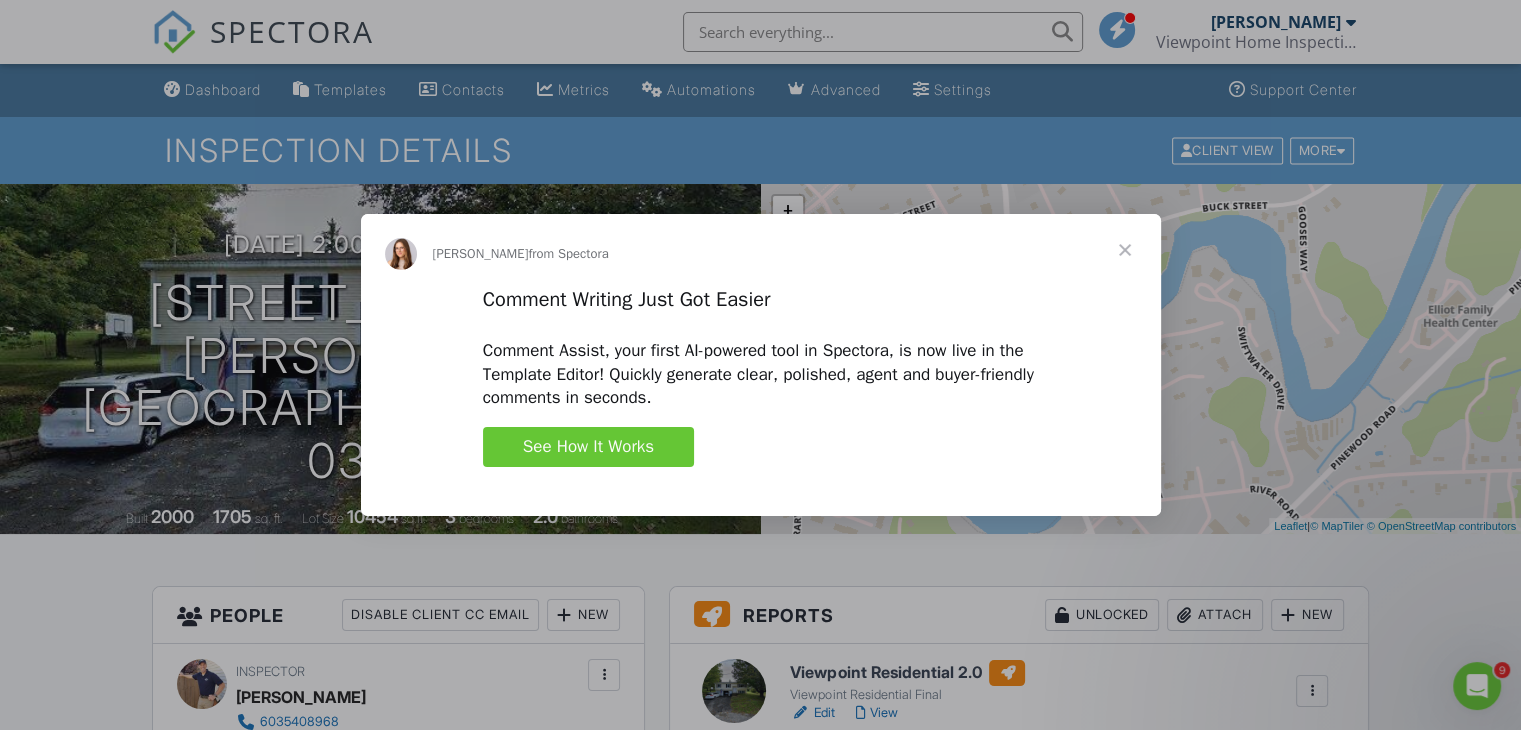 click at bounding box center [1125, 250] 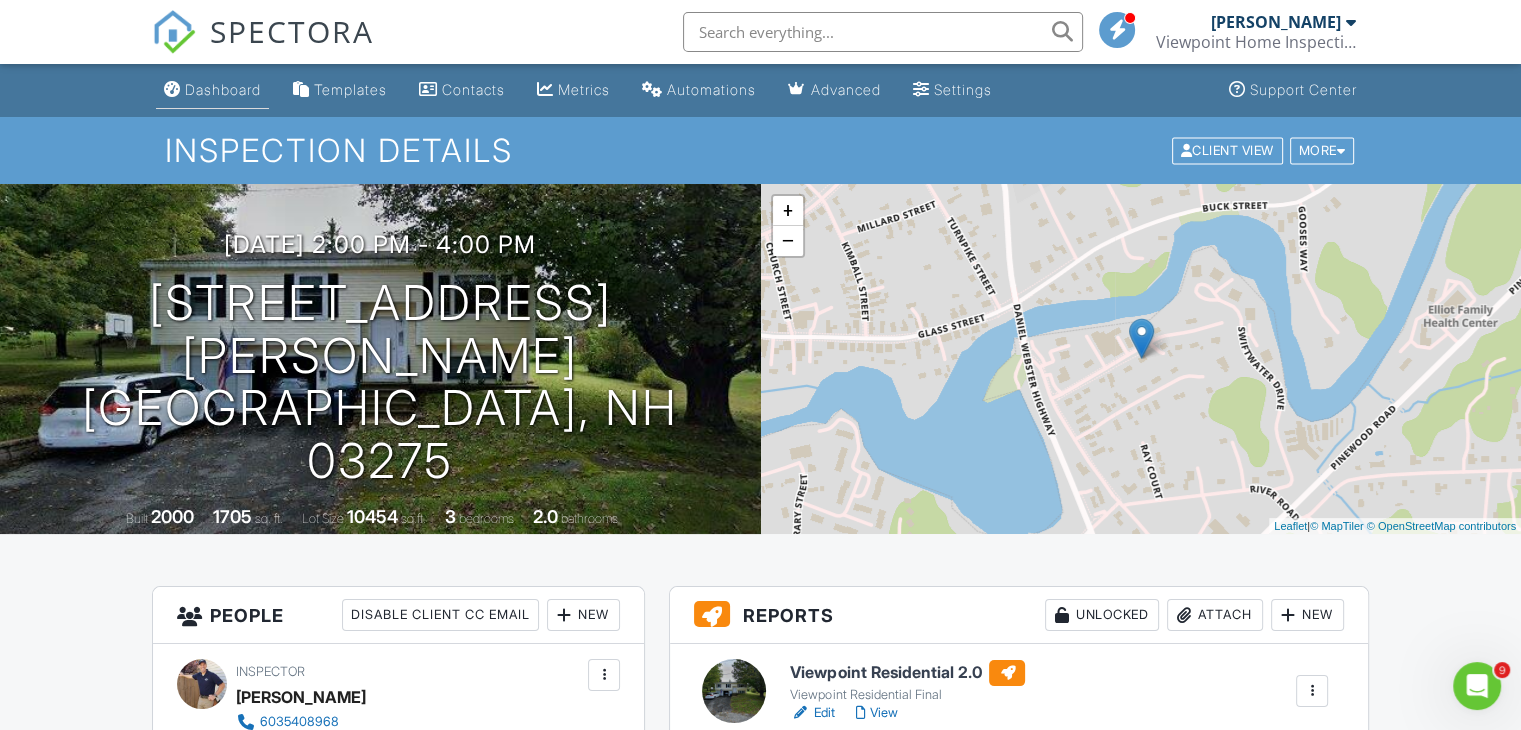click on "Dashboard" at bounding box center (223, 89) 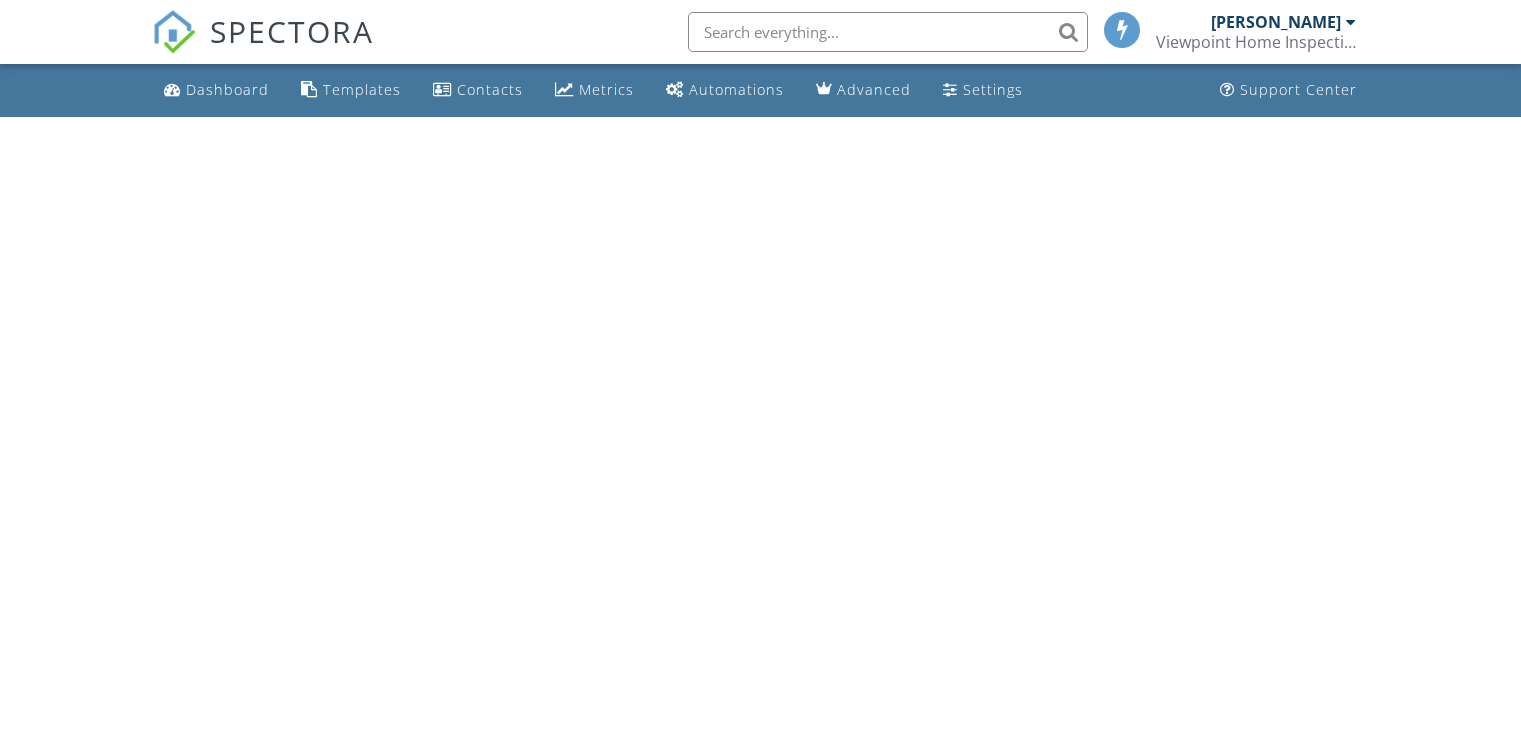 scroll, scrollTop: 0, scrollLeft: 0, axis: both 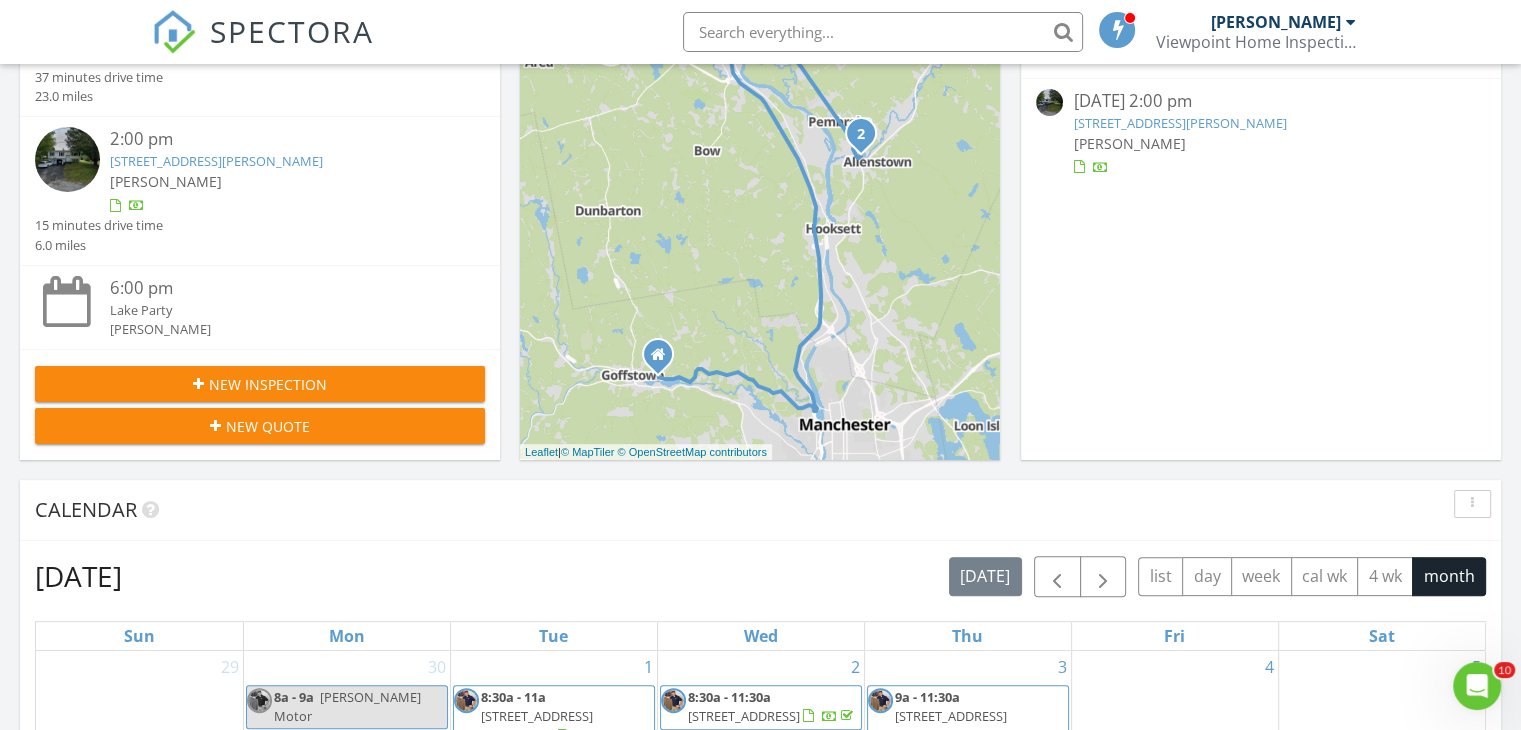 click on "New Inspection" at bounding box center [268, 384] 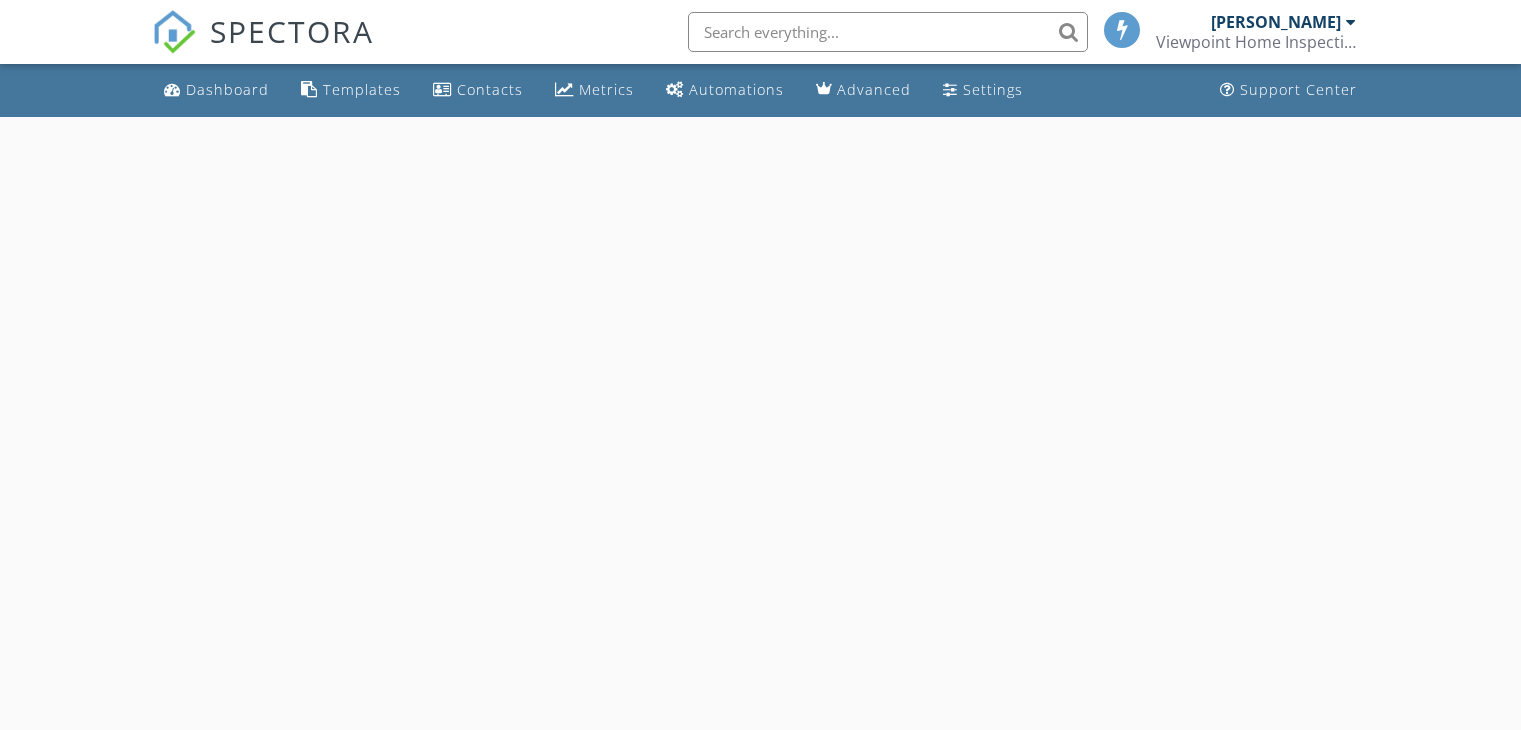 scroll, scrollTop: 0, scrollLeft: 0, axis: both 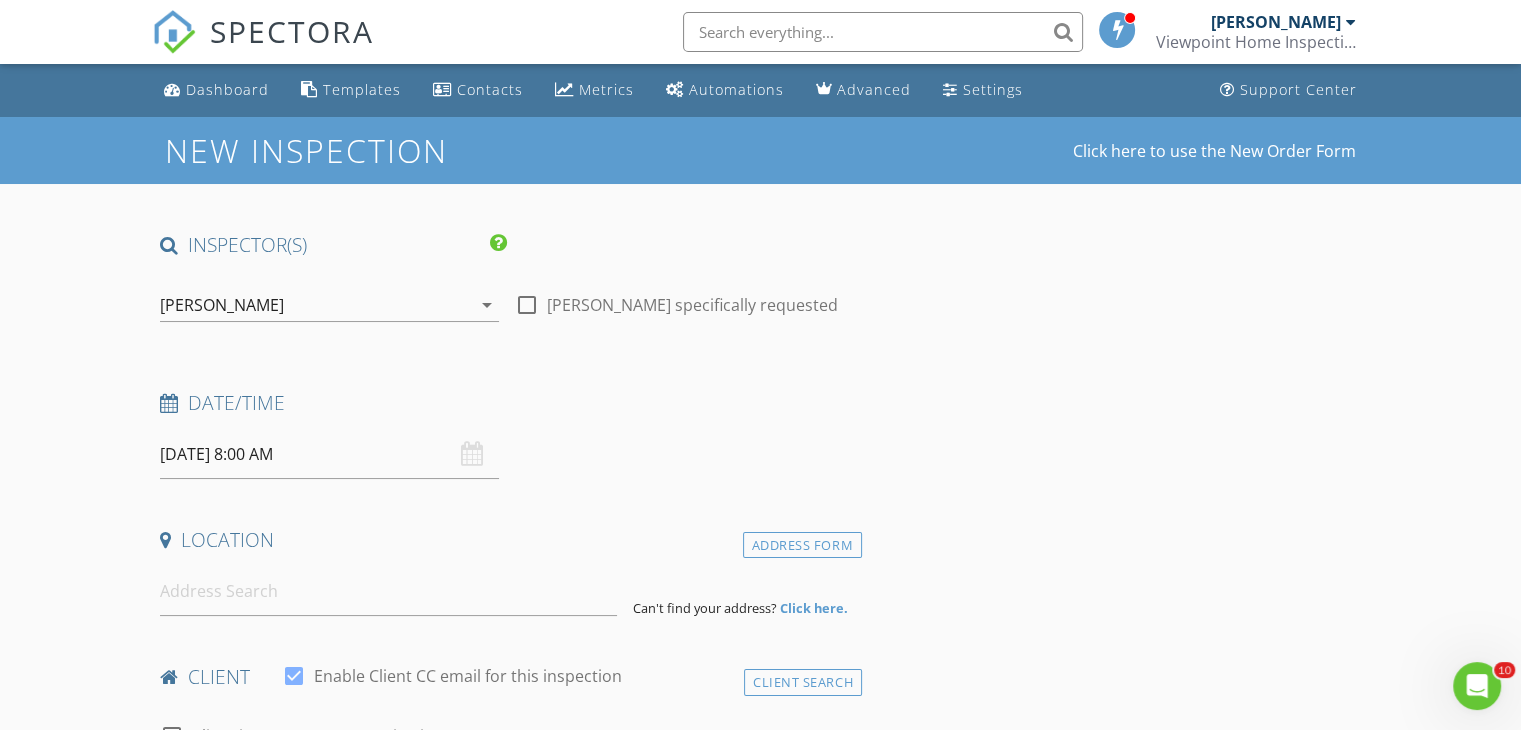 click on "[DATE] 8:00 AM" at bounding box center (329, 454) 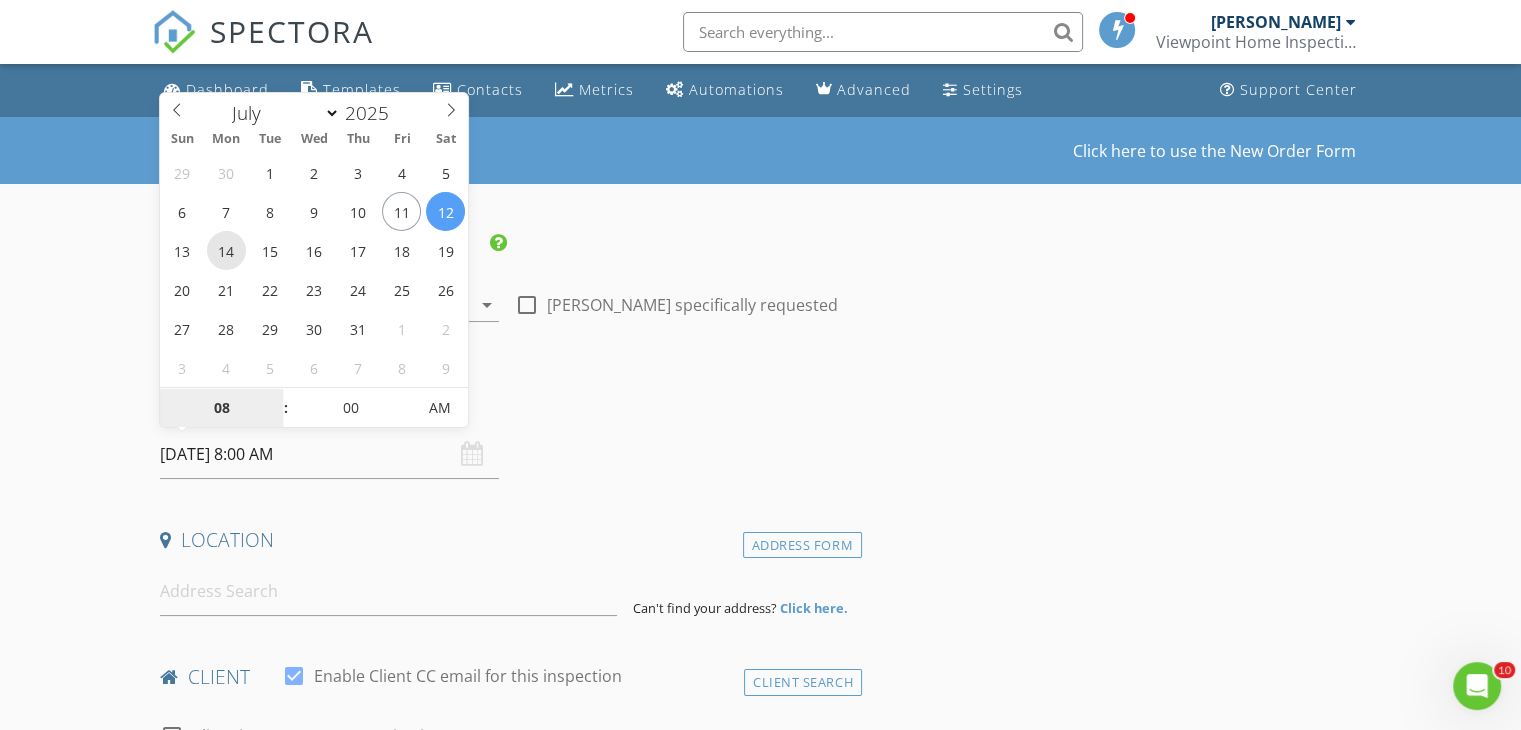 type on "[DATE] 8:00 AM" 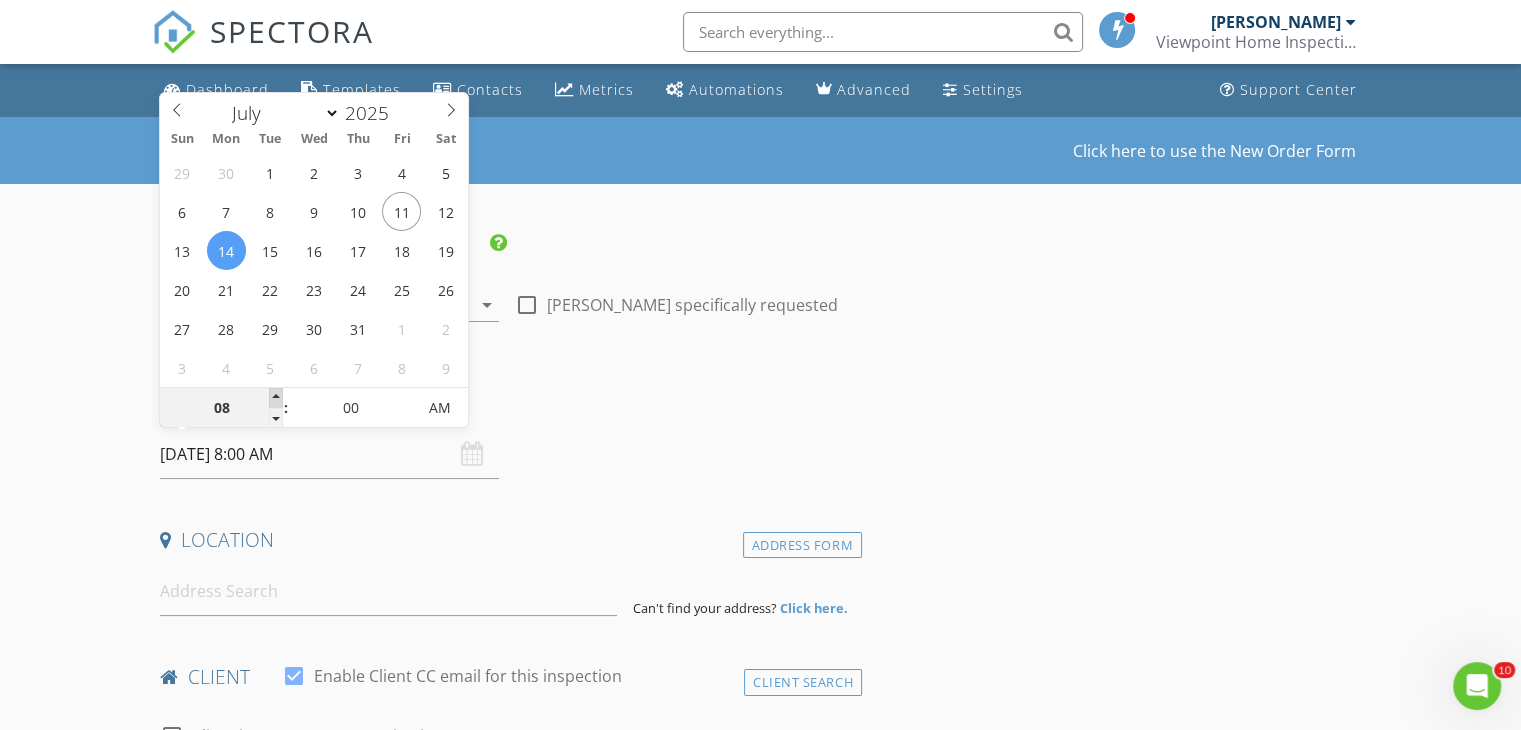 type on "09" 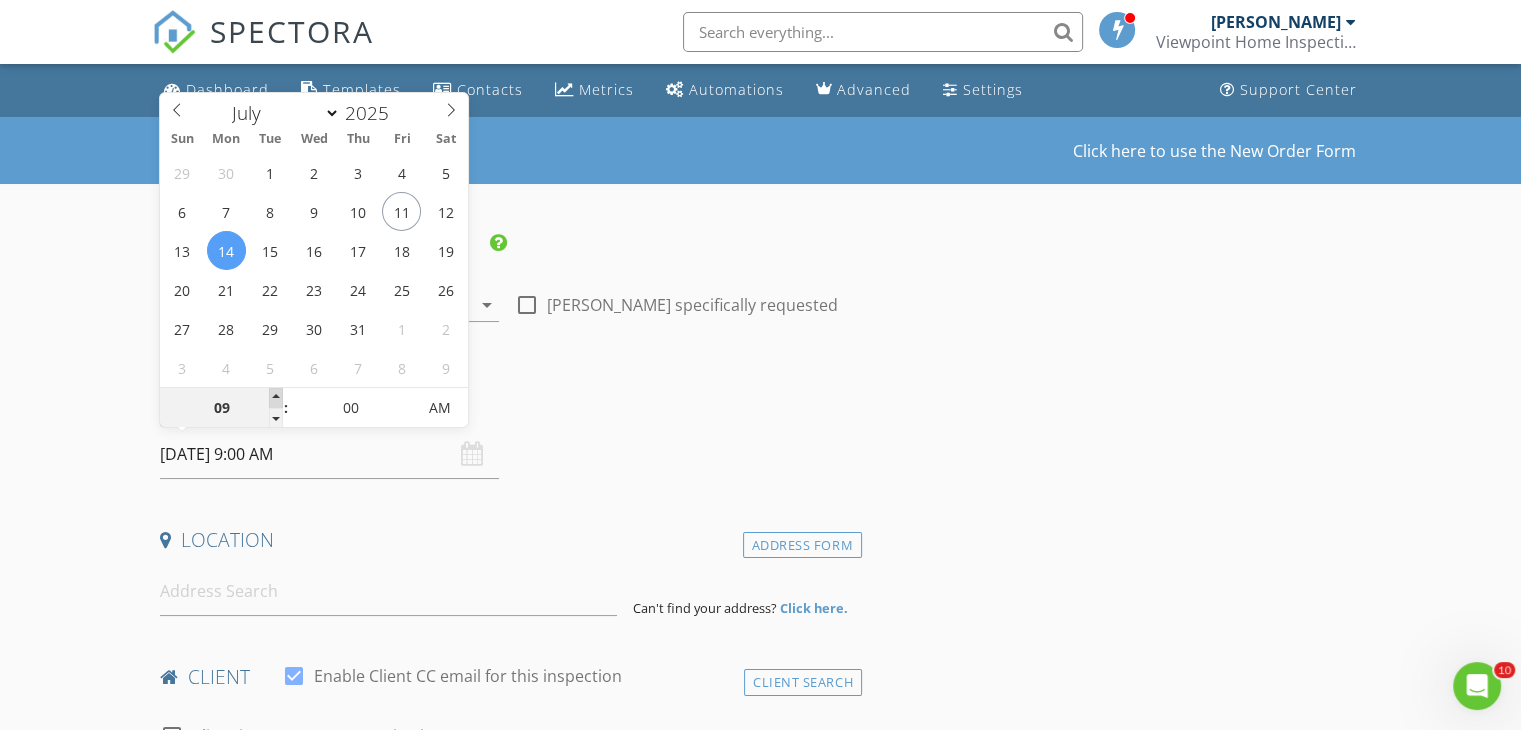 click at bounding box center (276, 398) 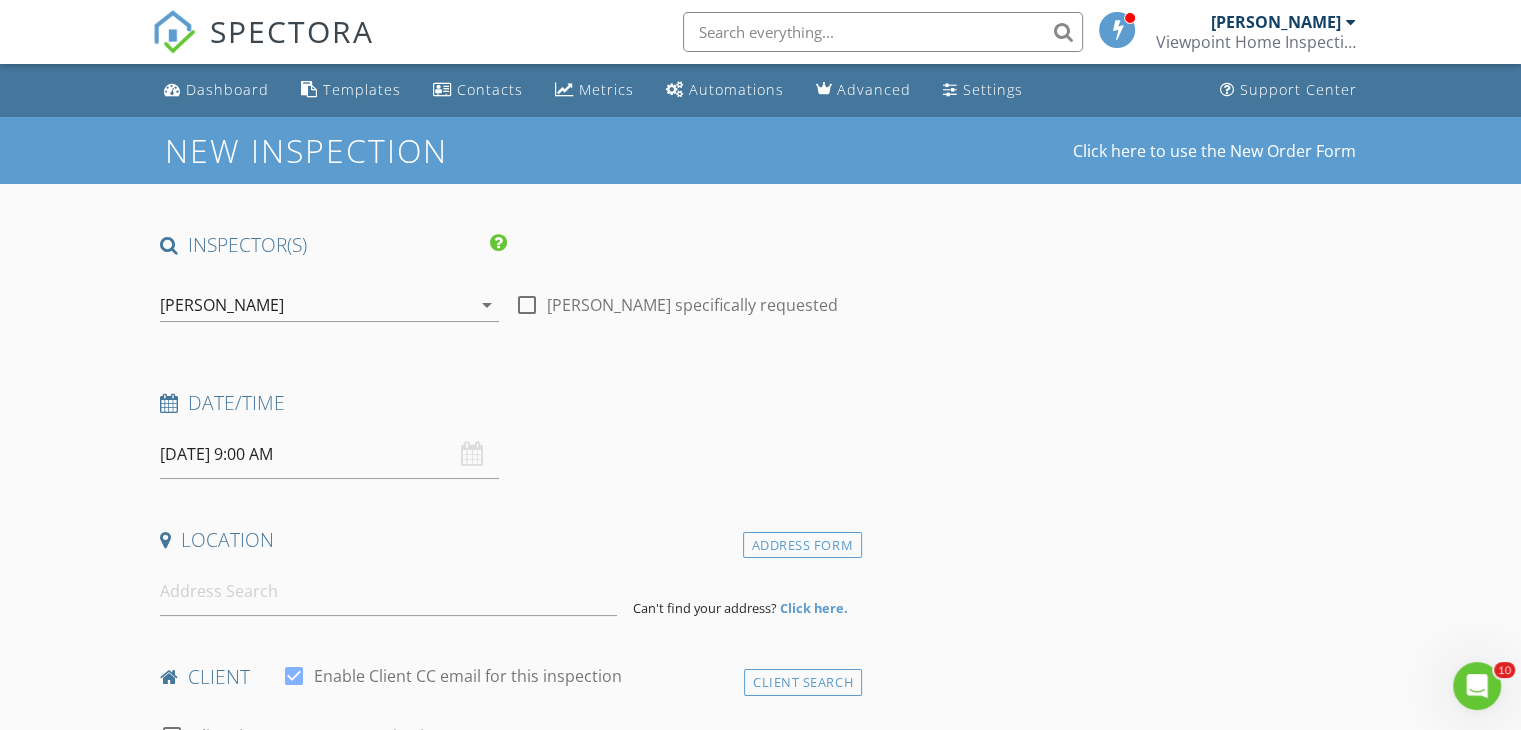click on "INSPECTOR(S)
check_box   [PERSON_NAME]   PRIMARY   check_box_outline_blank   [PERSON_NAME]     [PERSON_NAME] arrow_drop_down   check_box_outline_blank [PERSON_NAME] specifically requested
Date/Time
[DATE] 9:00 AM
Location
Address Form       Can't find your address?   Click here.
client
check_box Enable Client CC email for this inspection   Client Search     check_box_outline_blank Client is a Company/Organization     First Name   Last Name   Email   CC Email   Phone           Notes   Private Notes
ADD ADDITIONAL client
SERVICES
check_box_outline_blank   New Service   check_box_outline_blank   New Service   check_box_outline_blank   Commercial Inspection   check_box_outline_blank   PFAS Water Test   PFAS Water Test - NH Standard Test check_box_outline_blank   Viewpoint Residential 2.0" at bounding box center (507, 1642) 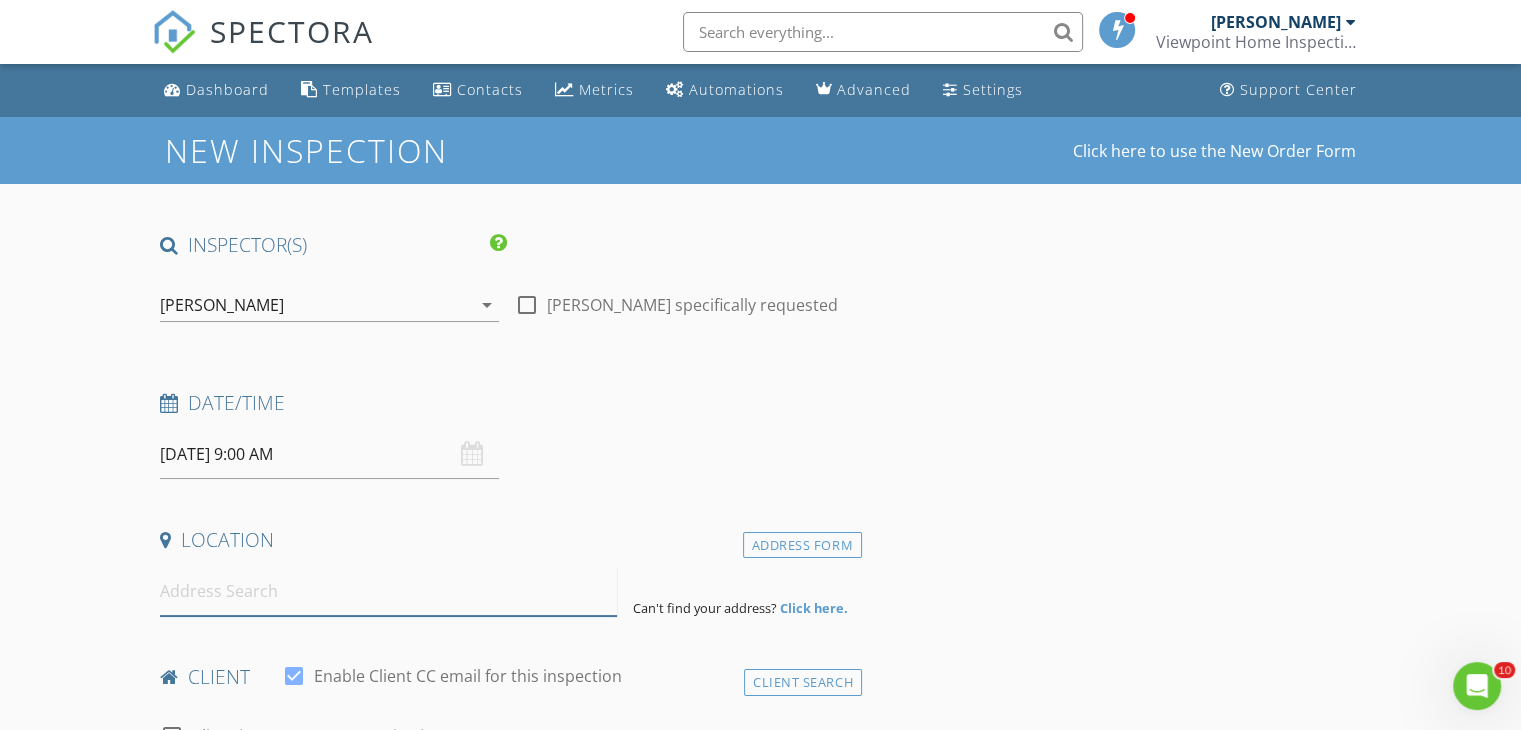 click at bounding box center [388, 591] 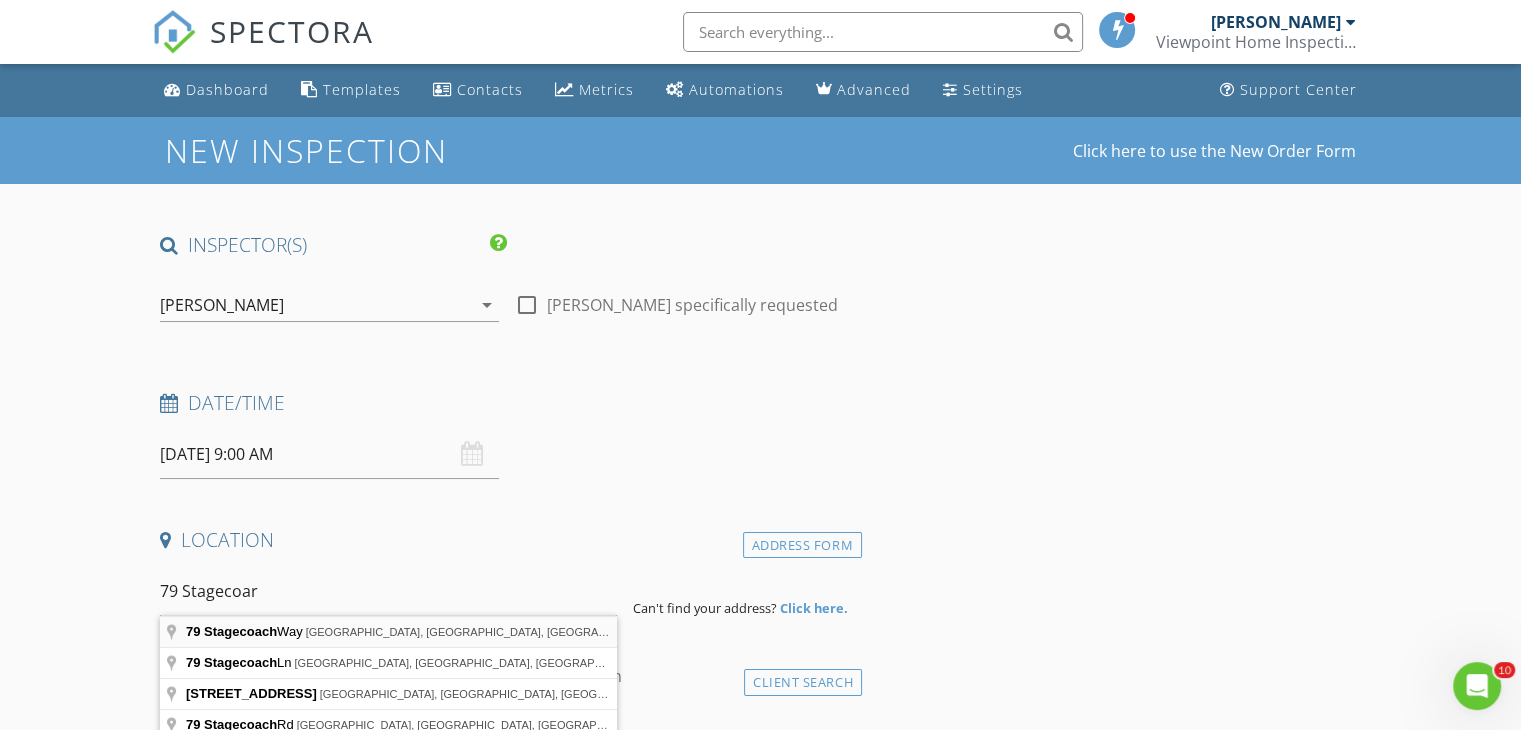 type on "79 Stagecoach Way, Manchester, NH, USA" 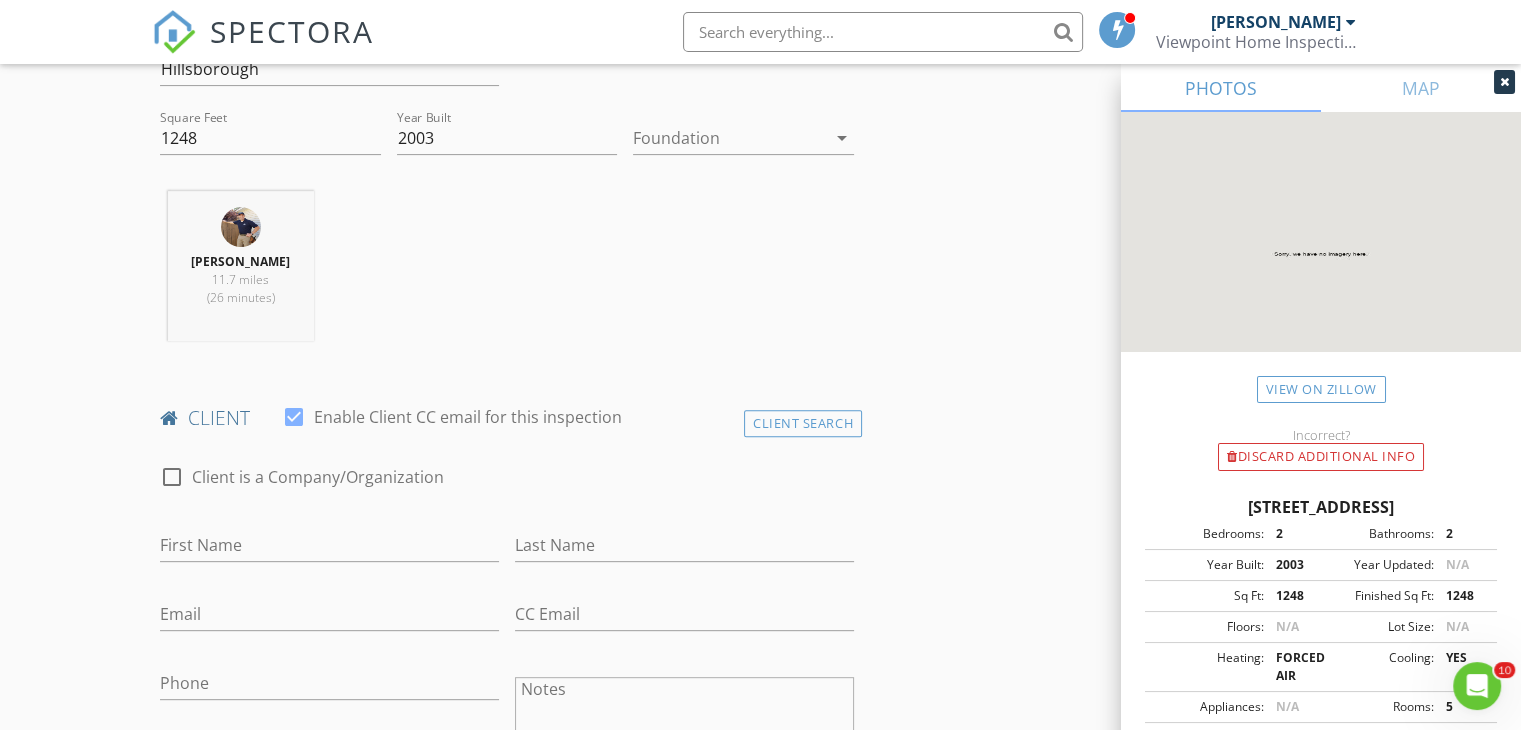 scroll, scrollTop: 700, scrollLeft: 0, axis: vertical 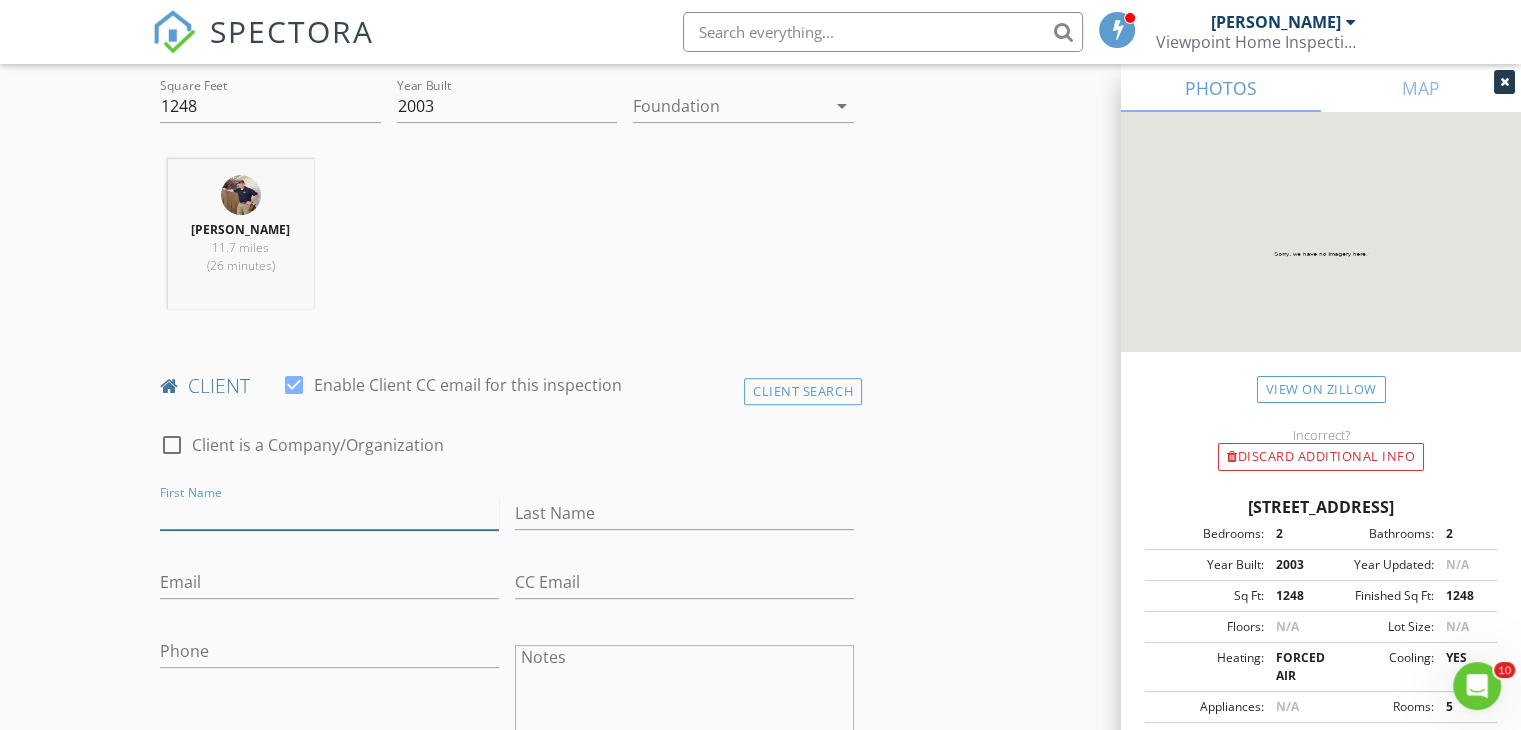 click on "First Name" at bounding box center (329, 513) 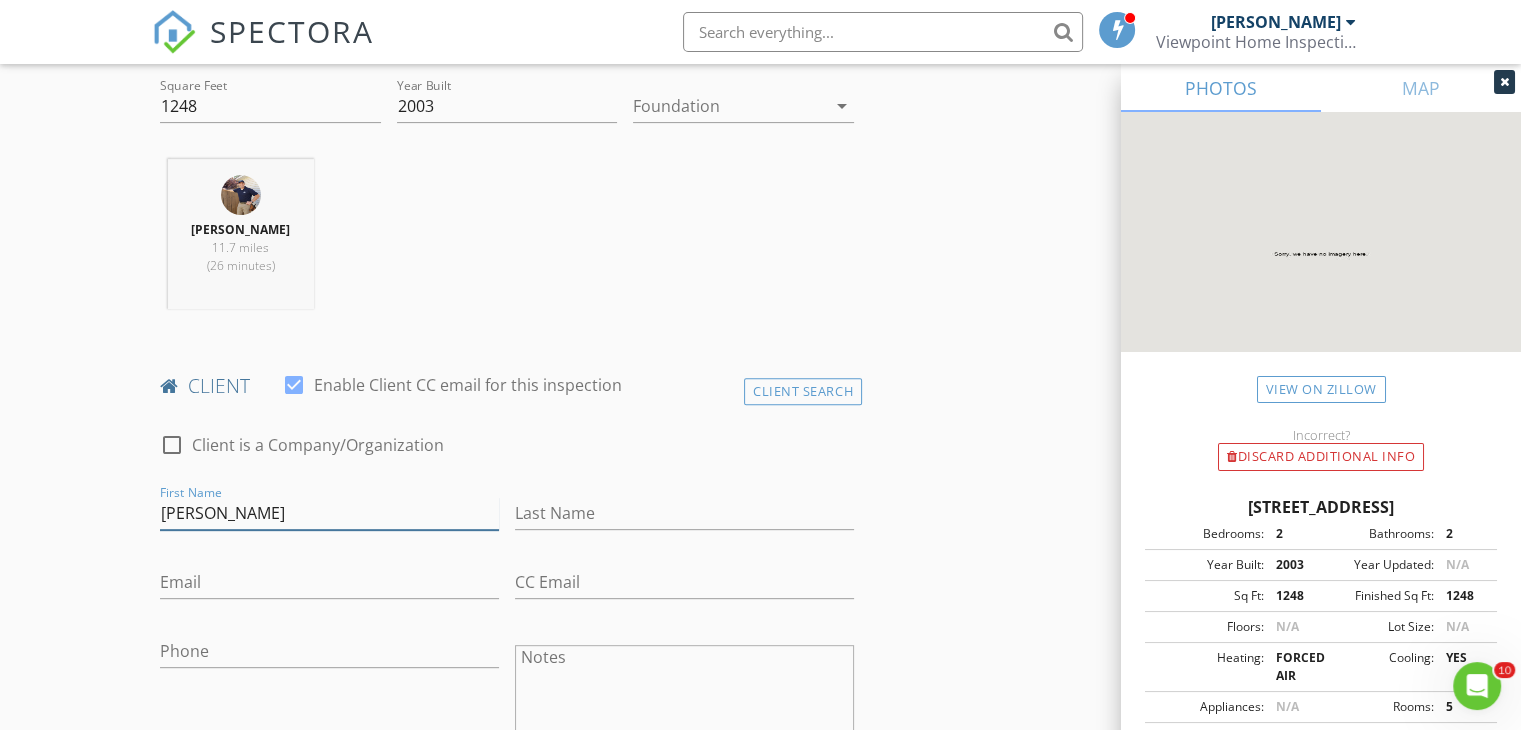 type on "[PERSON_NAME]" 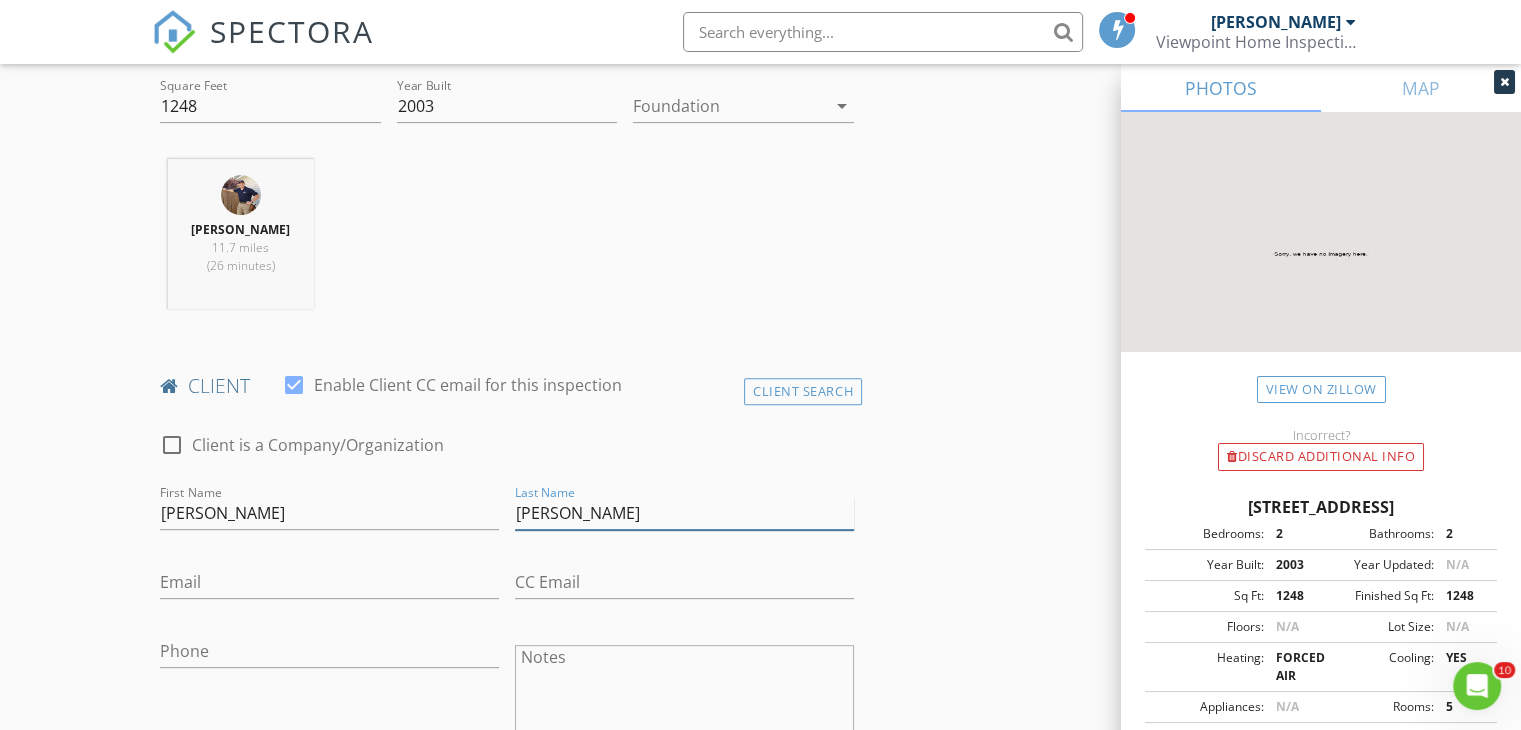 type on "[PERSON_NAME]" 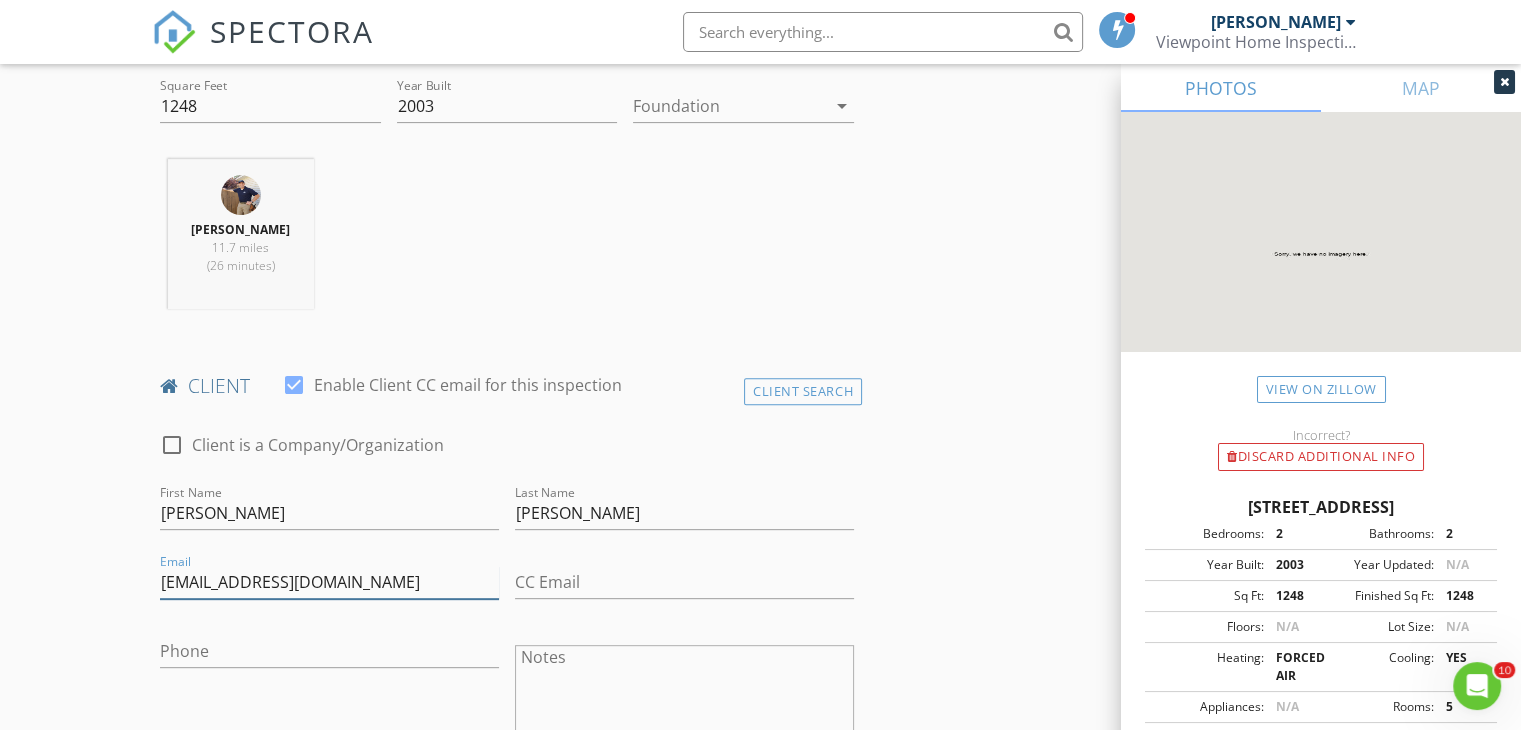 type on "[EMAIL_ADDRESS][DOMAIN_NAME]" 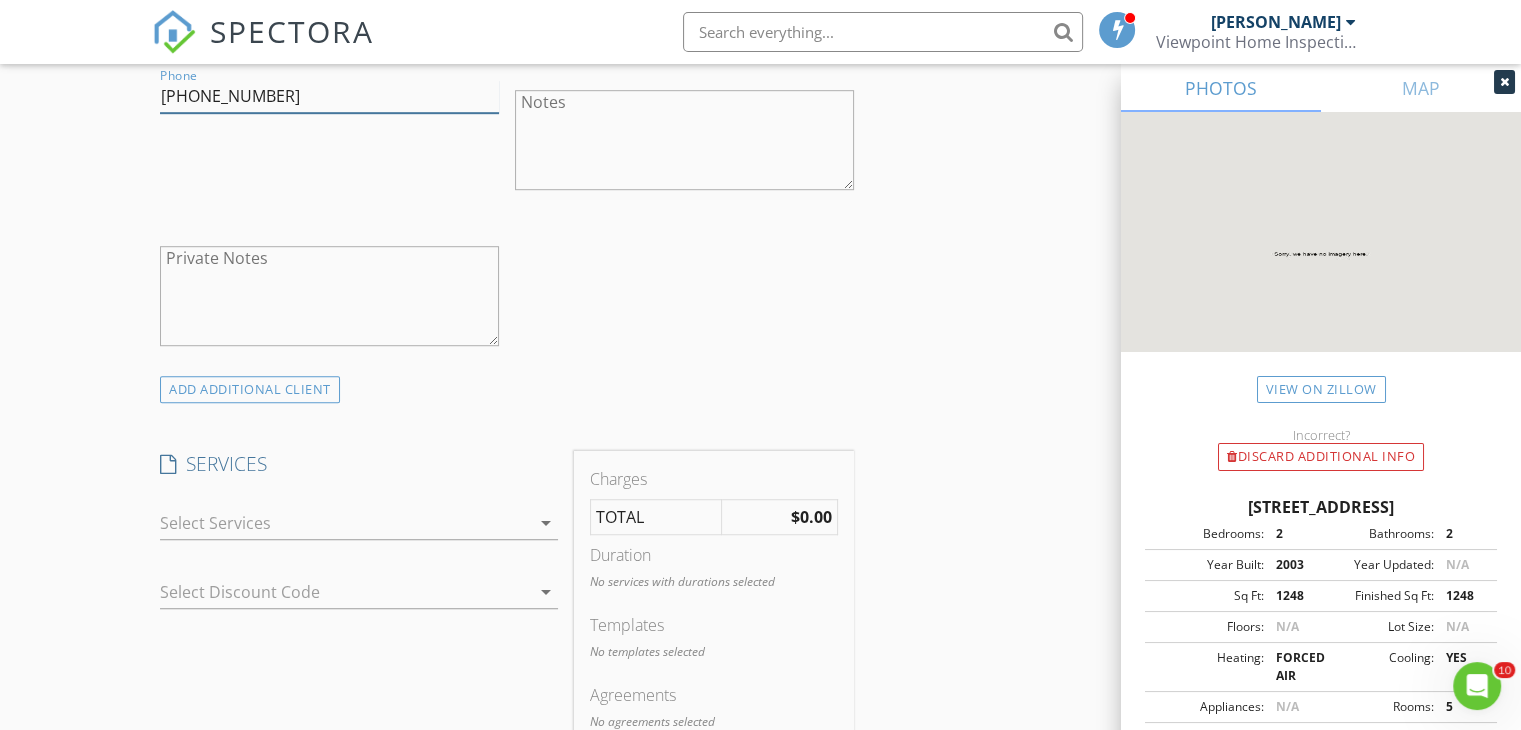 scroll, scrollTop: 1300, scrollLeft: 0, axis: vertical 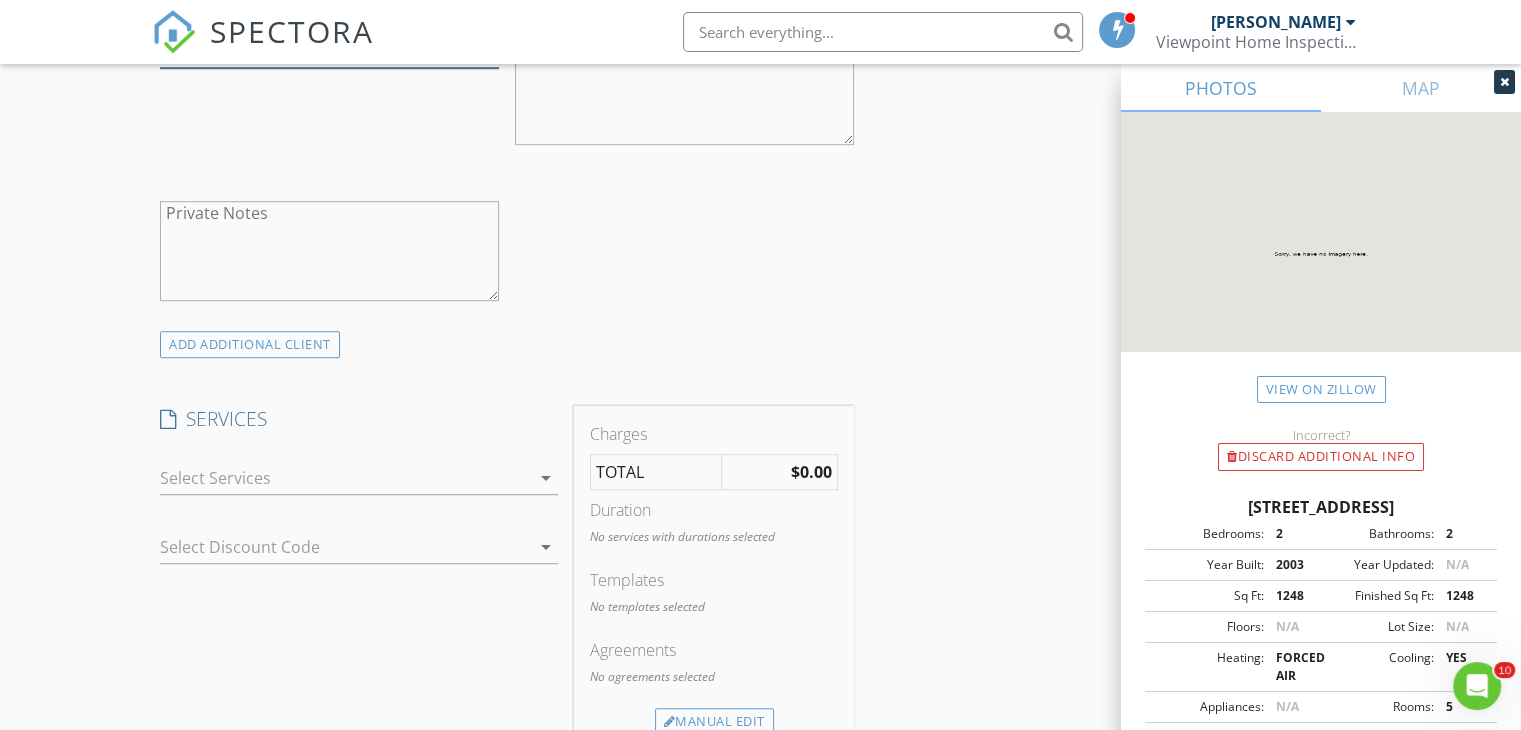 type on "[PHONE_NUMBER]" 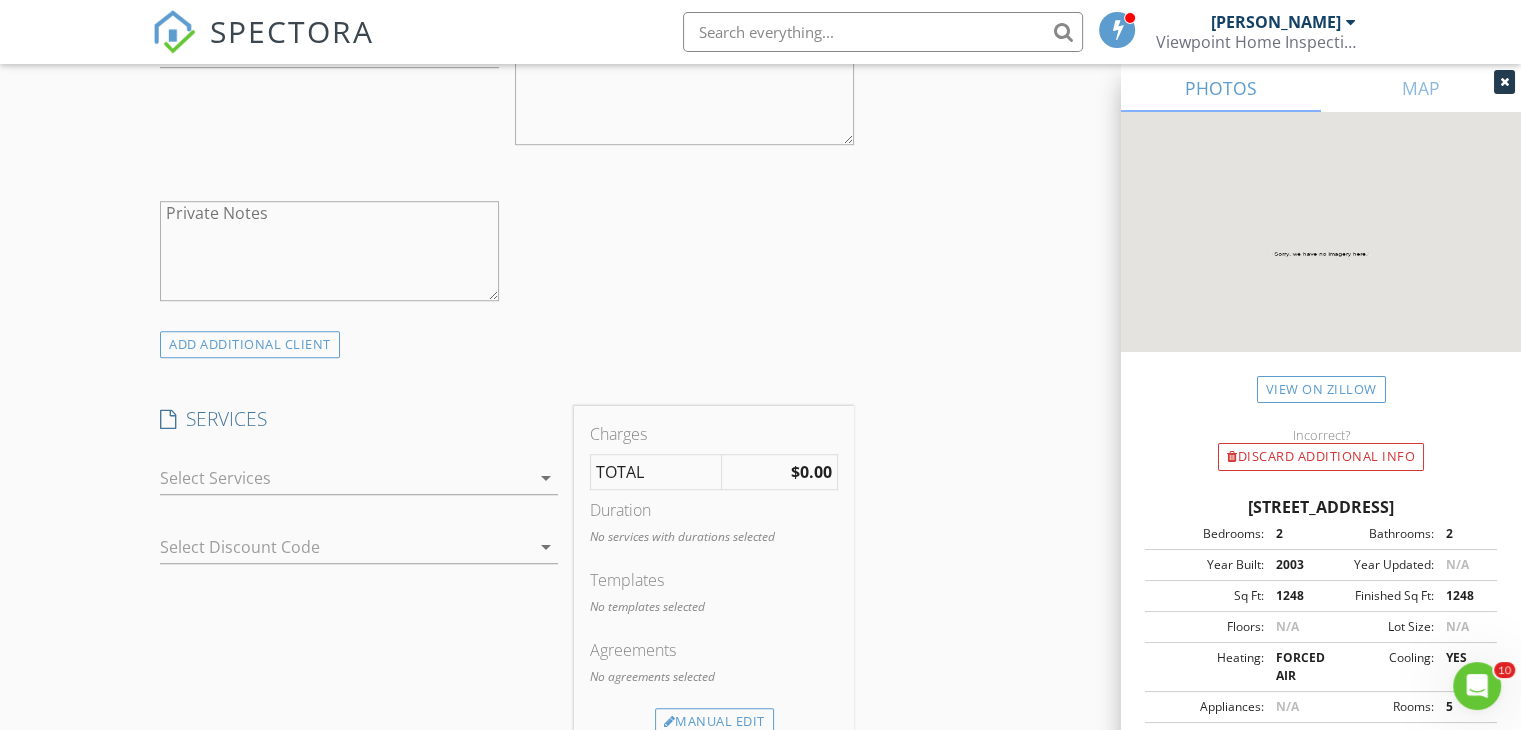 click at bounding box center [345, 478] 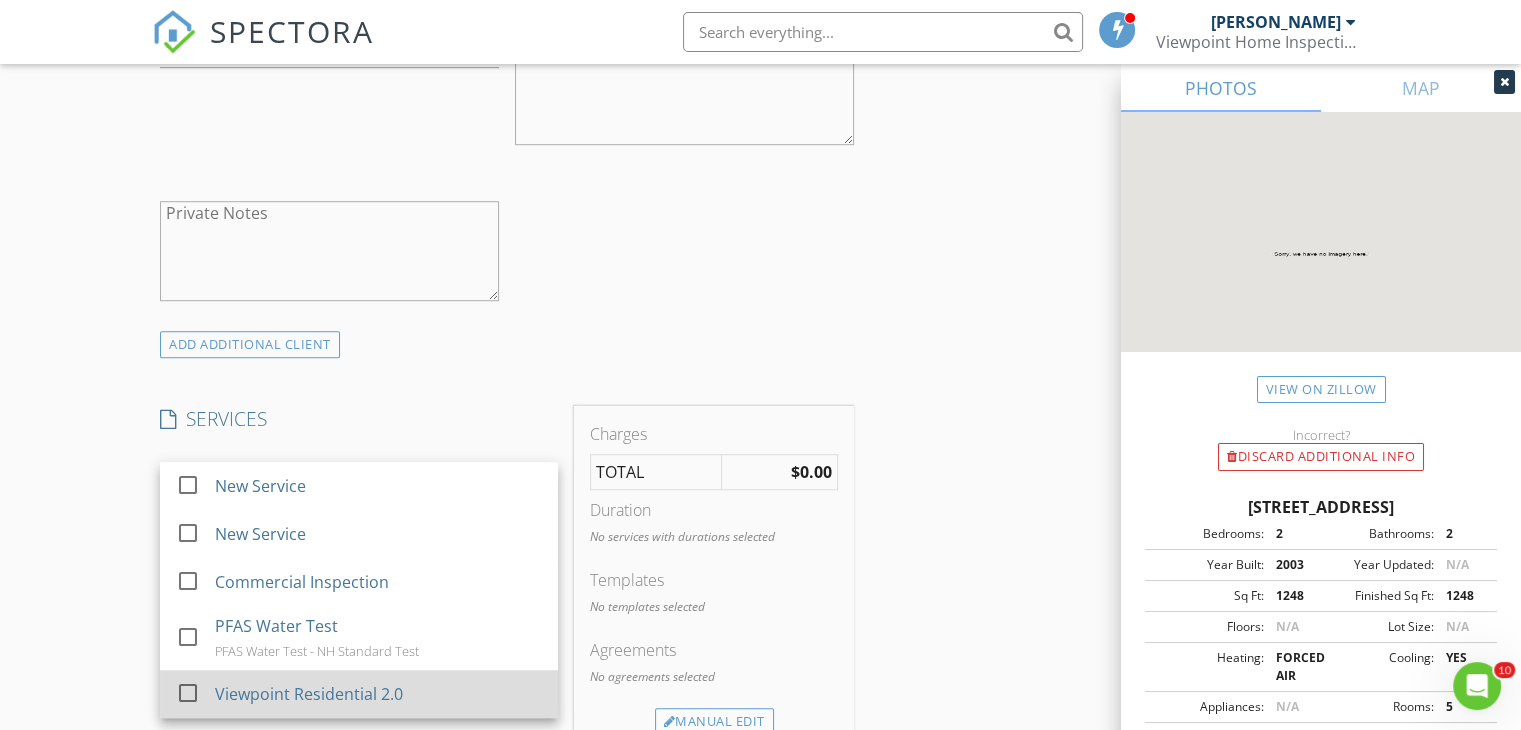click on "Viewpoint Residential 2.0" at bounding box center (309, 694) 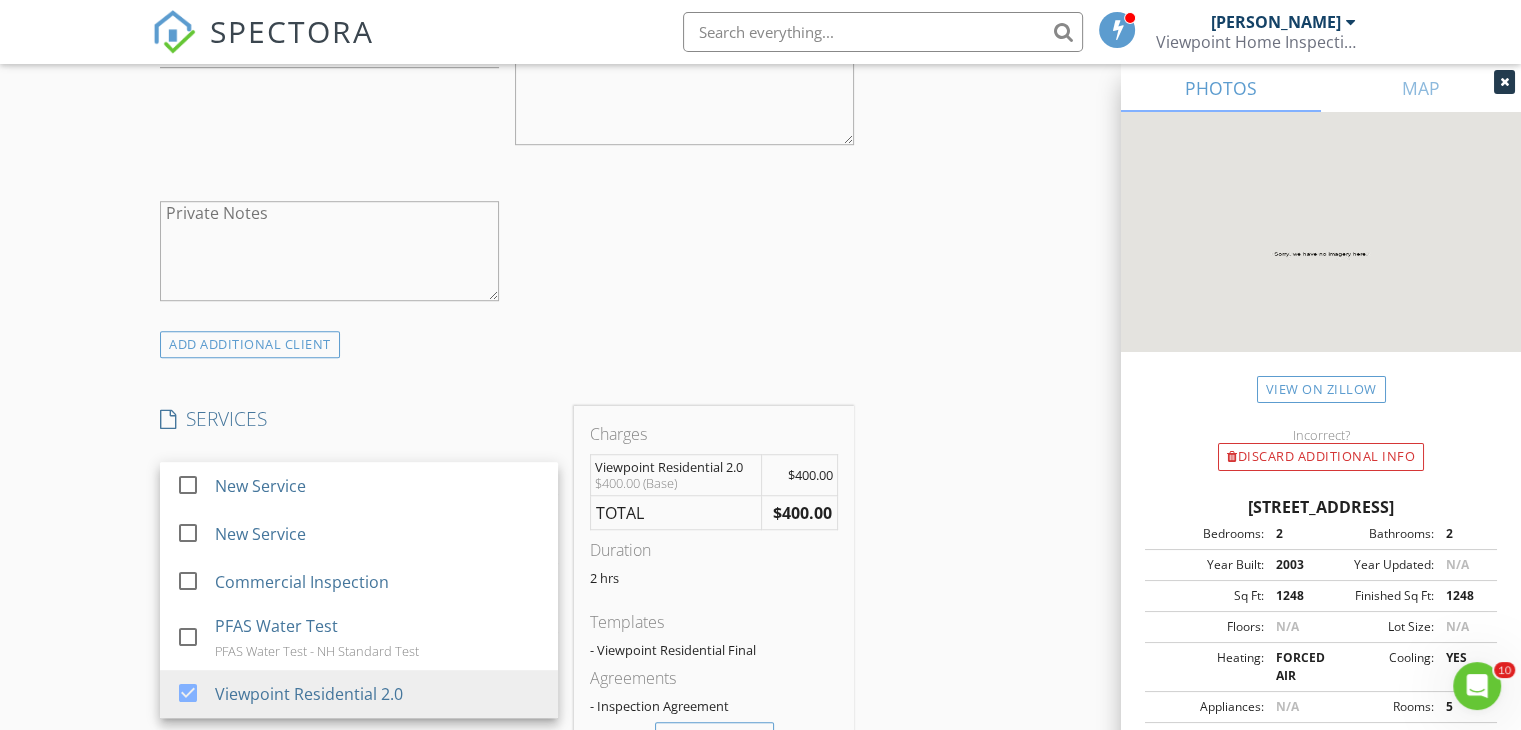 click on "New Inspection
Click here to use the New Order Form
INSPECTOR(S)
check_box   Paul Rondeau   PRIMARY   check_box_outline_blank   Jeff Pike     Paul Rondeau arrow_drop_down   check_box_outline_blank Paul Rondeau specifically requested
Date/Time
07/14/2025 9:00 AM
Location
Address Search       Address 79 Stagecoach Way   Unit   City Manchester   State NH   Zip 03104   County Hillsborough     Square Feet 1248   Year Built 2003   Foundation arrow_drop_down     Paul Rondeau     11.7 miles     (26 minutes)
client
check_box Enable Client CC email for this inspection   Client Search     check_box_outline_blank Client is a Company/Organization     First Name Roland   Last Name Lemire   Email rofoto@comcast.net   CC Email   Phone 603-661-6562           Notes   Private Notes
ADD ADDITIONAL client" at bounding box center [760, 579] 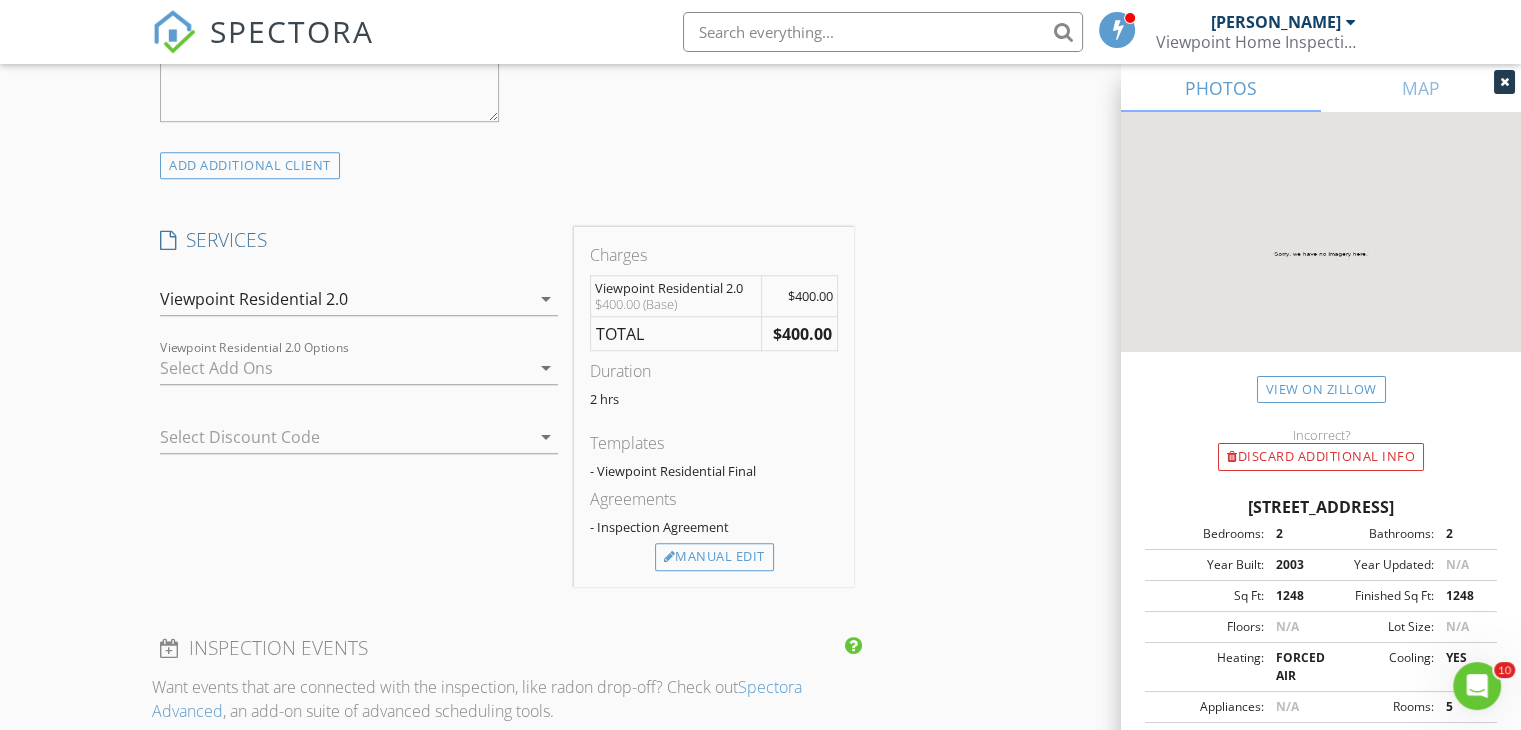 scroll, scrollTop: 1500, scrollLeft: 0, axis: vertical 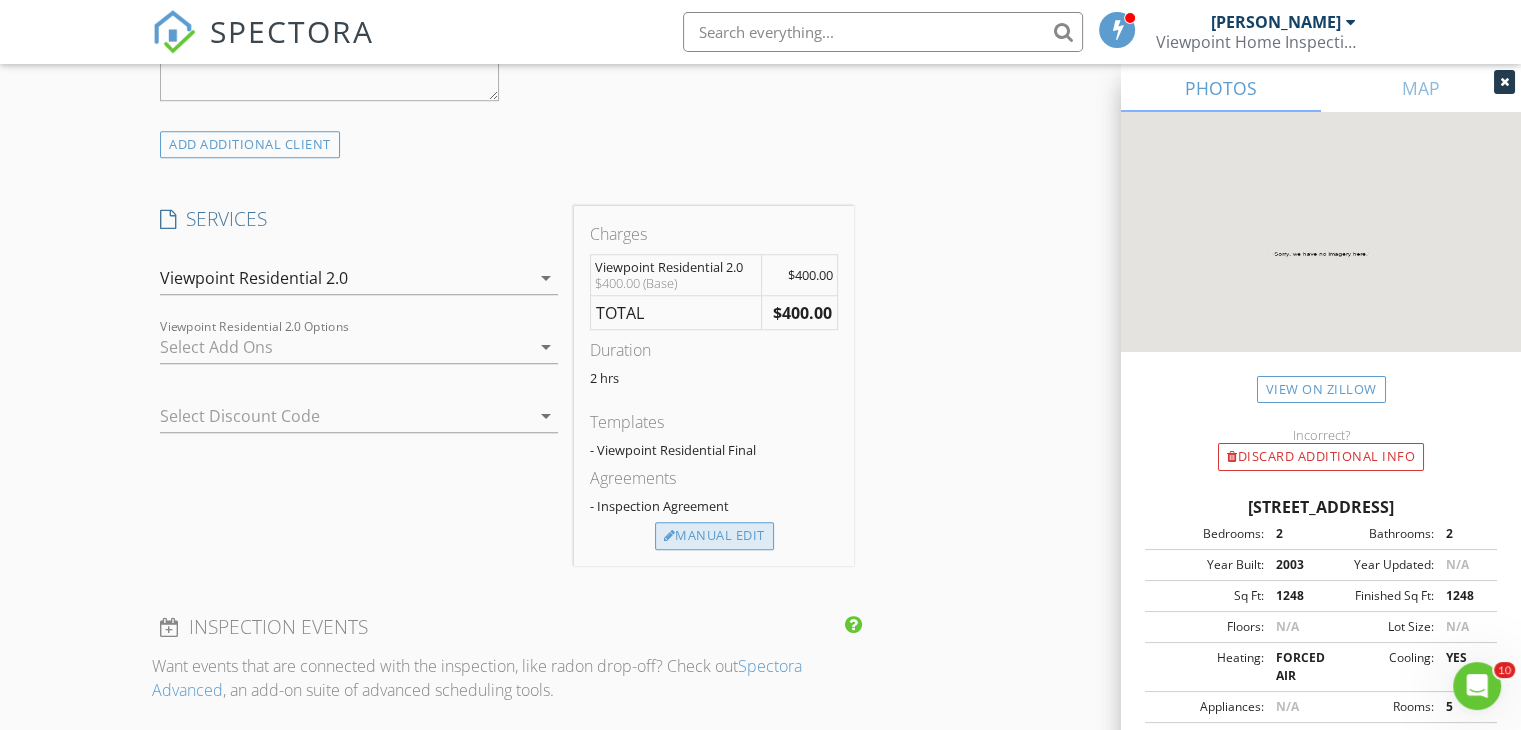 click on "Manual Edit" at bounding box center (714, 536) 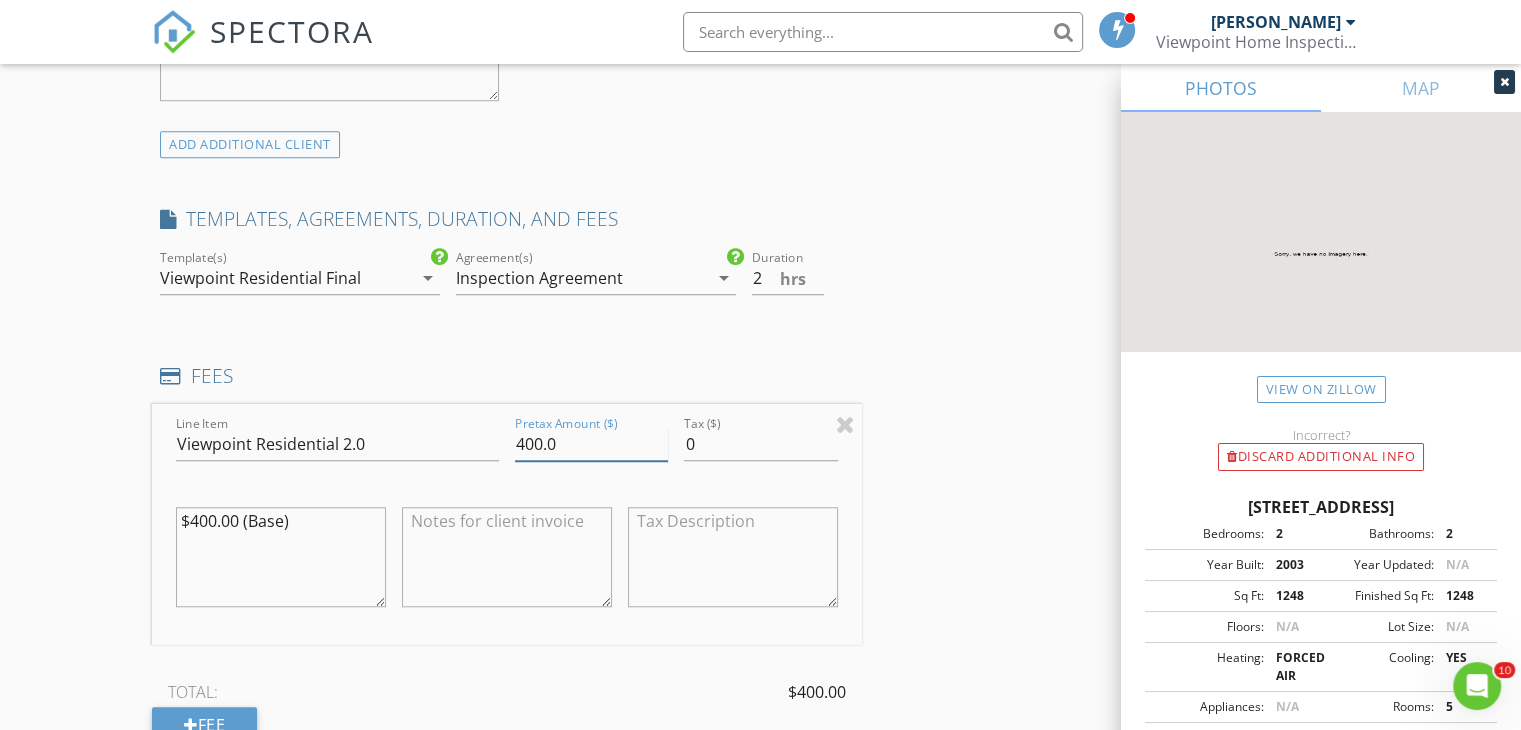 click on "400.0" at bounding box center (591, 444) 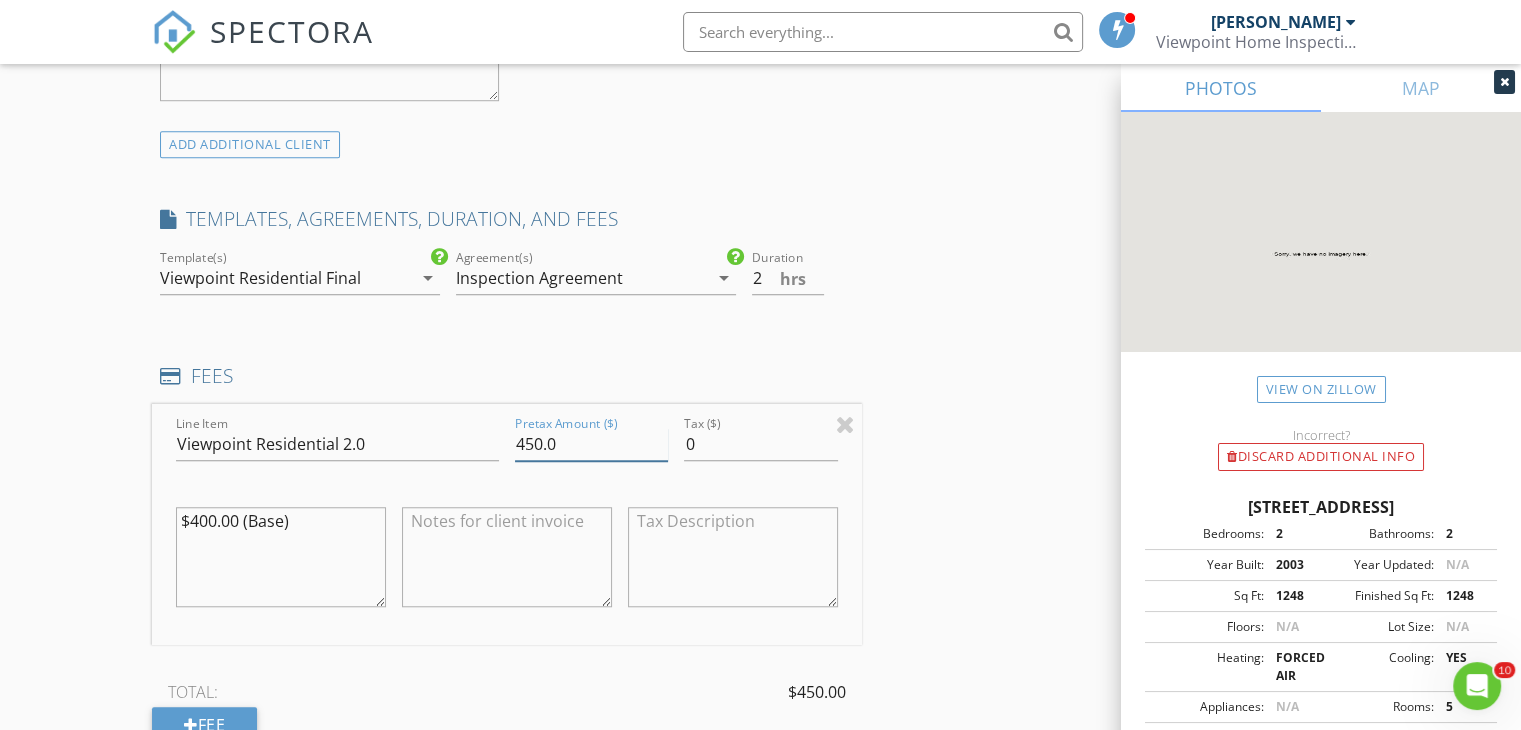 type on "450.0" 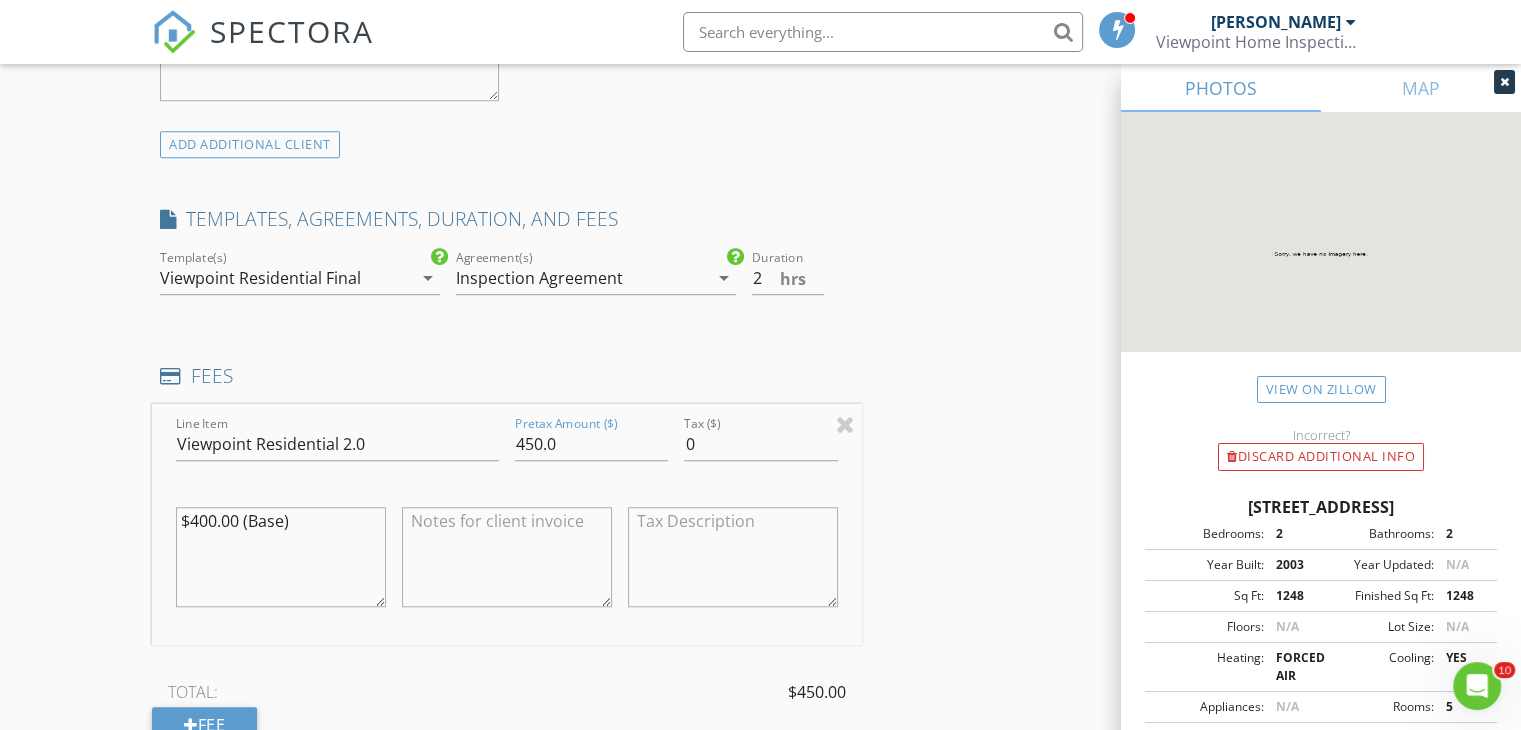 click on "$400.00 (Base)" at bounding box center [281, 557] 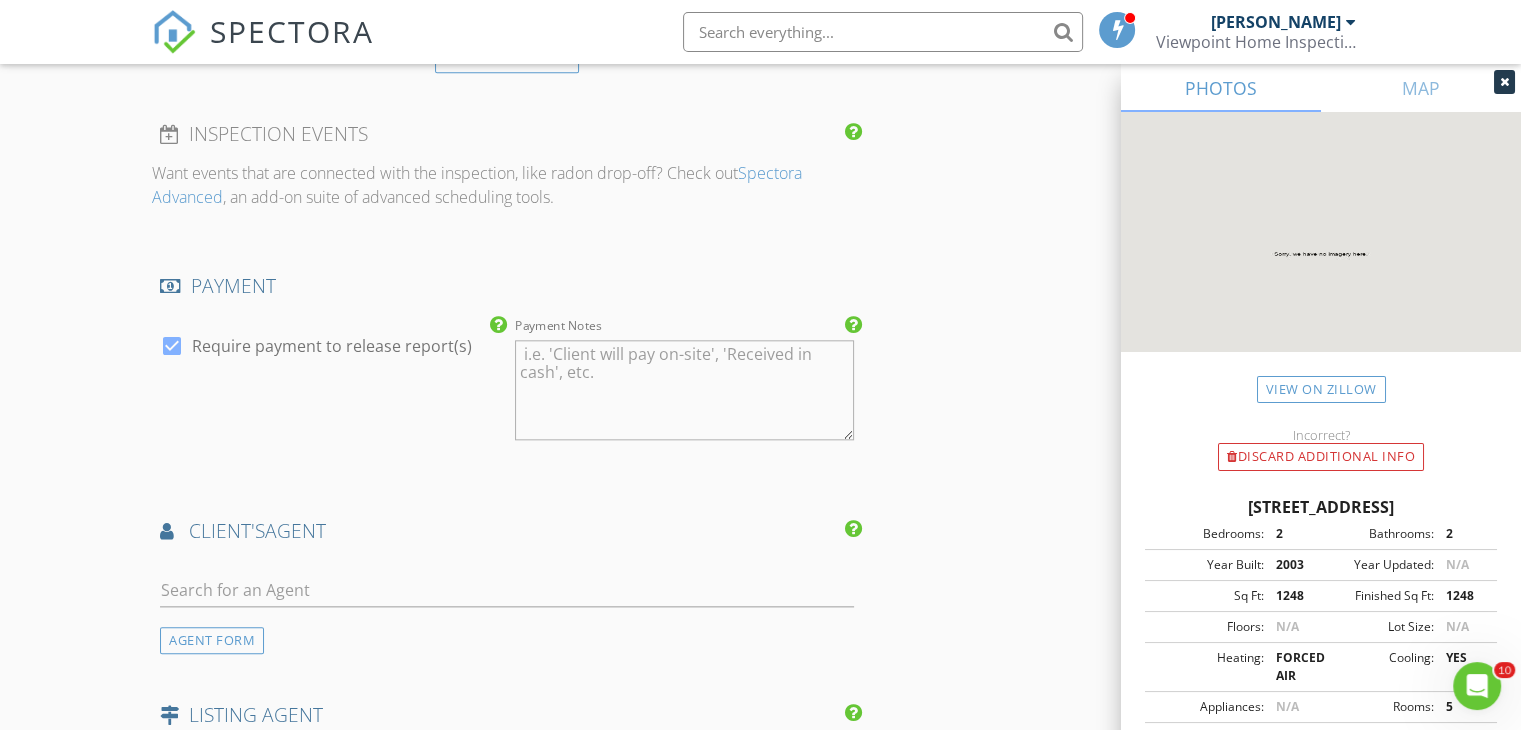 scroll, scrollTop: 2300, scrollLeft: 0, axis: vertical 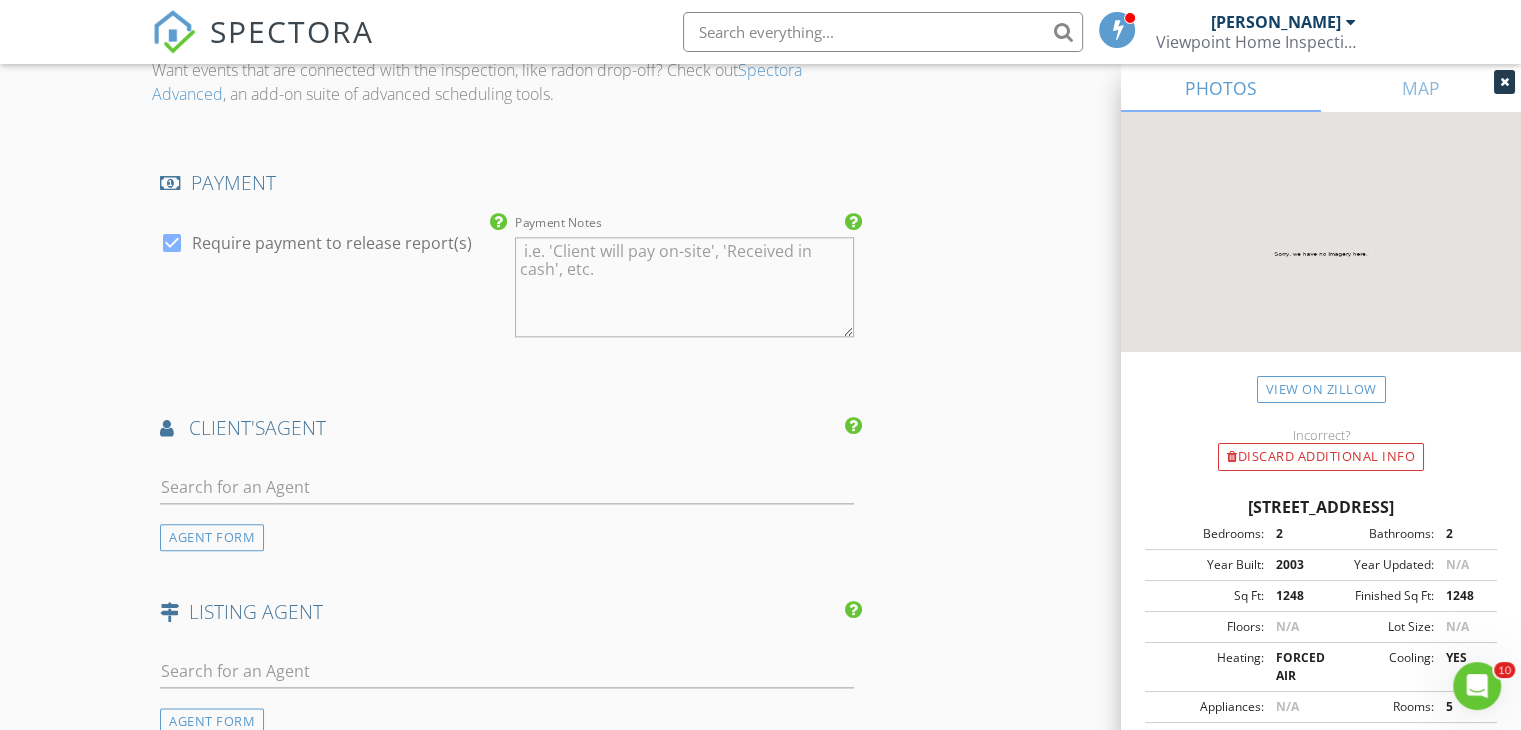 type on "$450.00 (Base)" 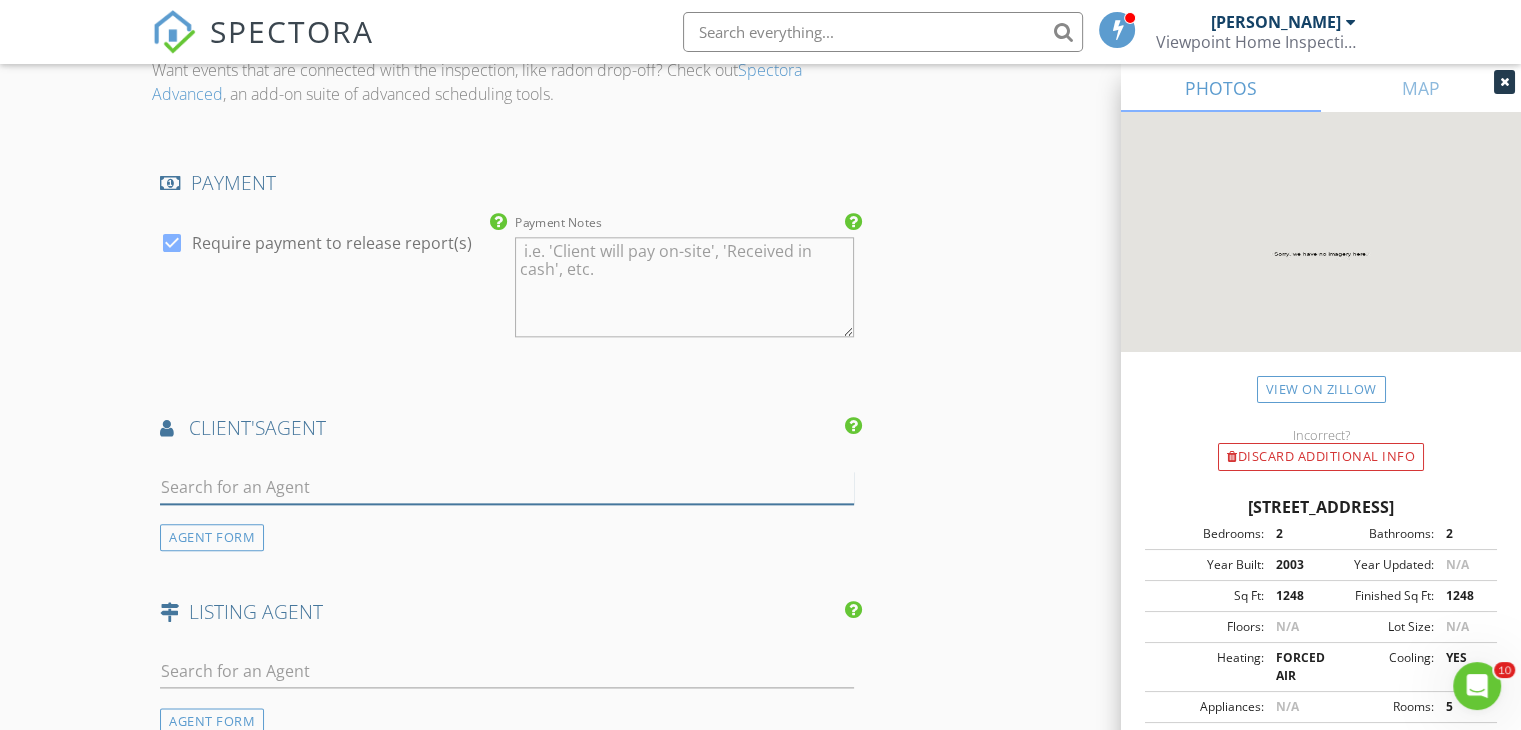 click at bounding box center [507, 487] 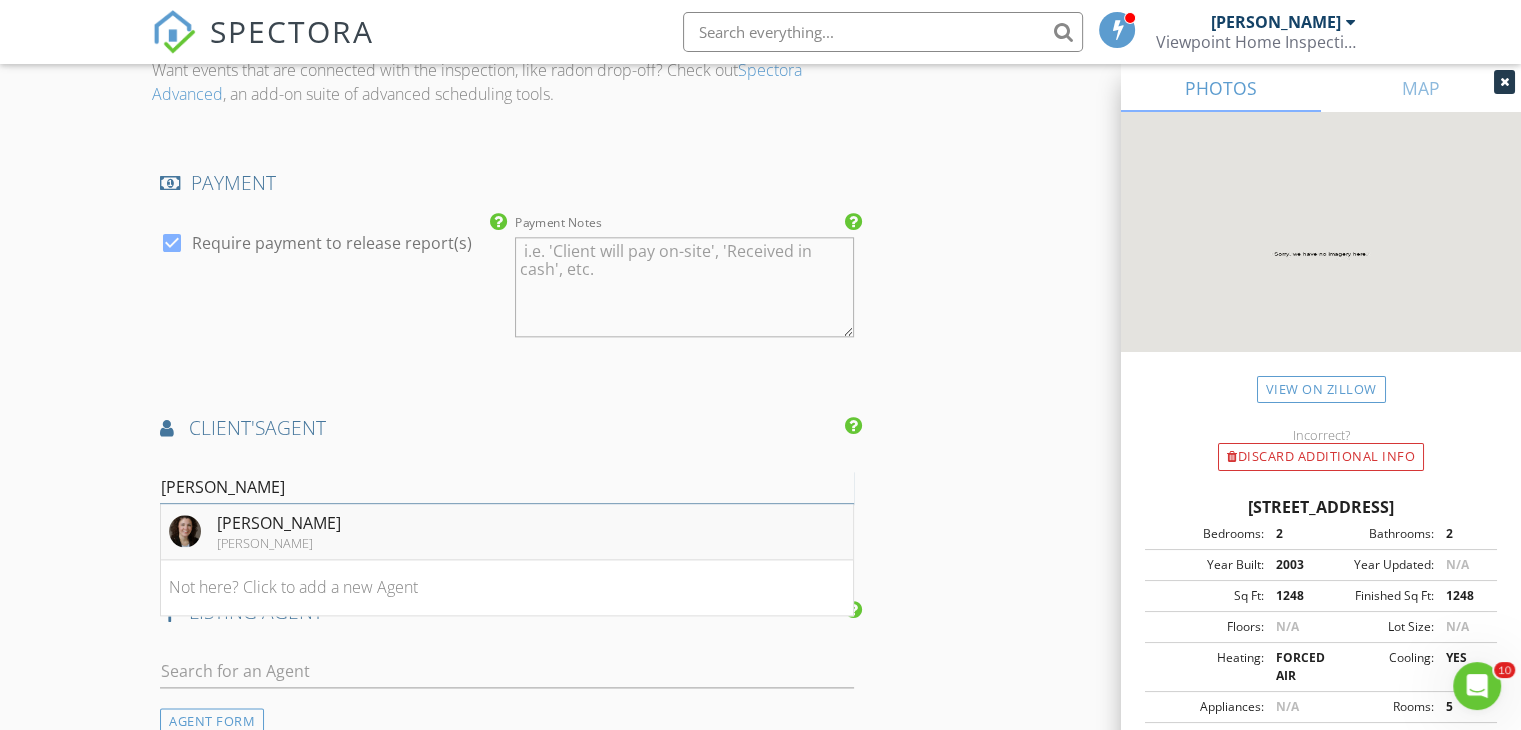 type on "Ker" 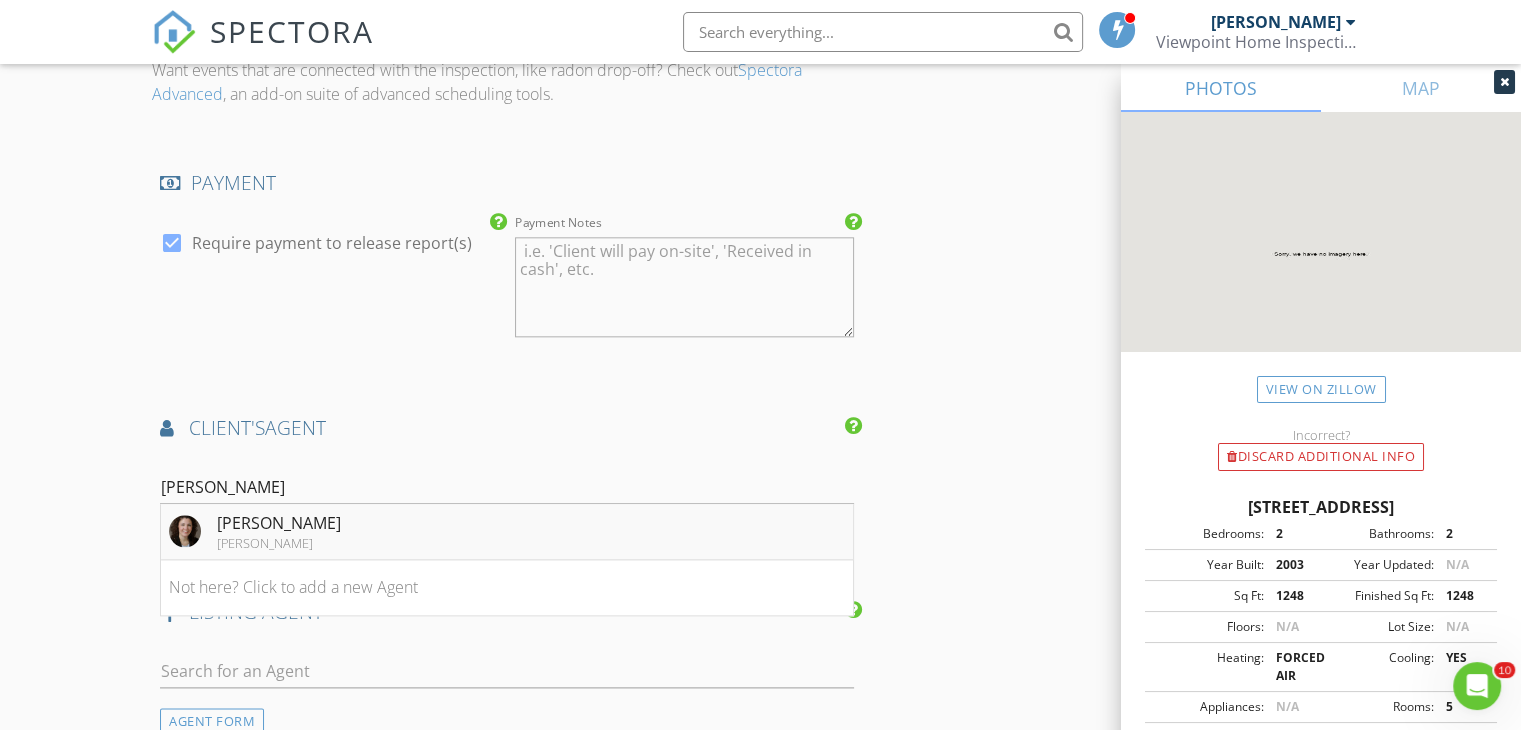 click on "Kerri Crowley" at bounding box center [279, 523] 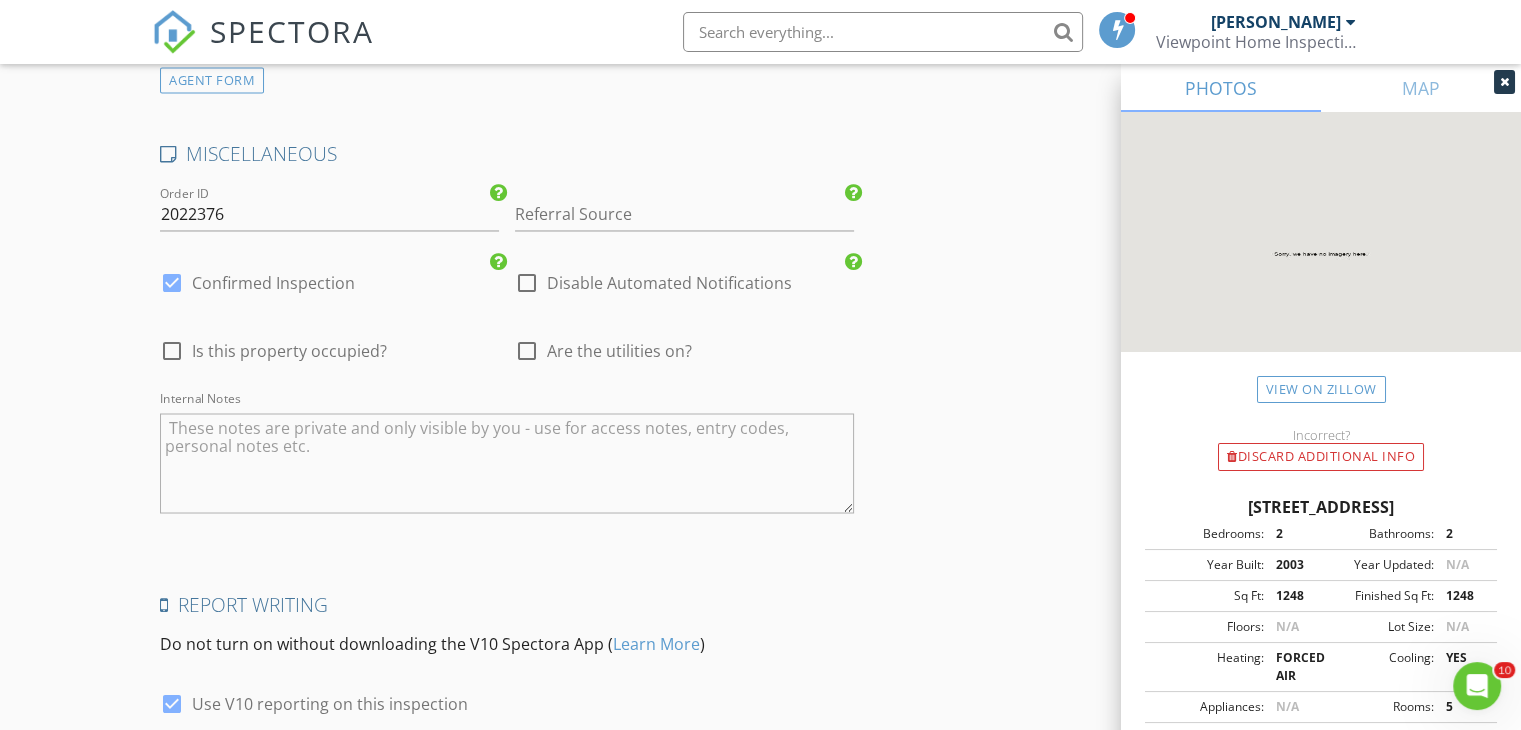 scroll, scrollTop: 3400, scrollLeft: 0, axis: vertical 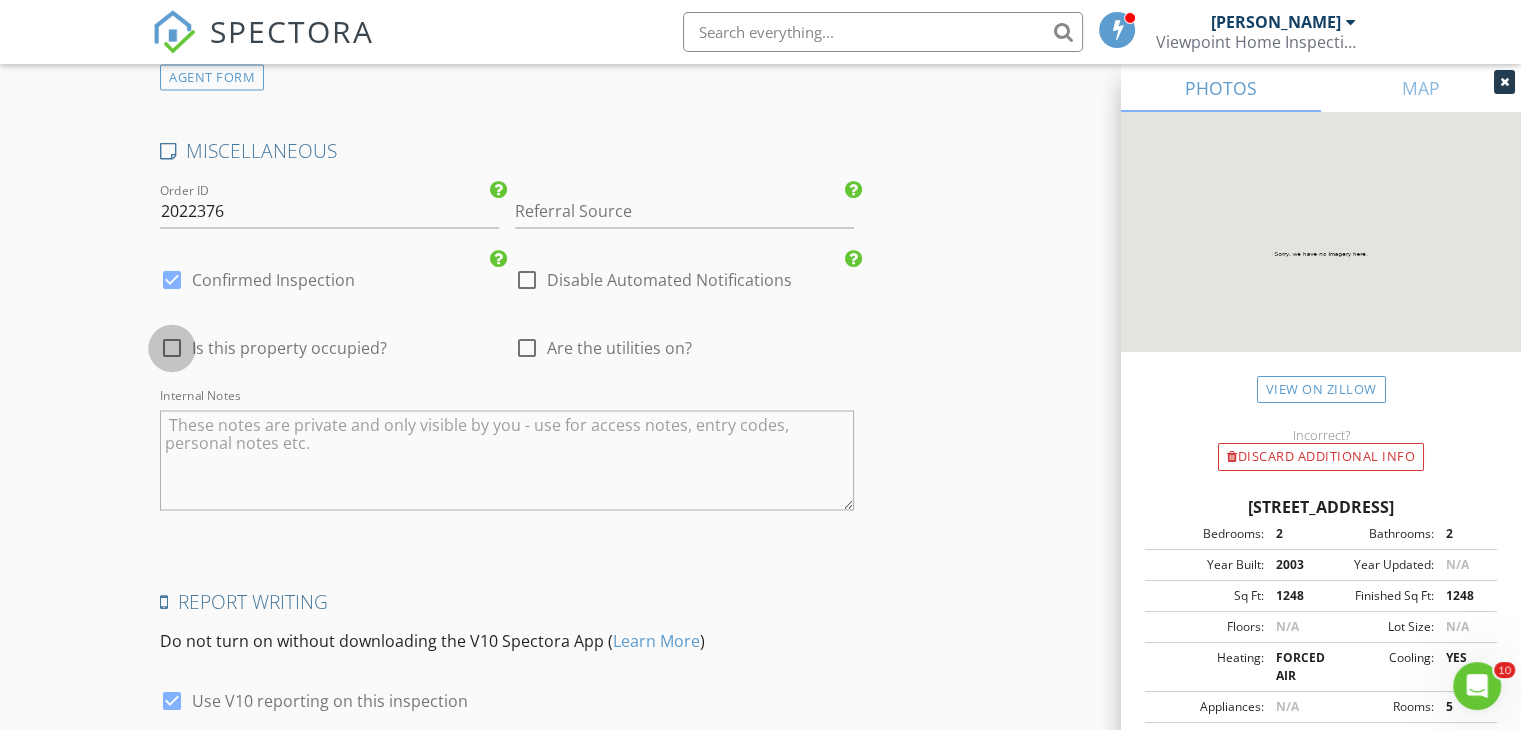 click at bounding box center (172, 348) 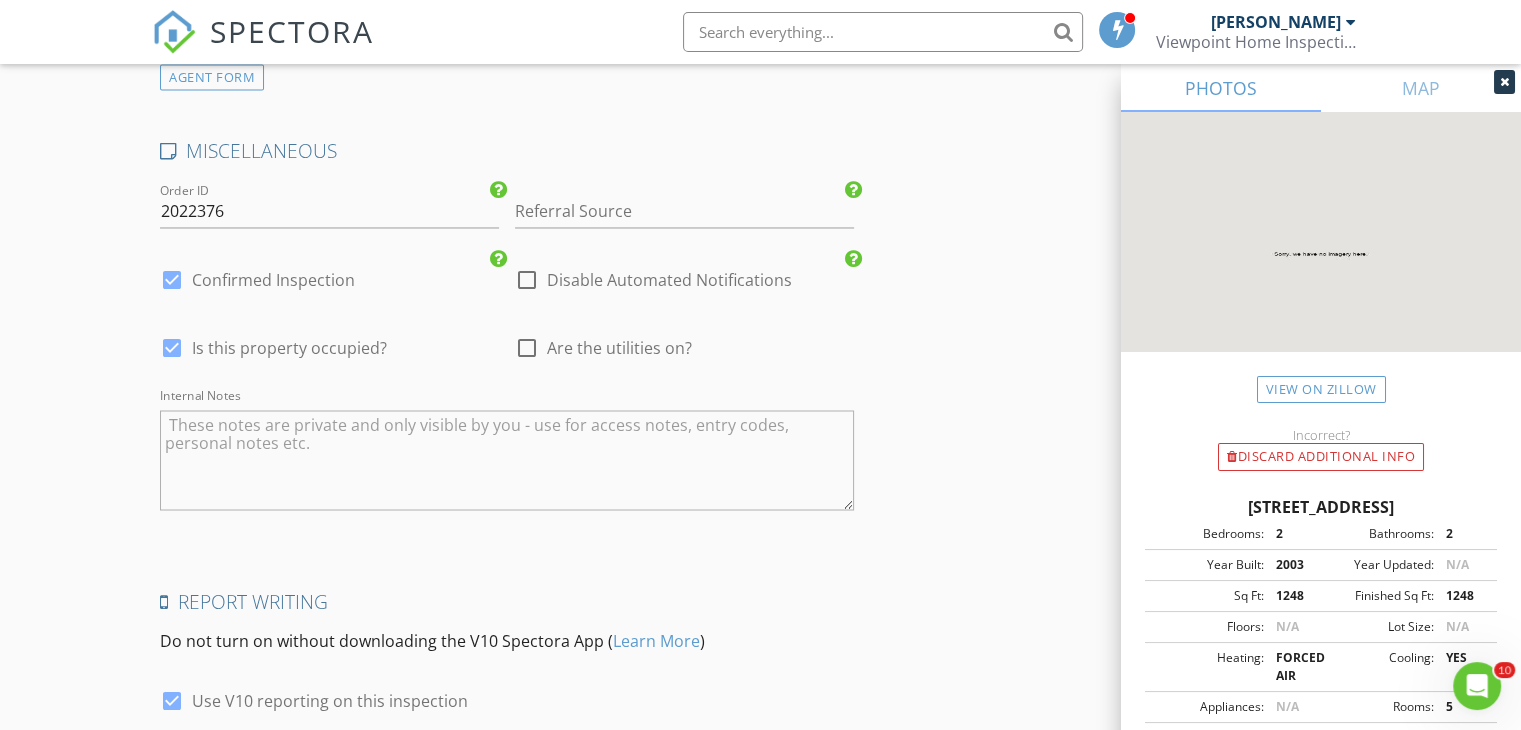 click at bounding box center [527, 348] 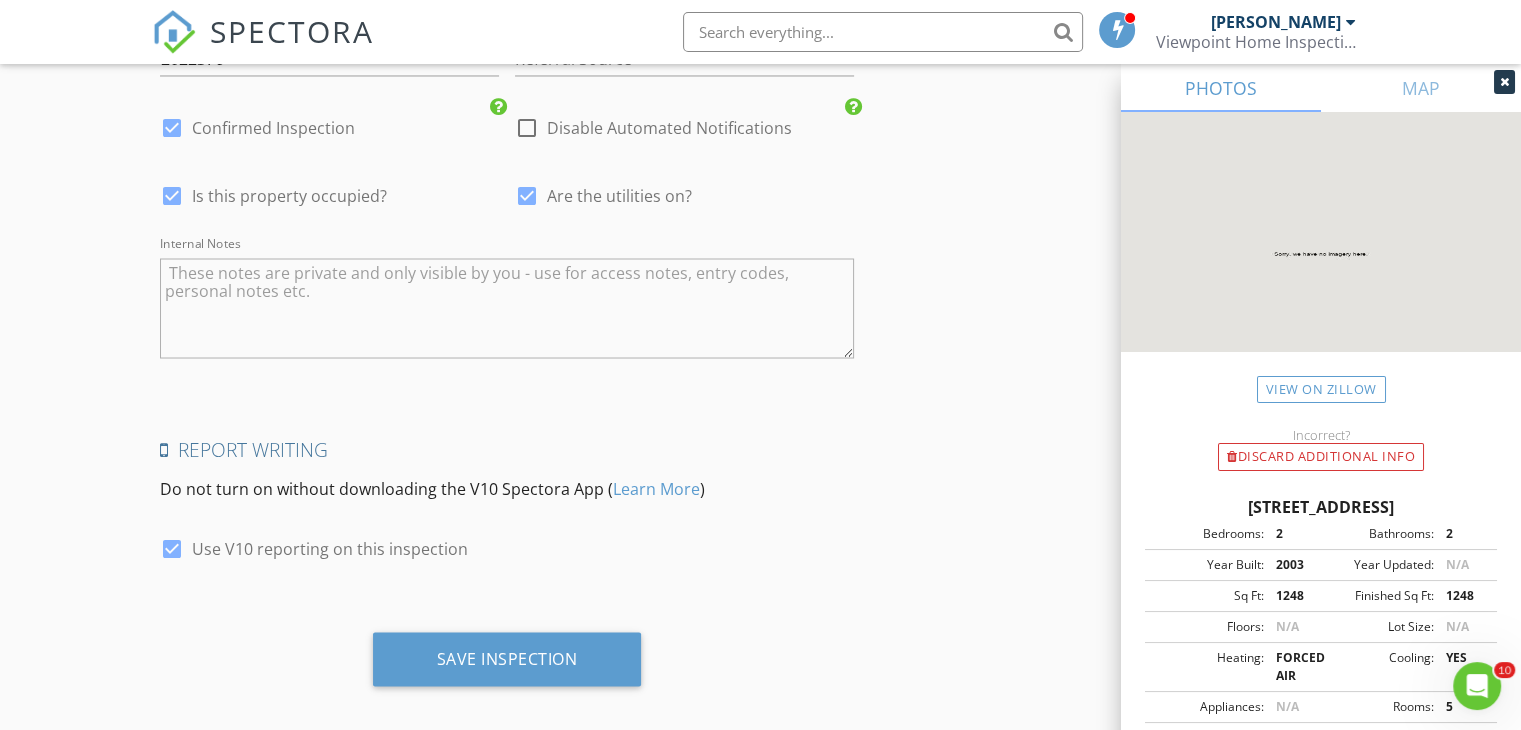 scroll, scrollTop: 3564, scrollLeft: 0, axis: vertical 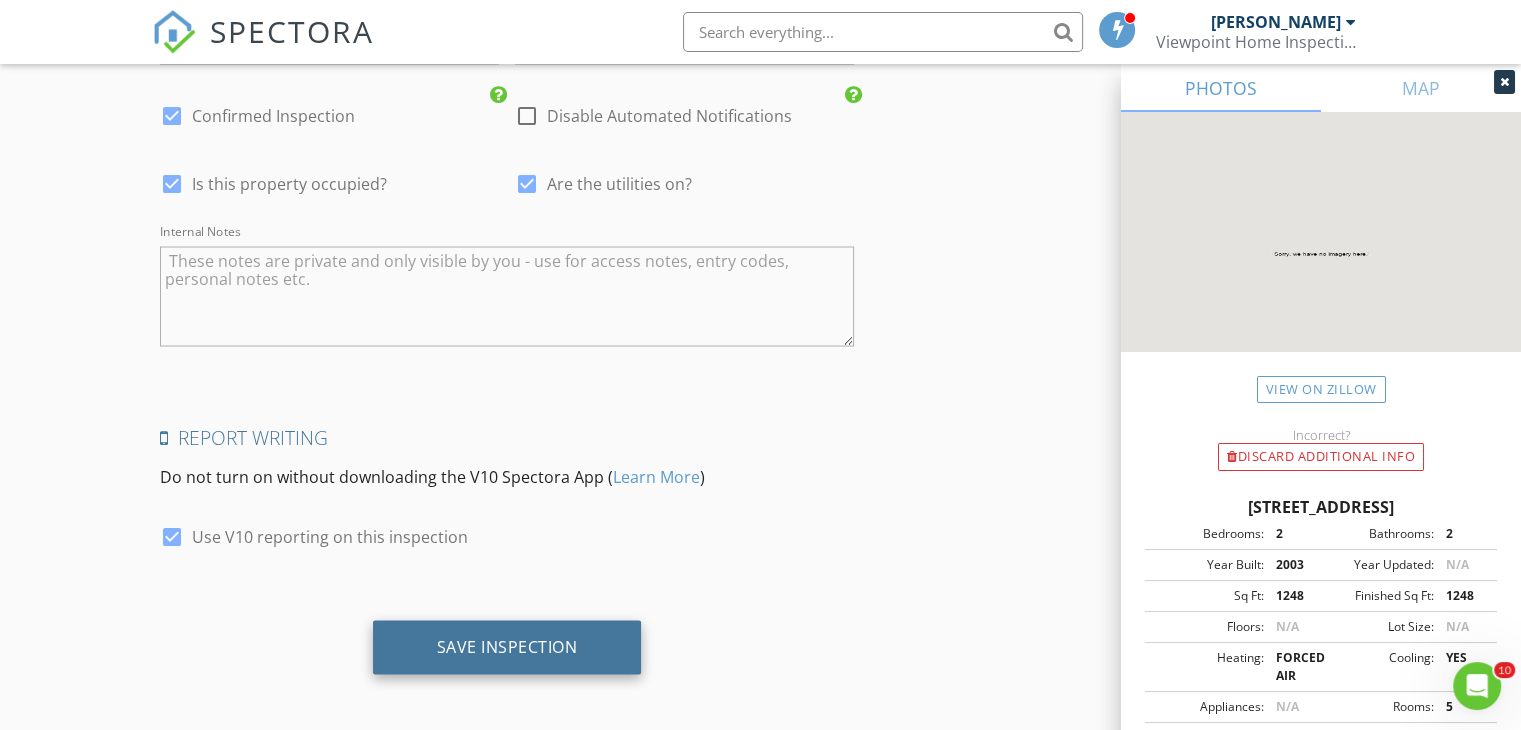 click on "Save Inspection" at bounding box center (507, 646) 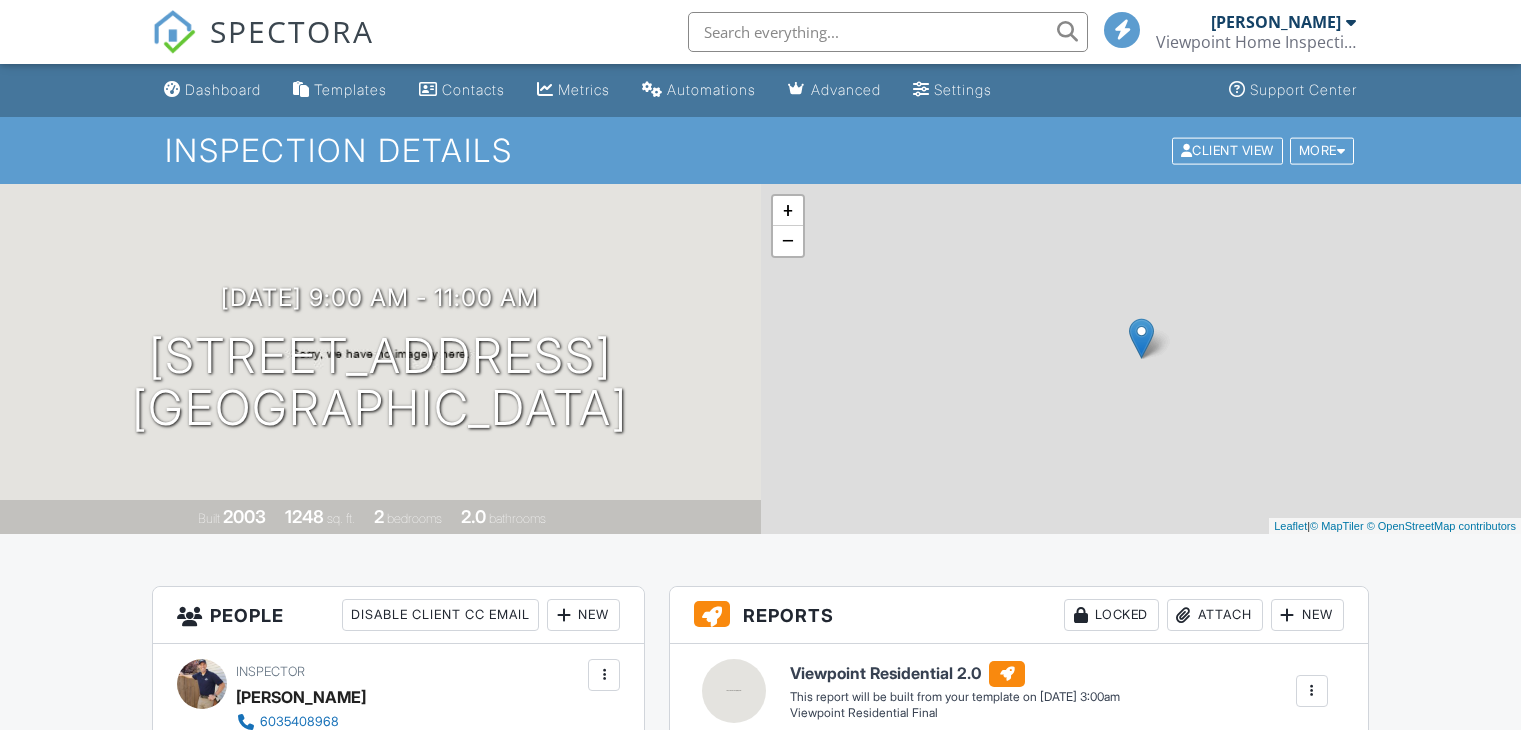 scroll, scrollTop: 0, scrollLeft: 0, axis: both 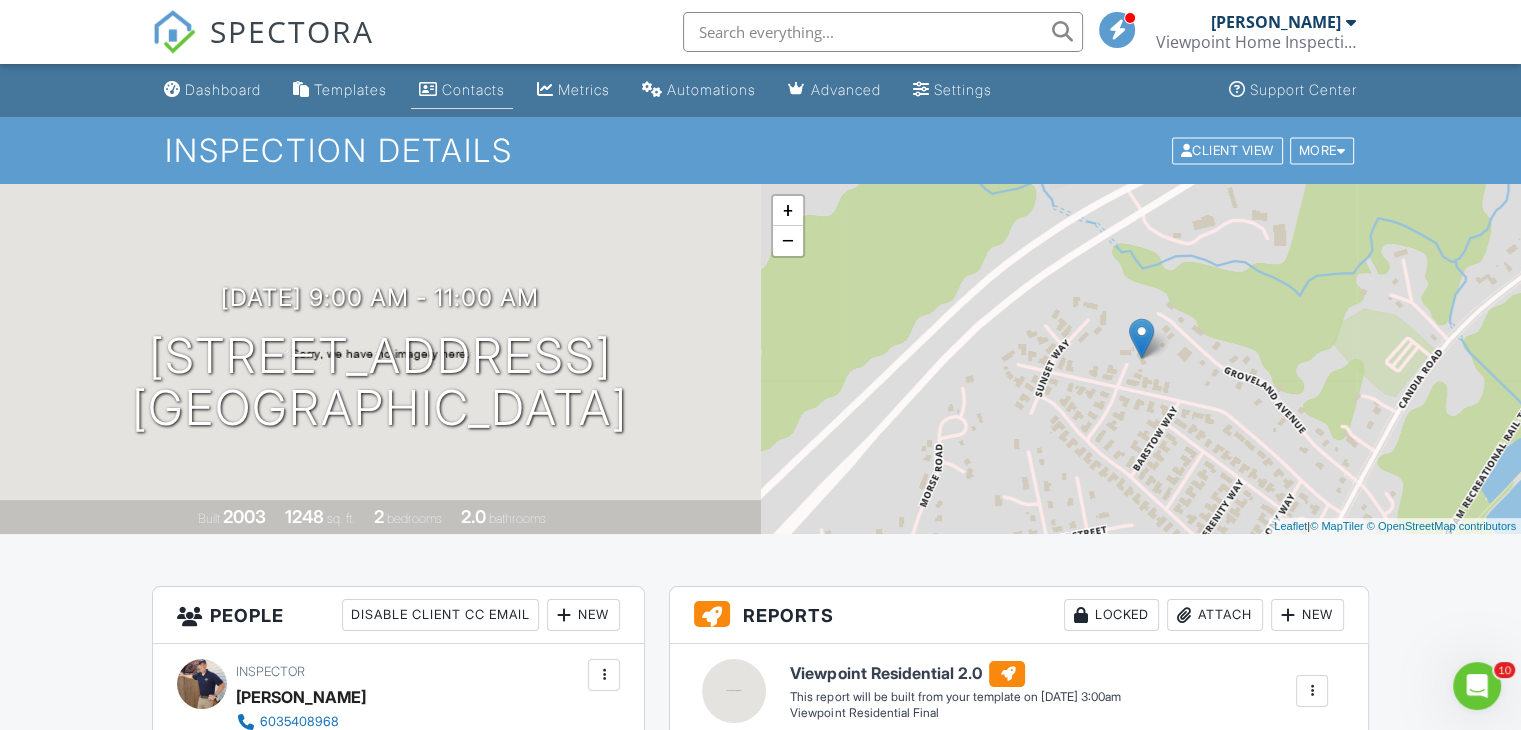 click on "Contacts" at bounding box center [473, 89] 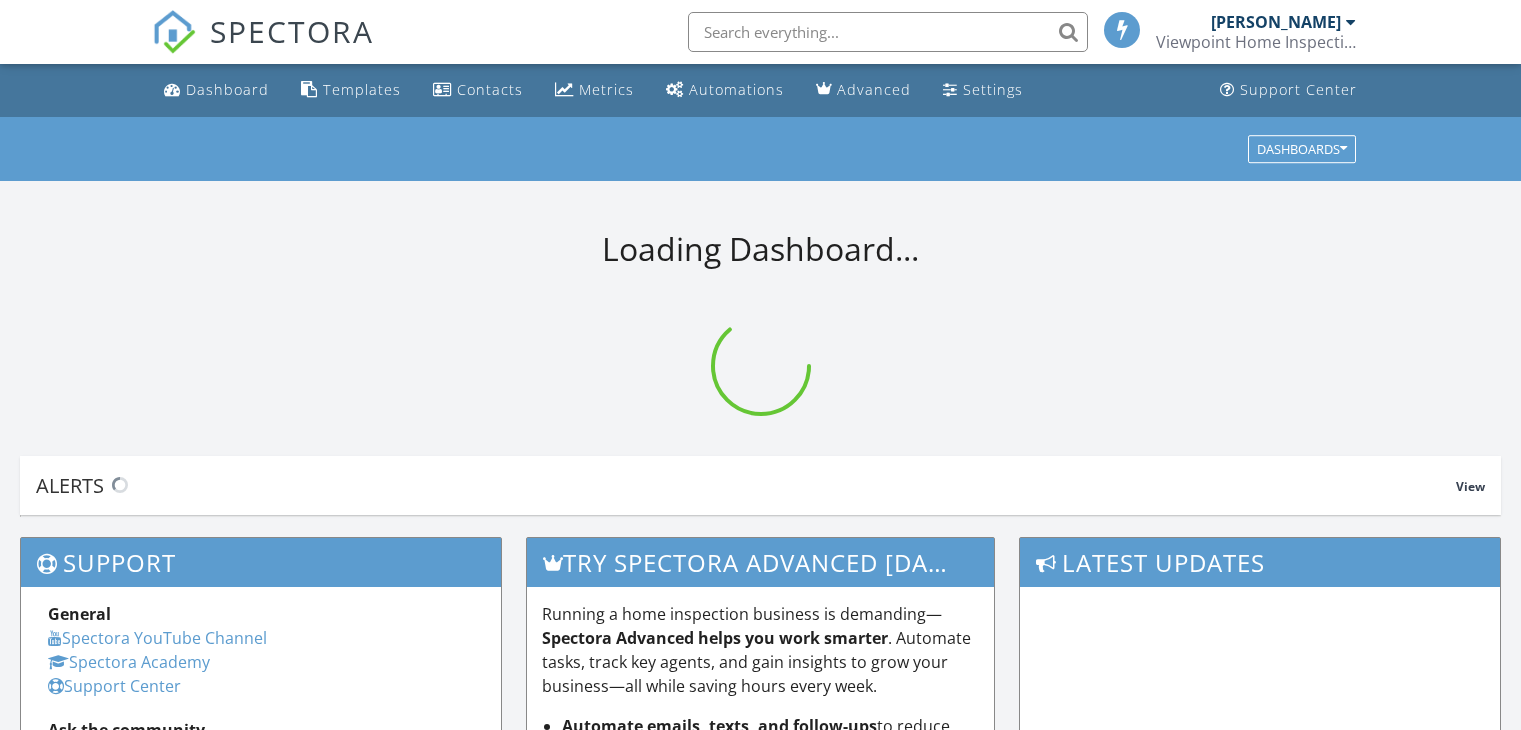 scroll, scrollTop: 0, scrollLeft: 0, axis: both 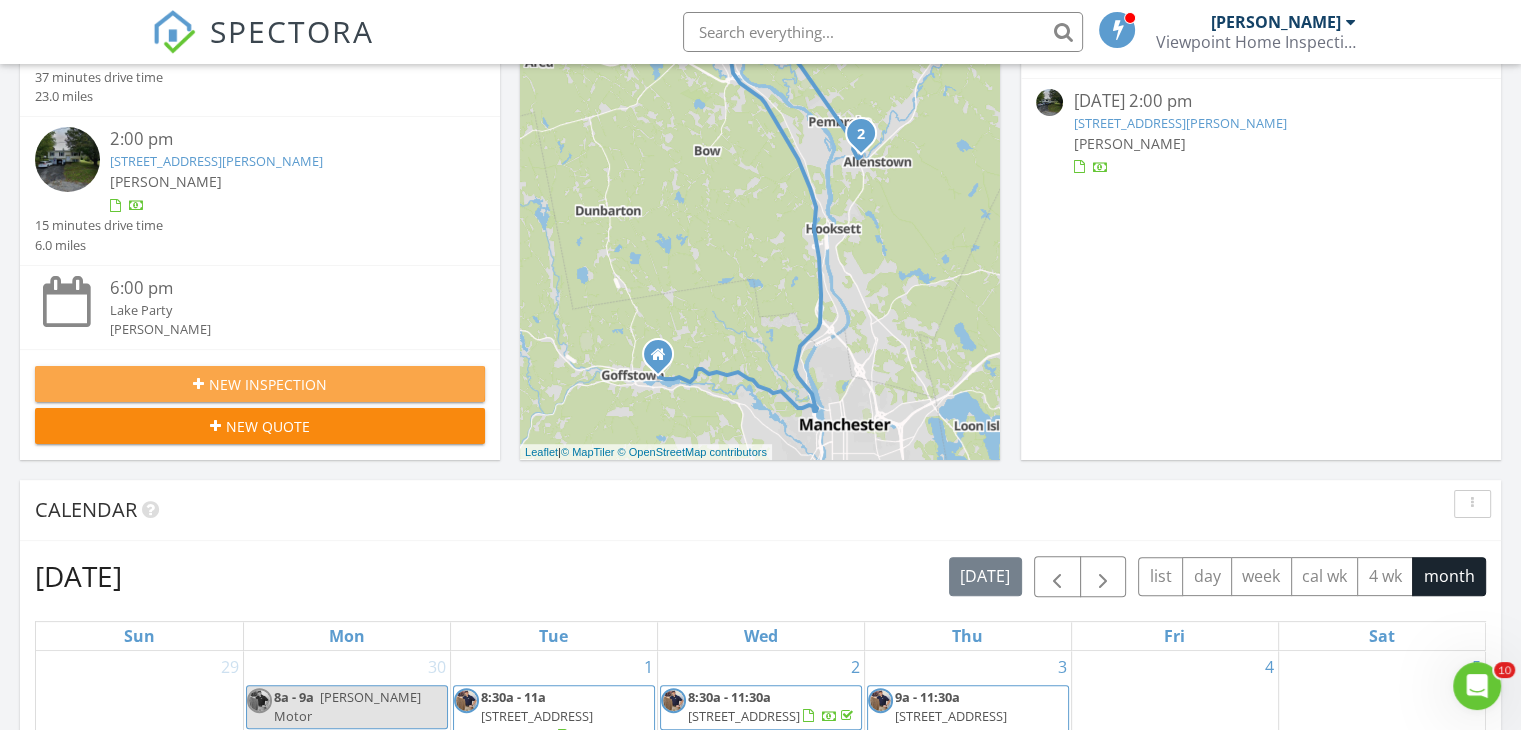 click on "New Inspection" at bounding box center [268, 384] 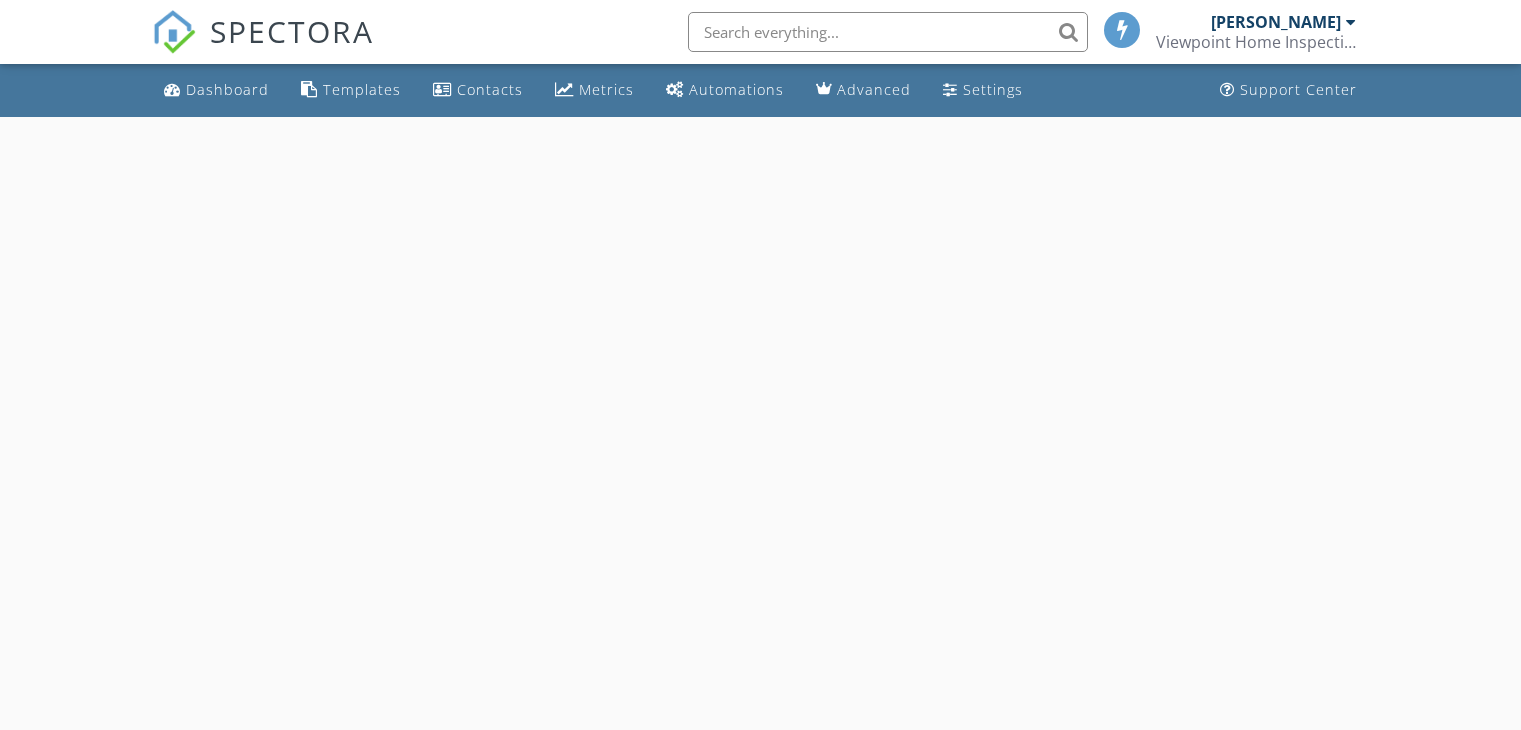 scroll, scrollTop: 0, scrollLeft: 0, axis: both 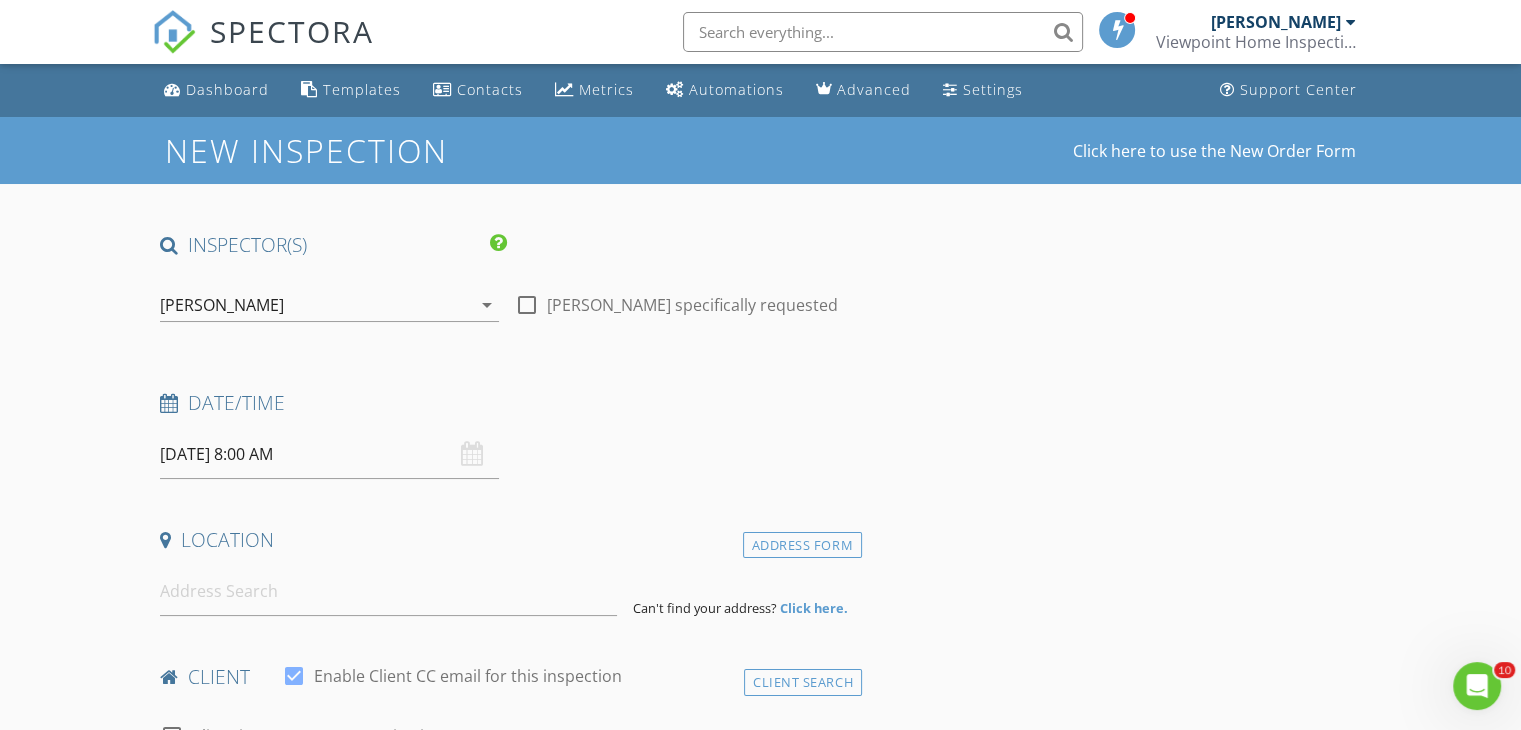 click on "07/12/2025 8:00 AM" at bounding box center (329, 454) 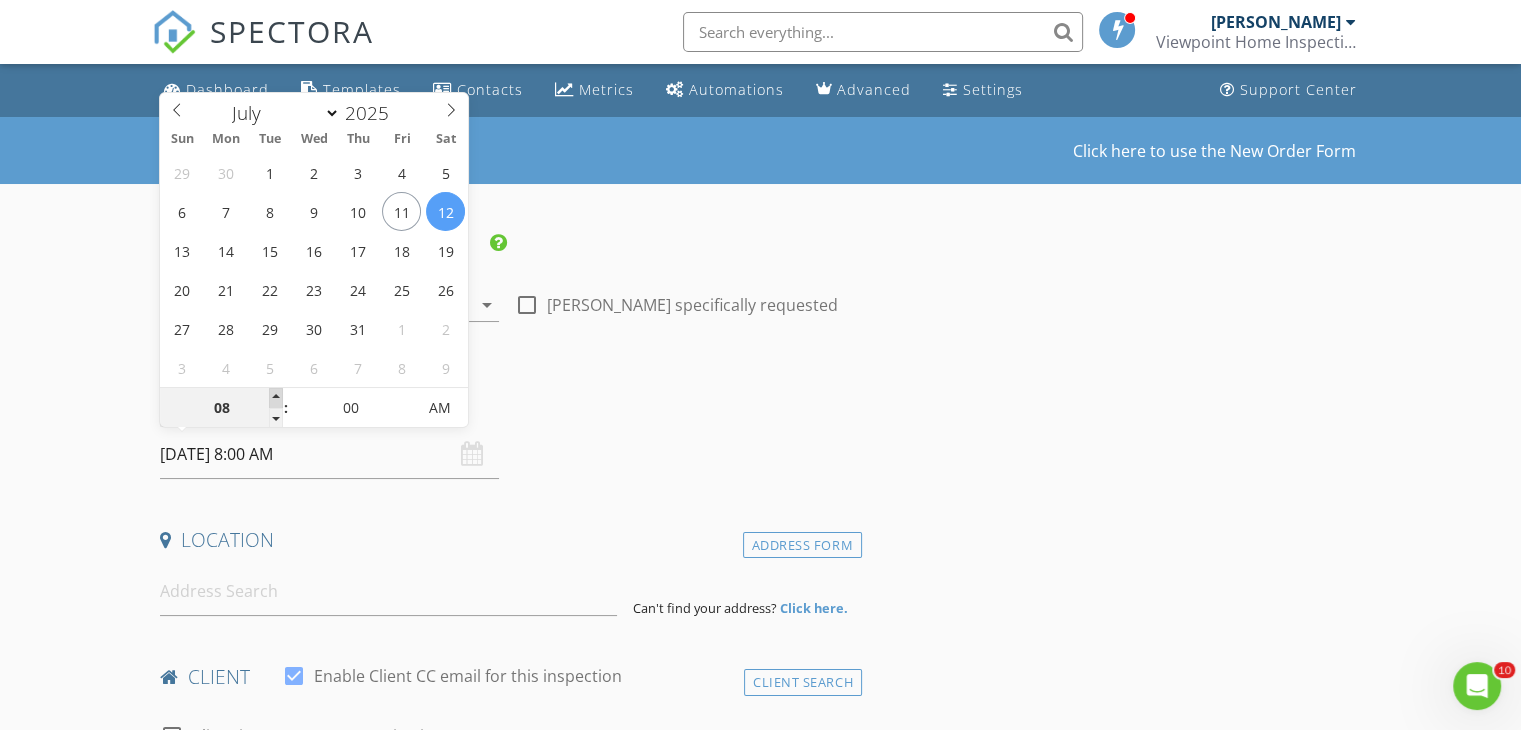 type on "09" 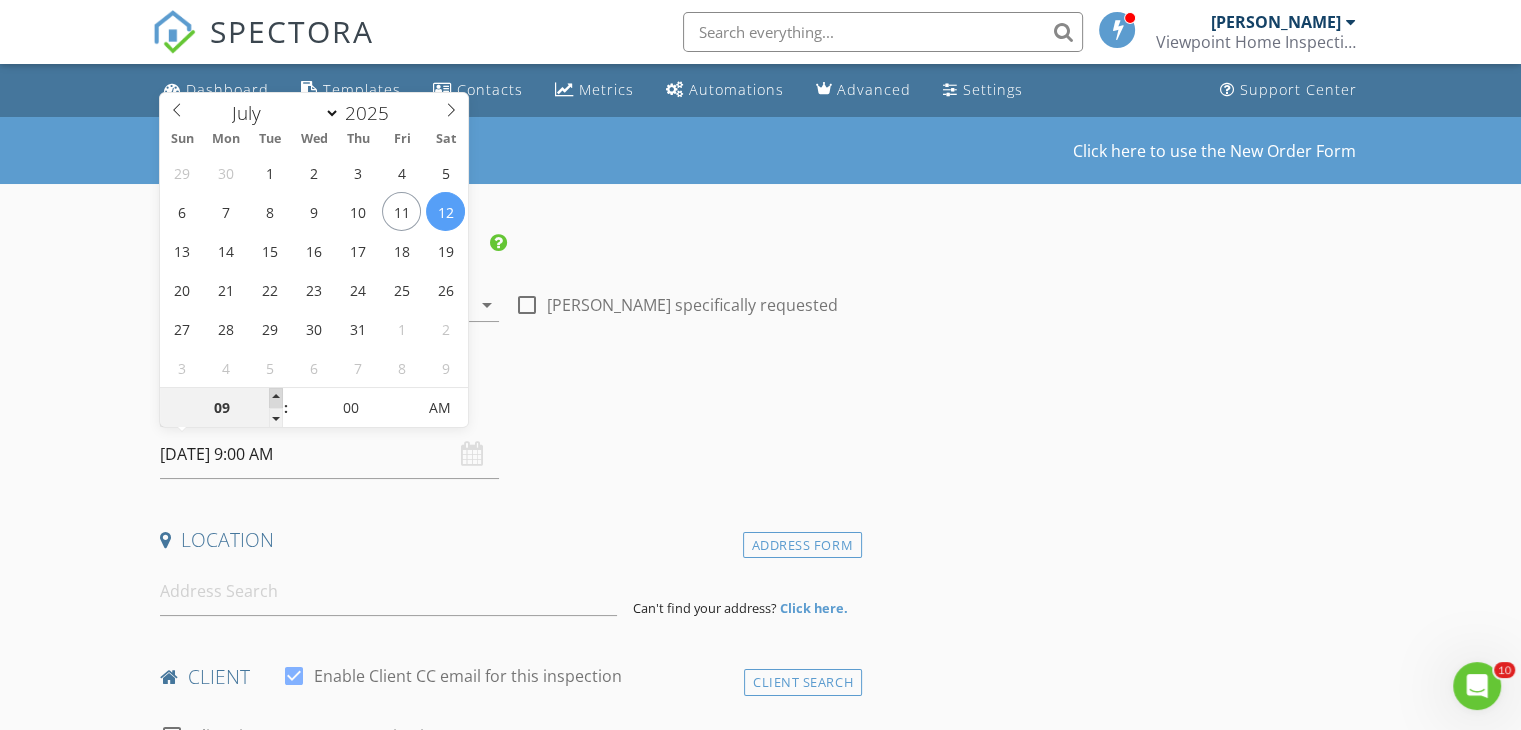 click at bounding box center [276, 398] 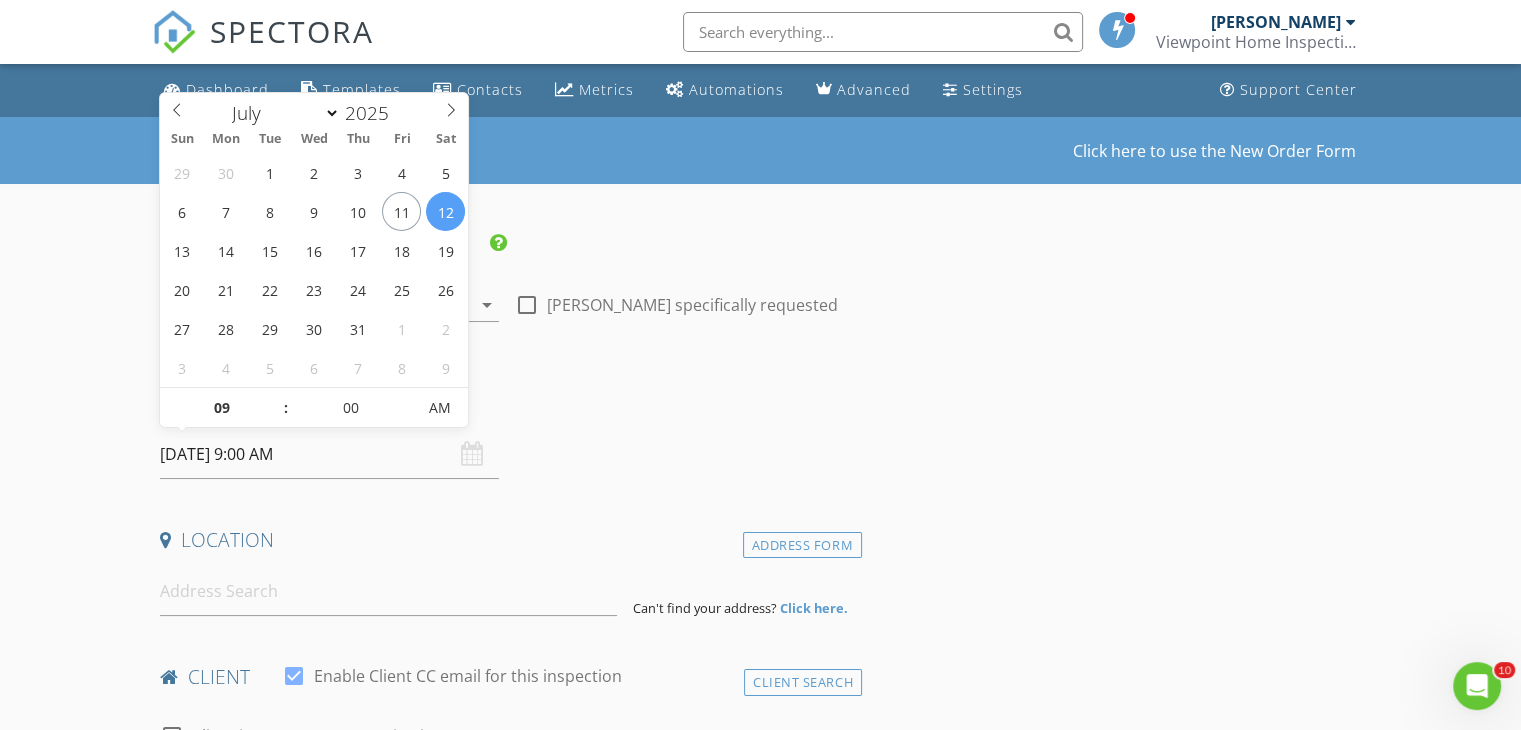 click on "Date/Time
07/12/2025 9:00 AM" at bounding box center (507, 434) 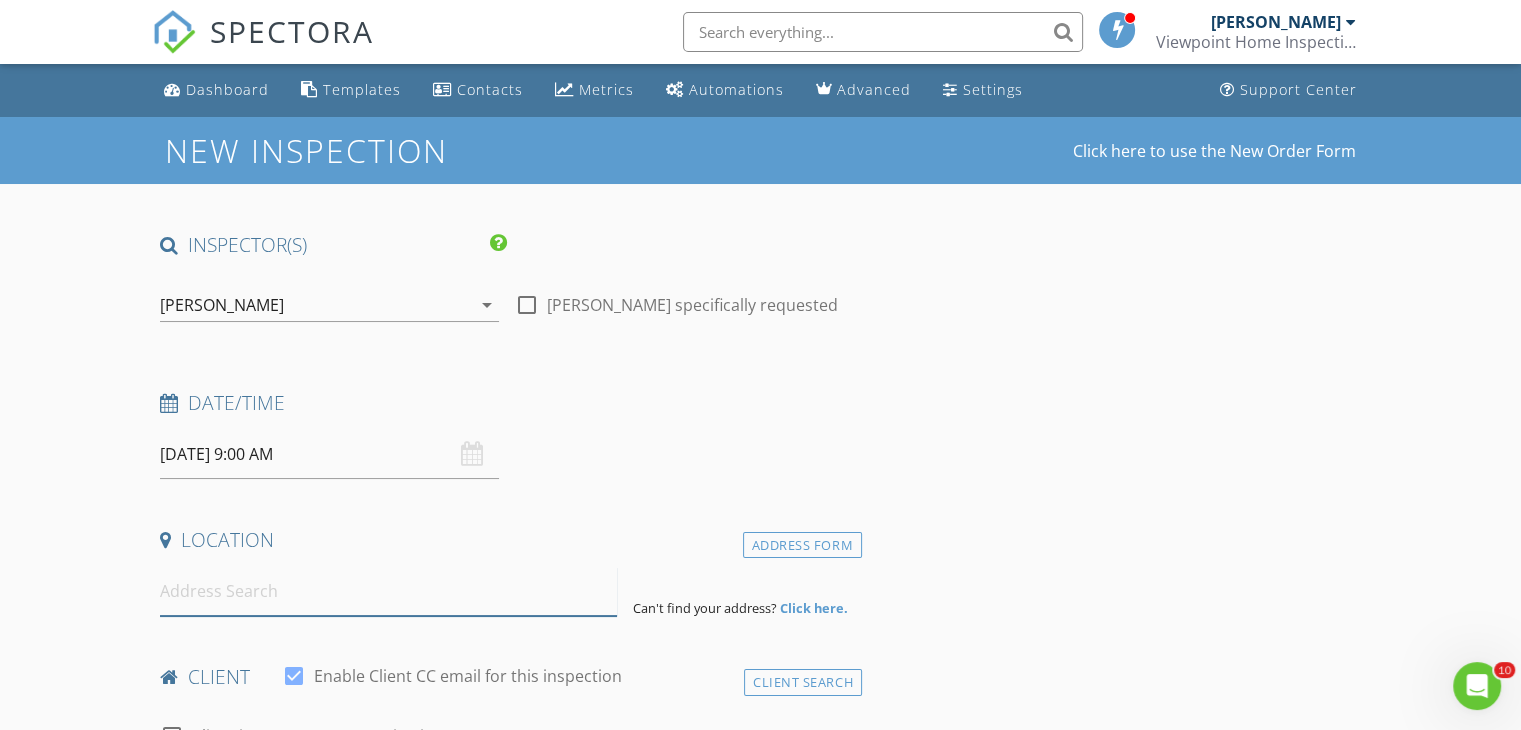click at bounding box center [388, 591] 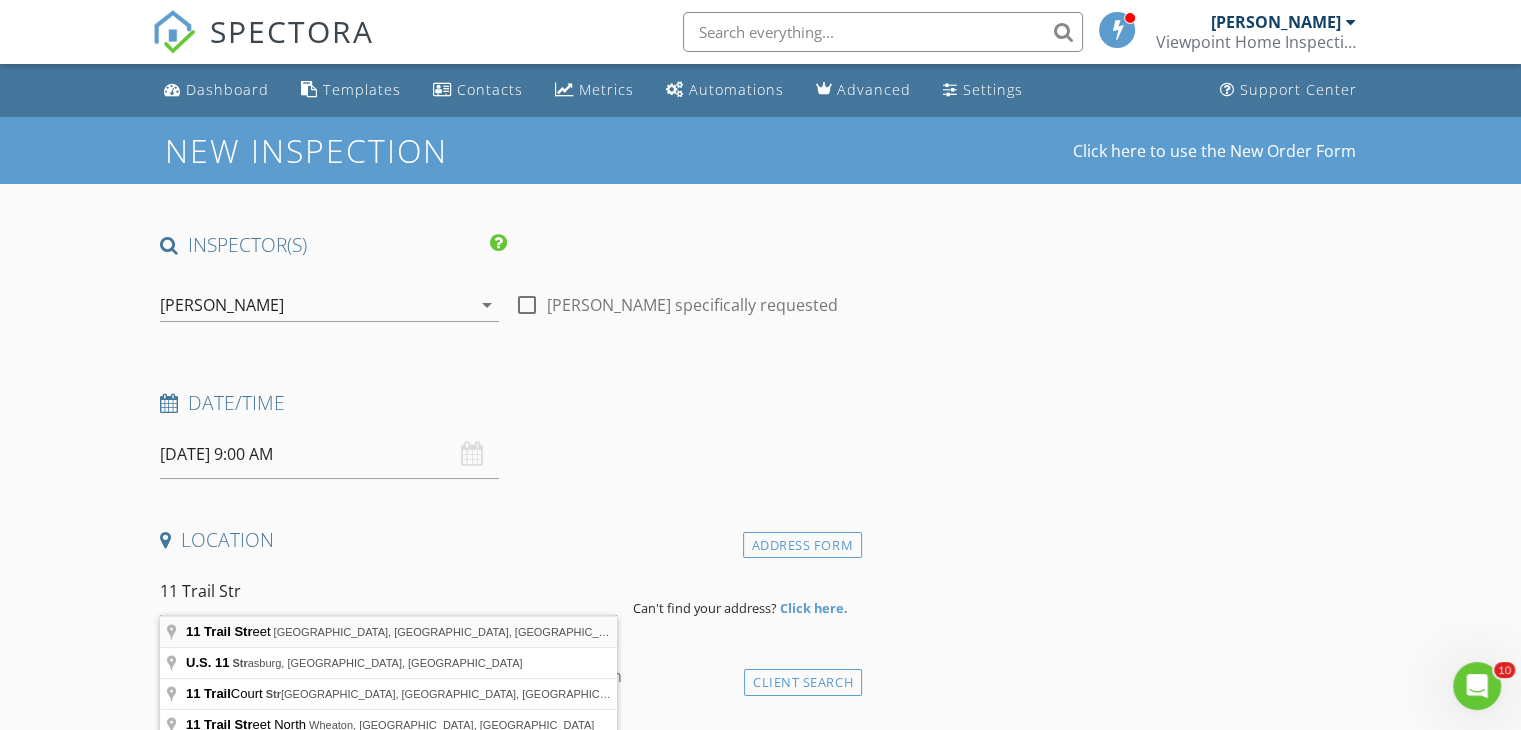 type on "11 Trail Street, Franklin, NH, USA" 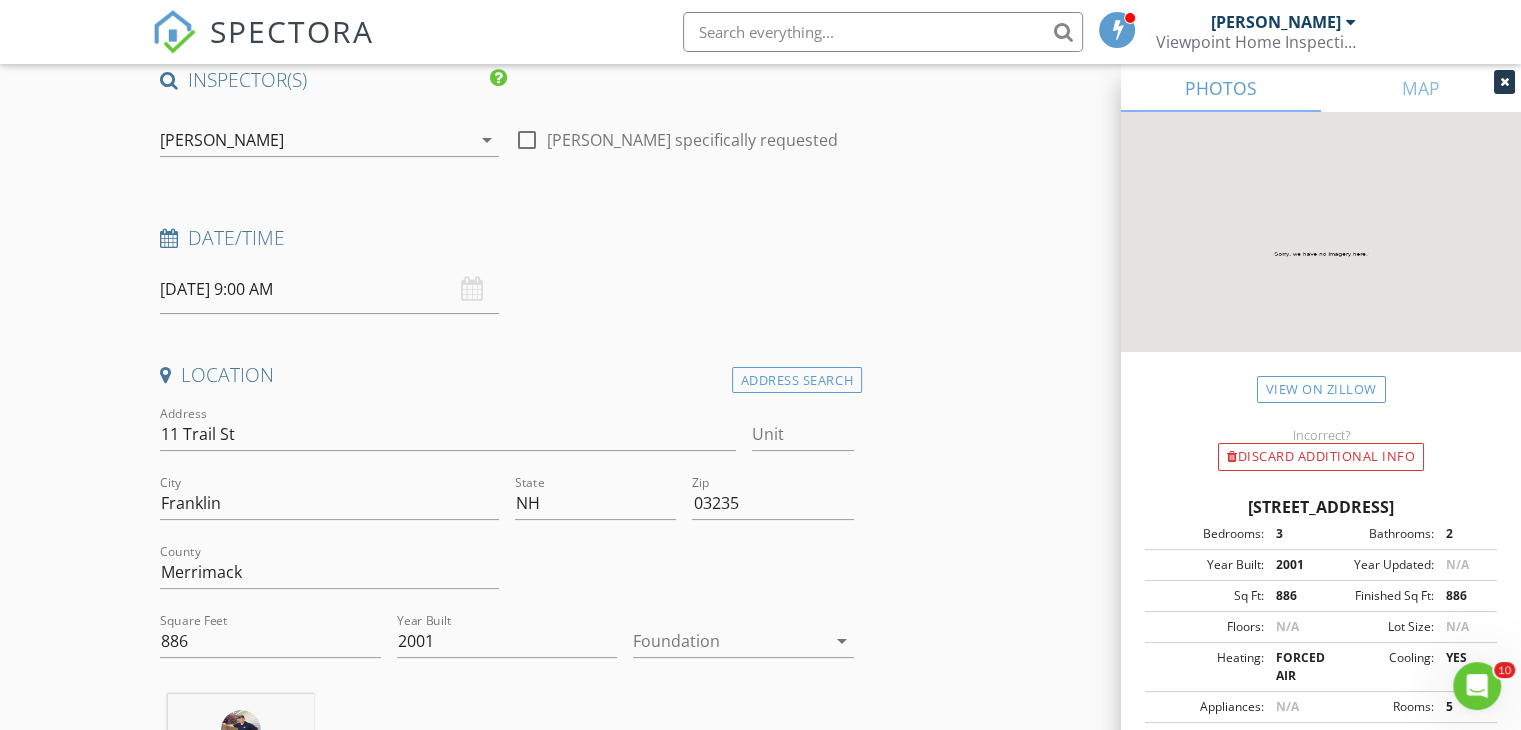 scroll, scrollTop: 200, scrollLeft: 0, axis: vertical 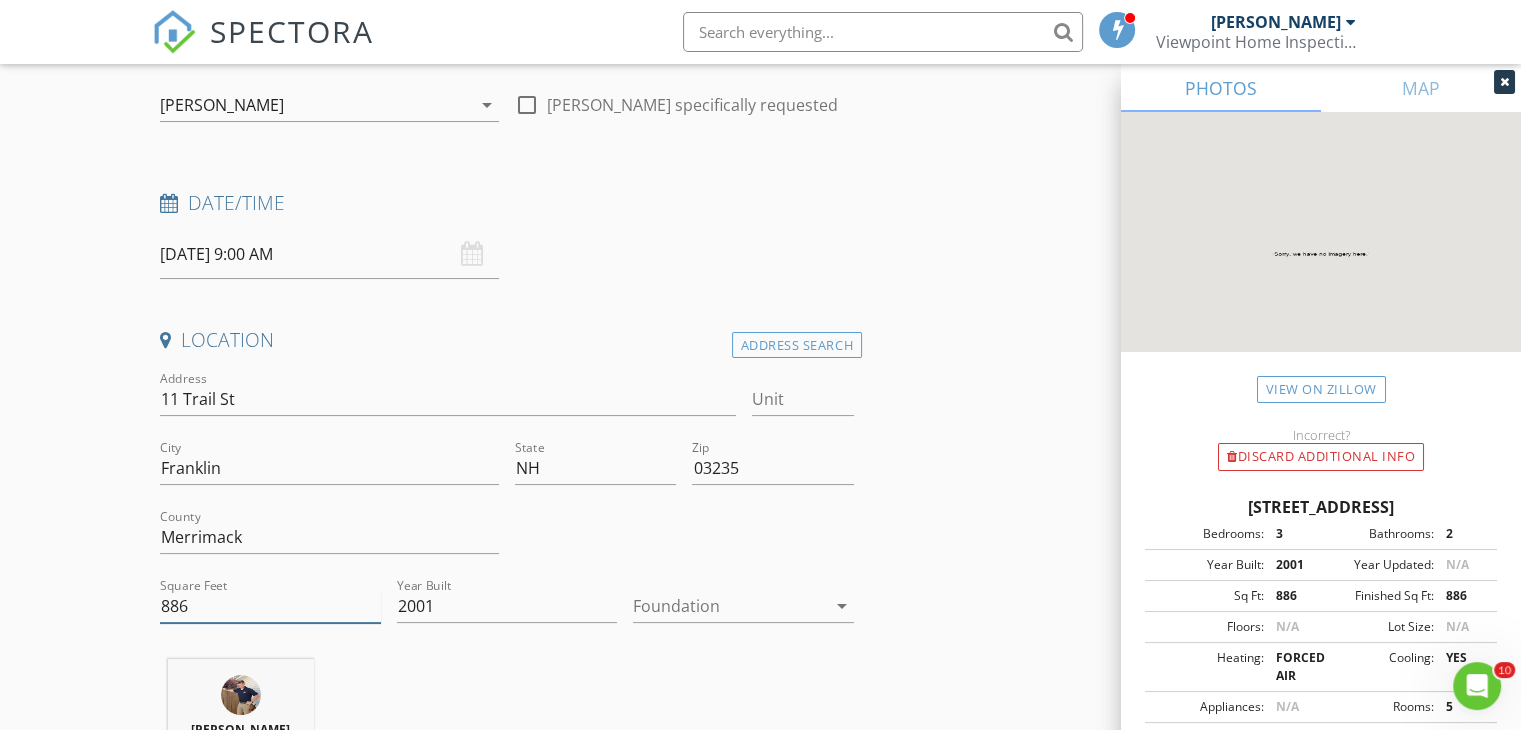 click on "886" at bounding box center [270, 606] 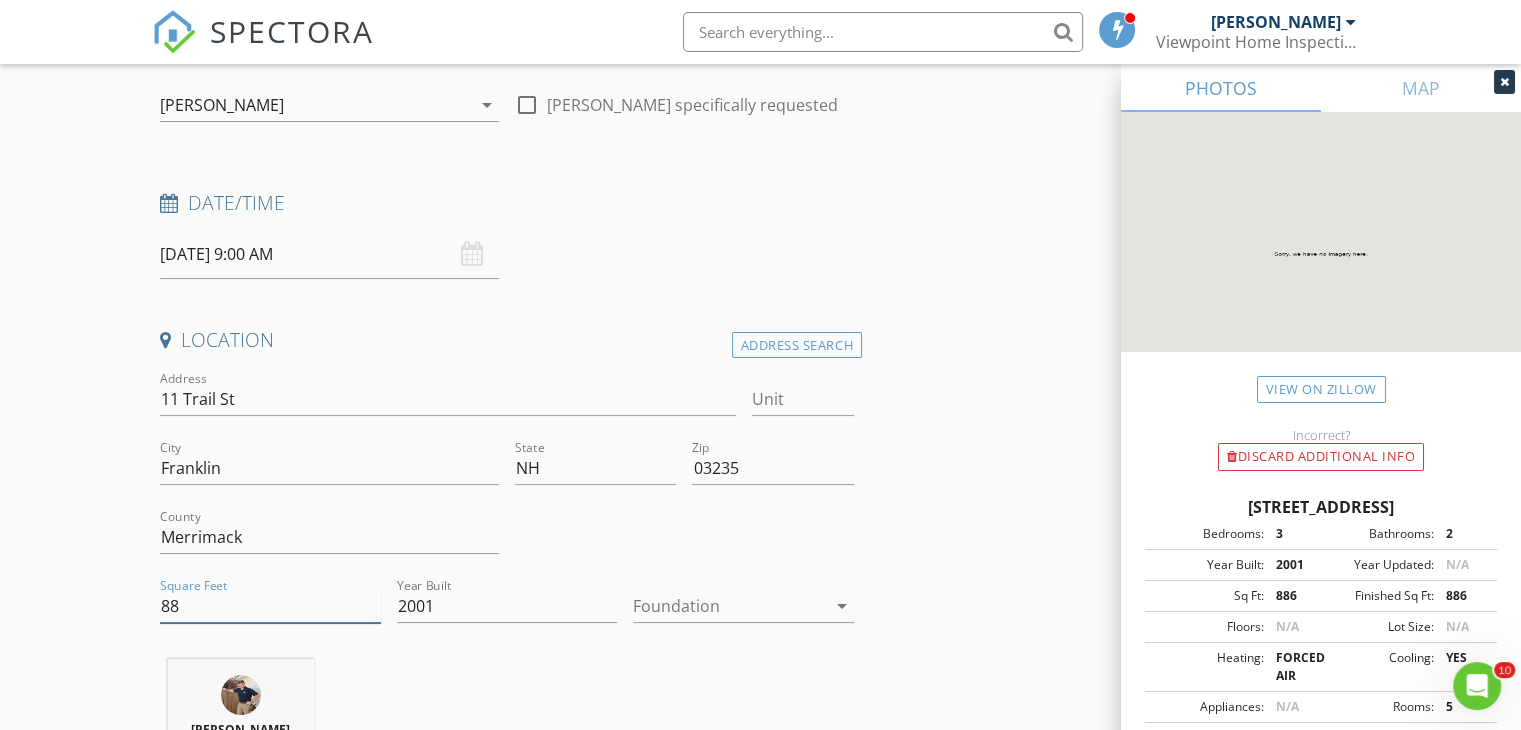 type on "8" 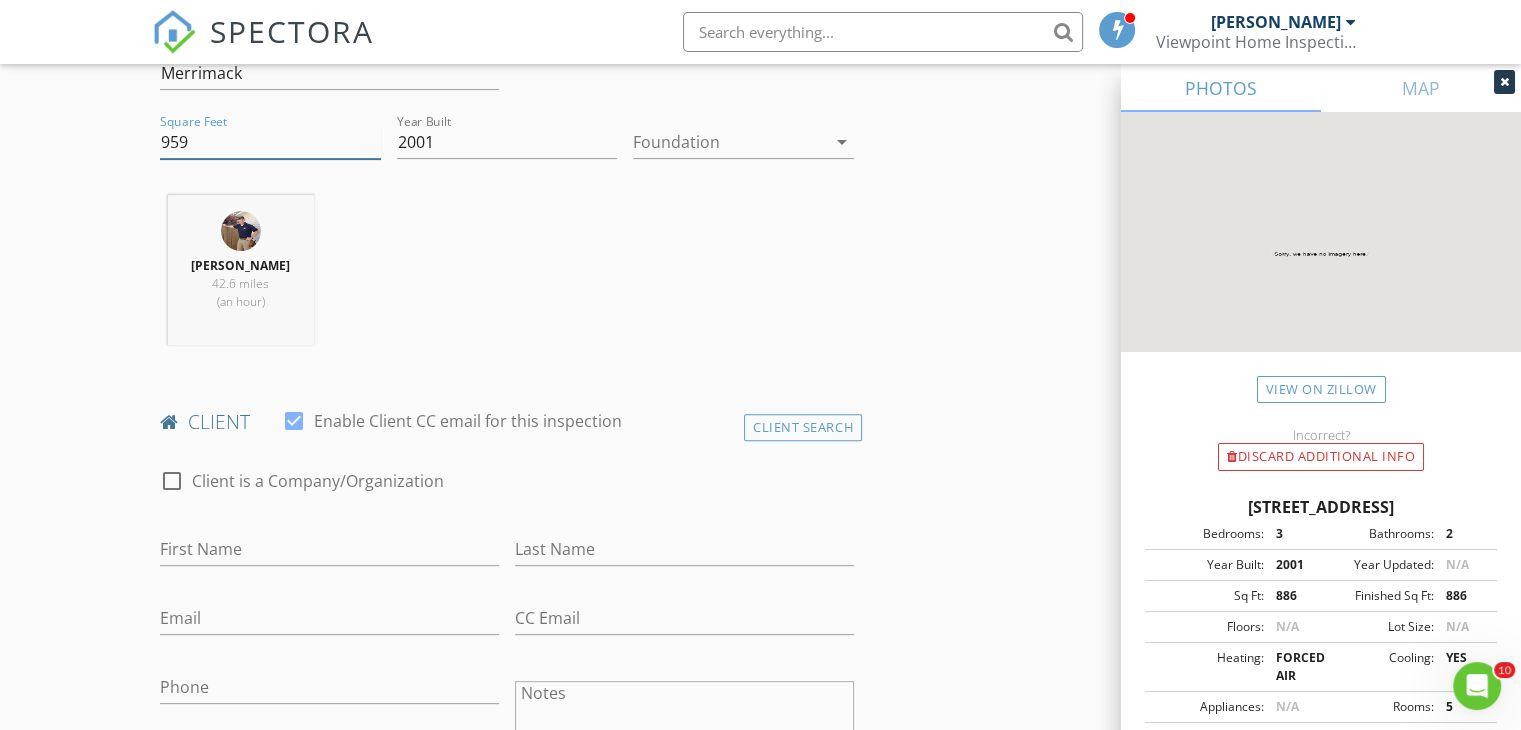 scroll, scrollTop: 700, scrollLeft: 0, axis: vertical 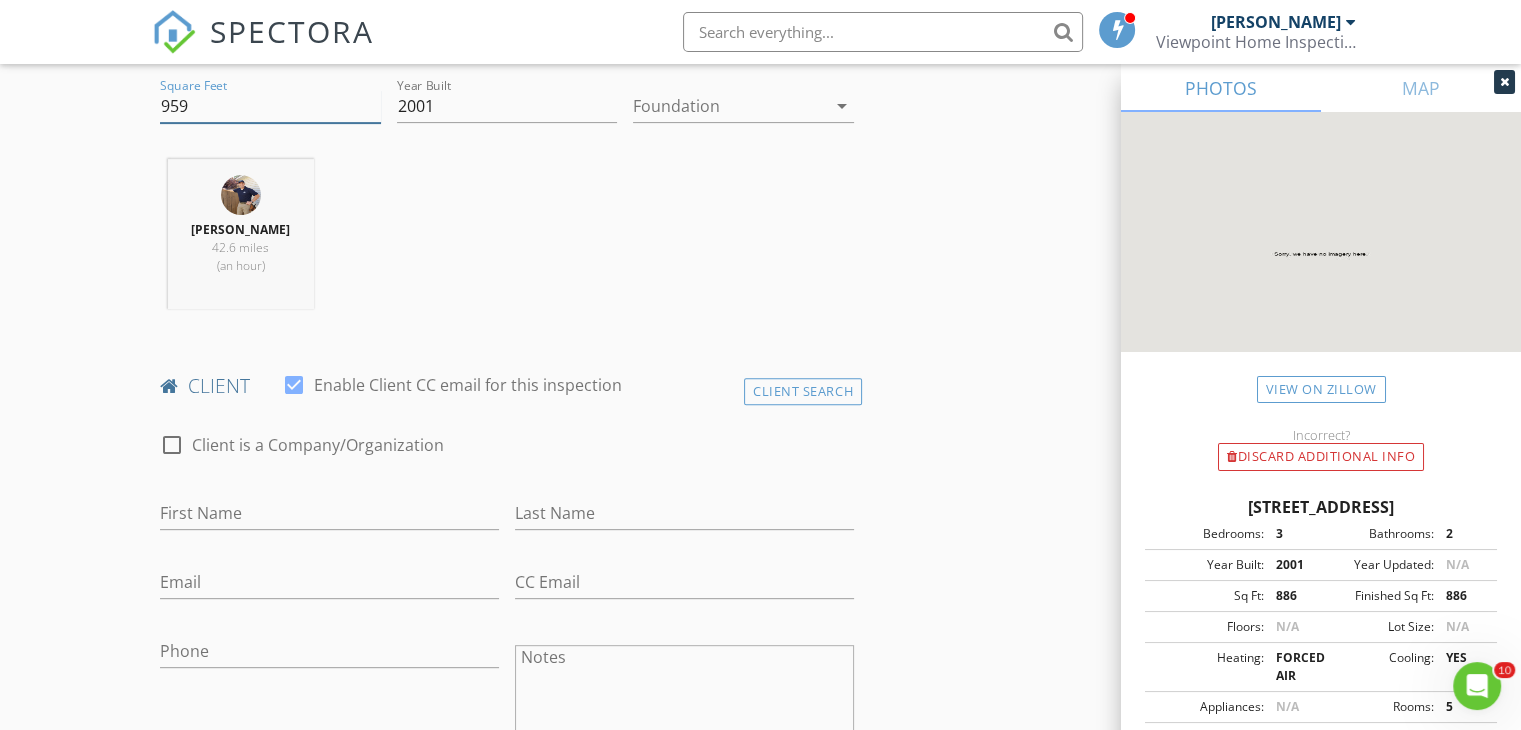 type on "959" 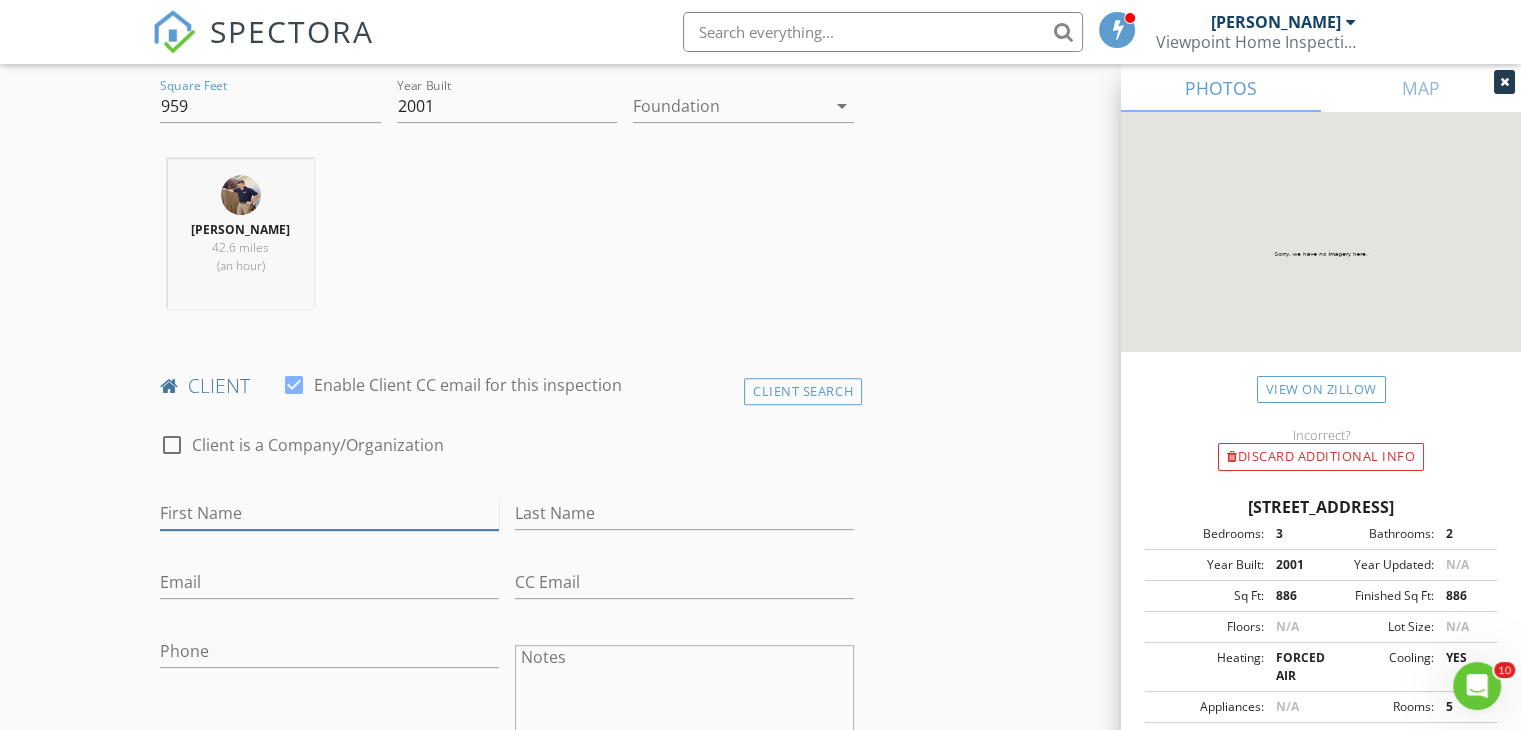 click on "First Name" at bounding box center [329, 513] 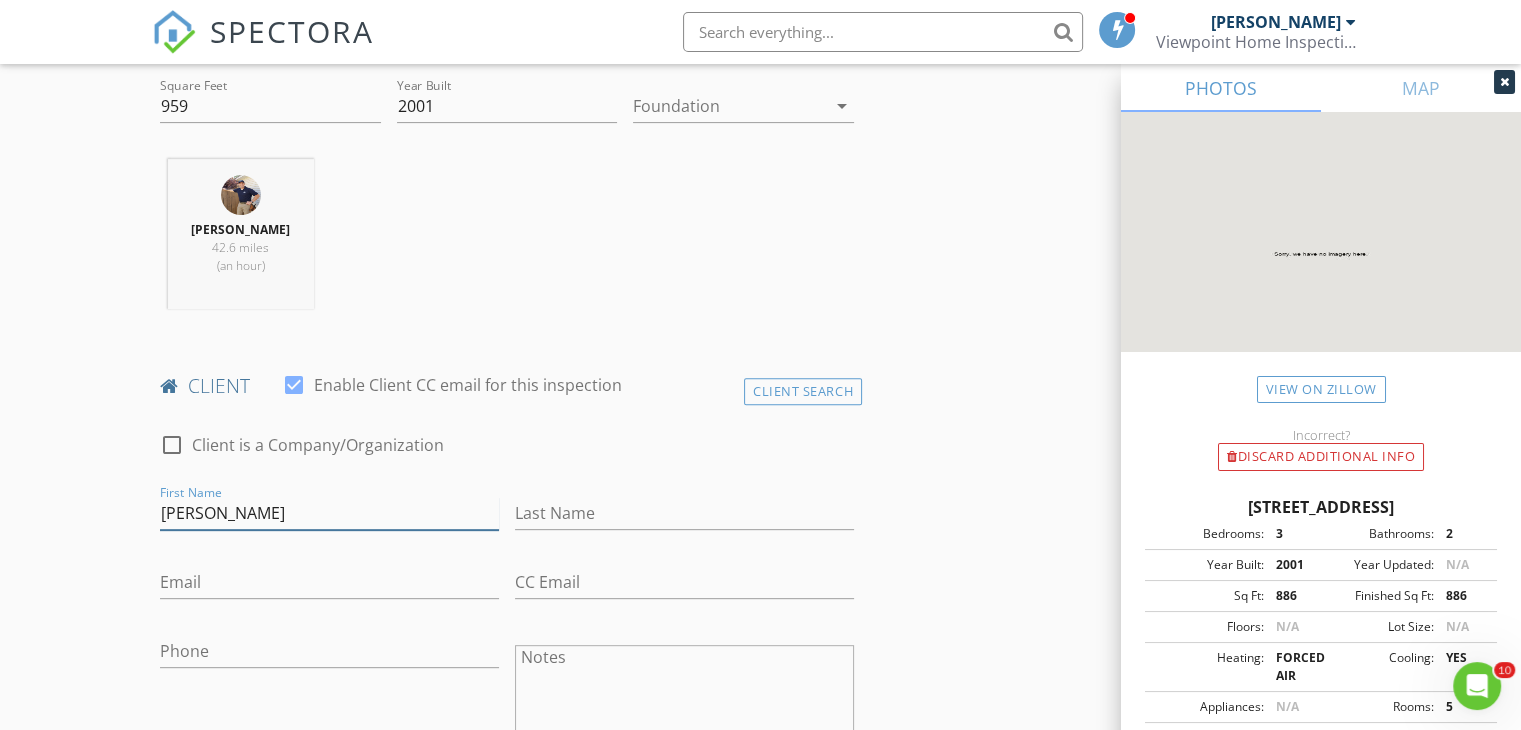 type on "Laura" 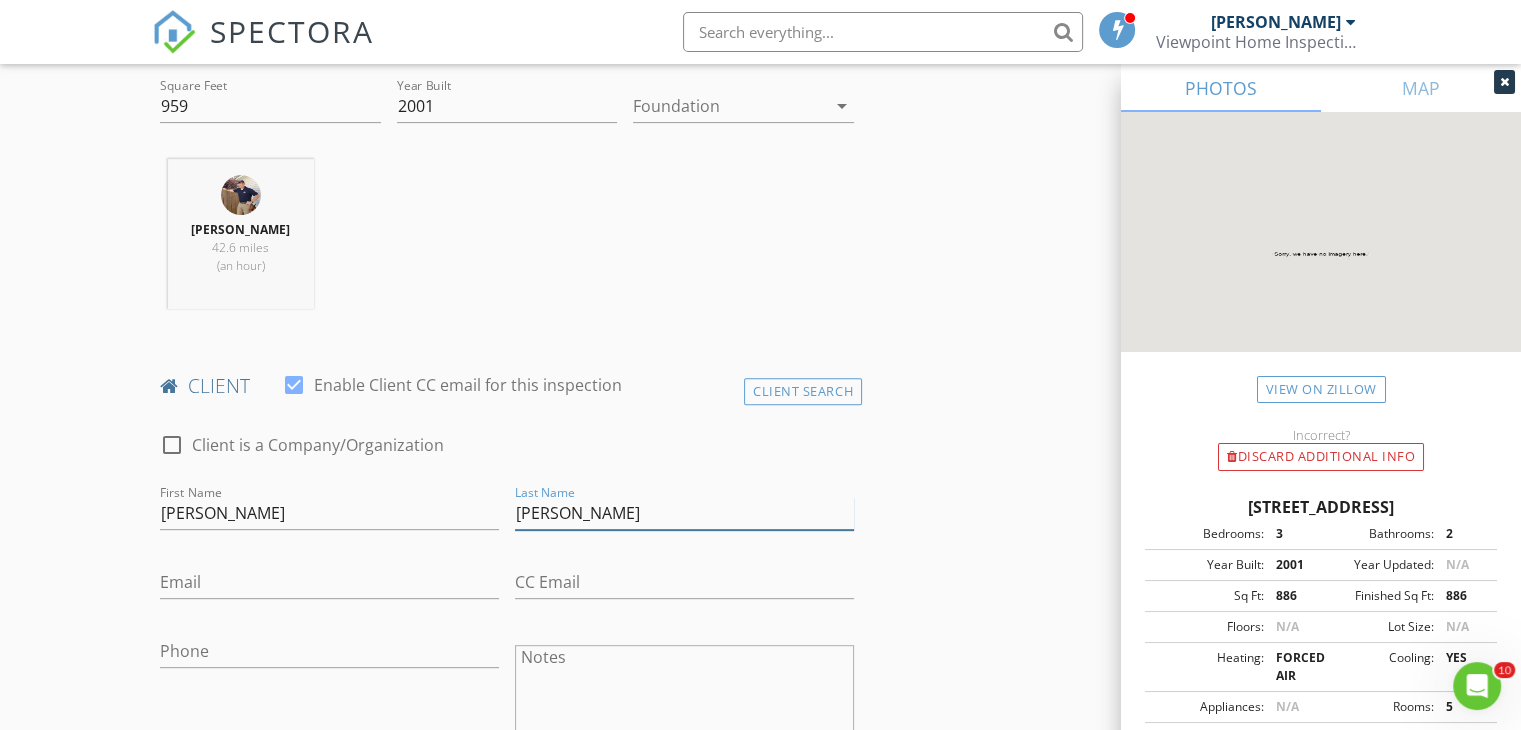 type on "Brouillard" 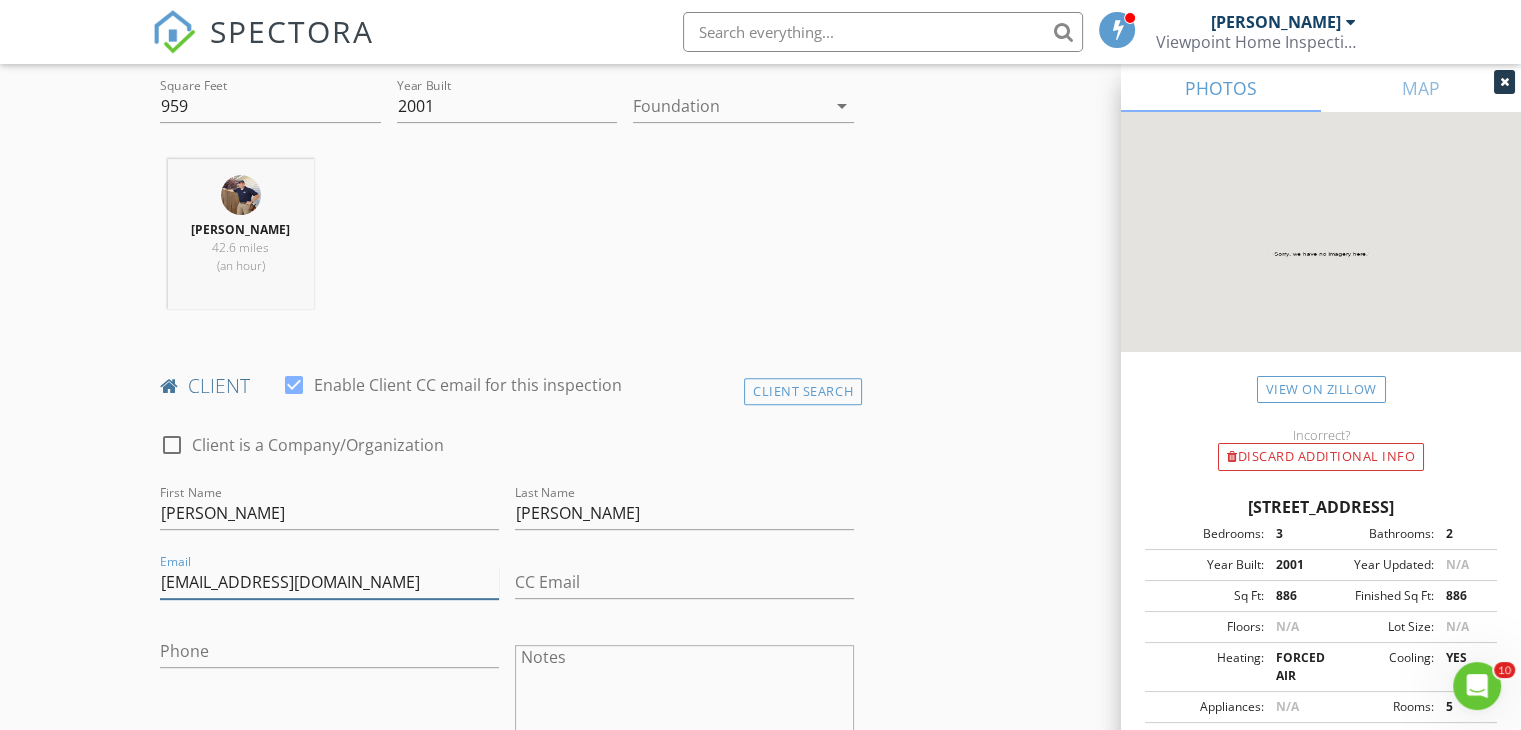 type on "ljbrouillard@yahoo.com" 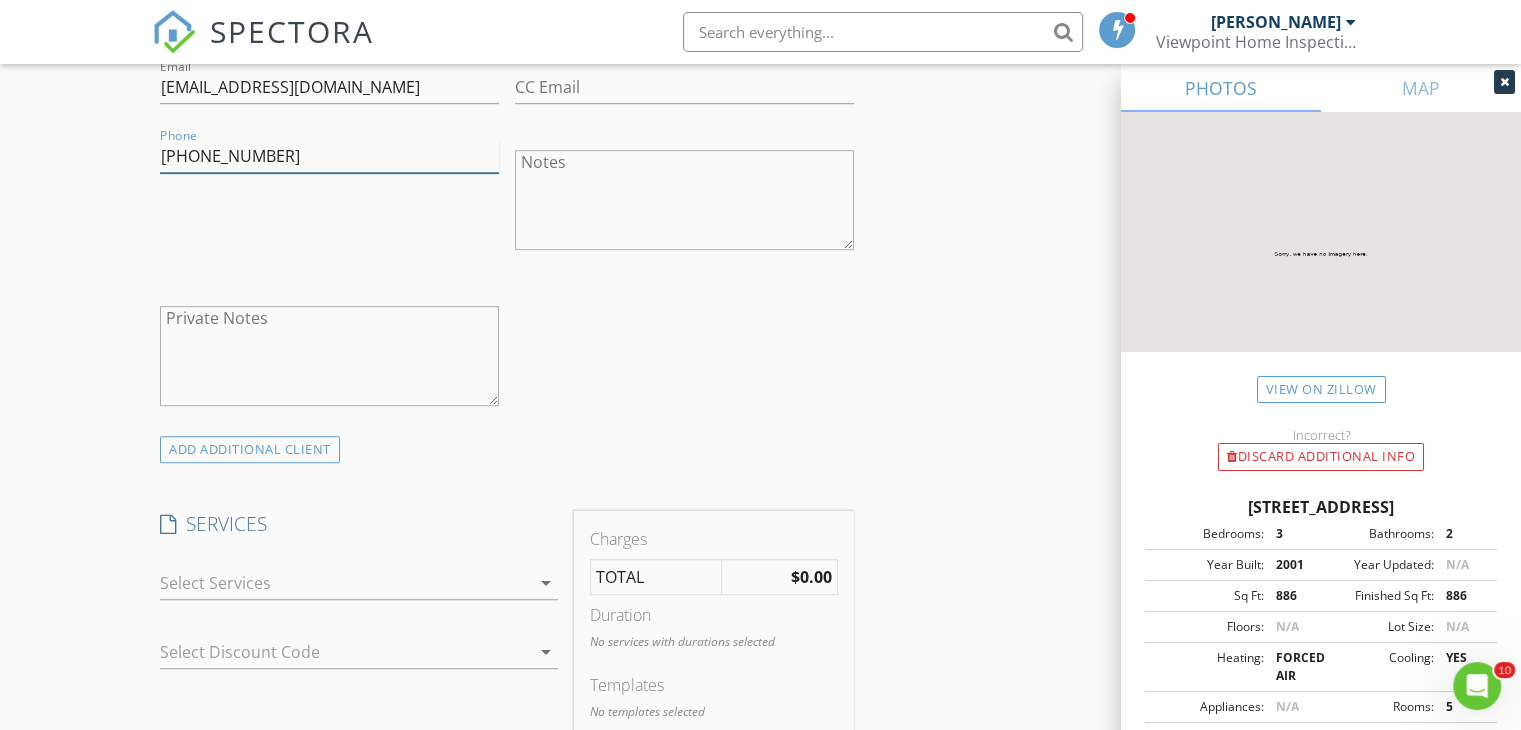 scroll, scrollTop: 1200, scrollLeft: 0, axis: vertical 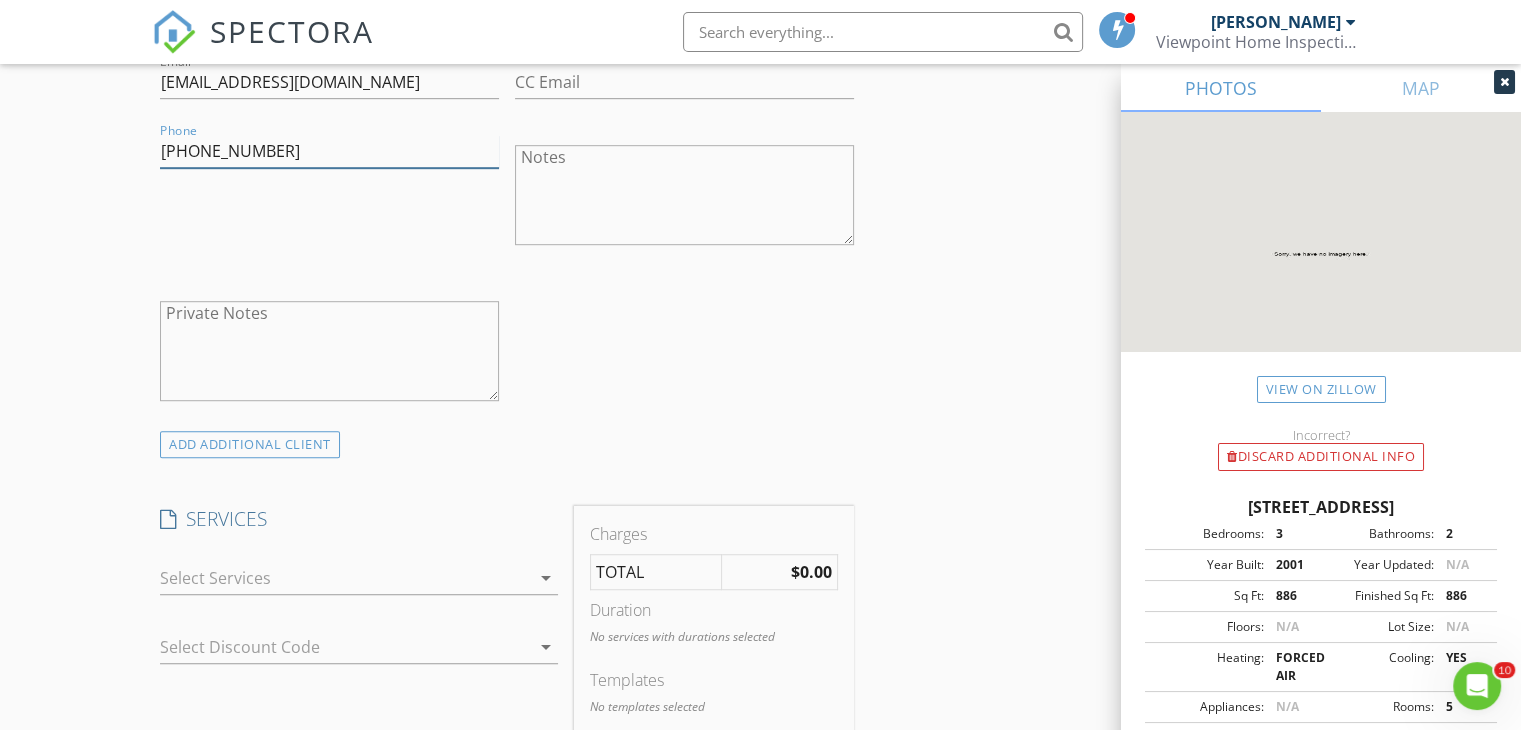 type on "603-581-5226" 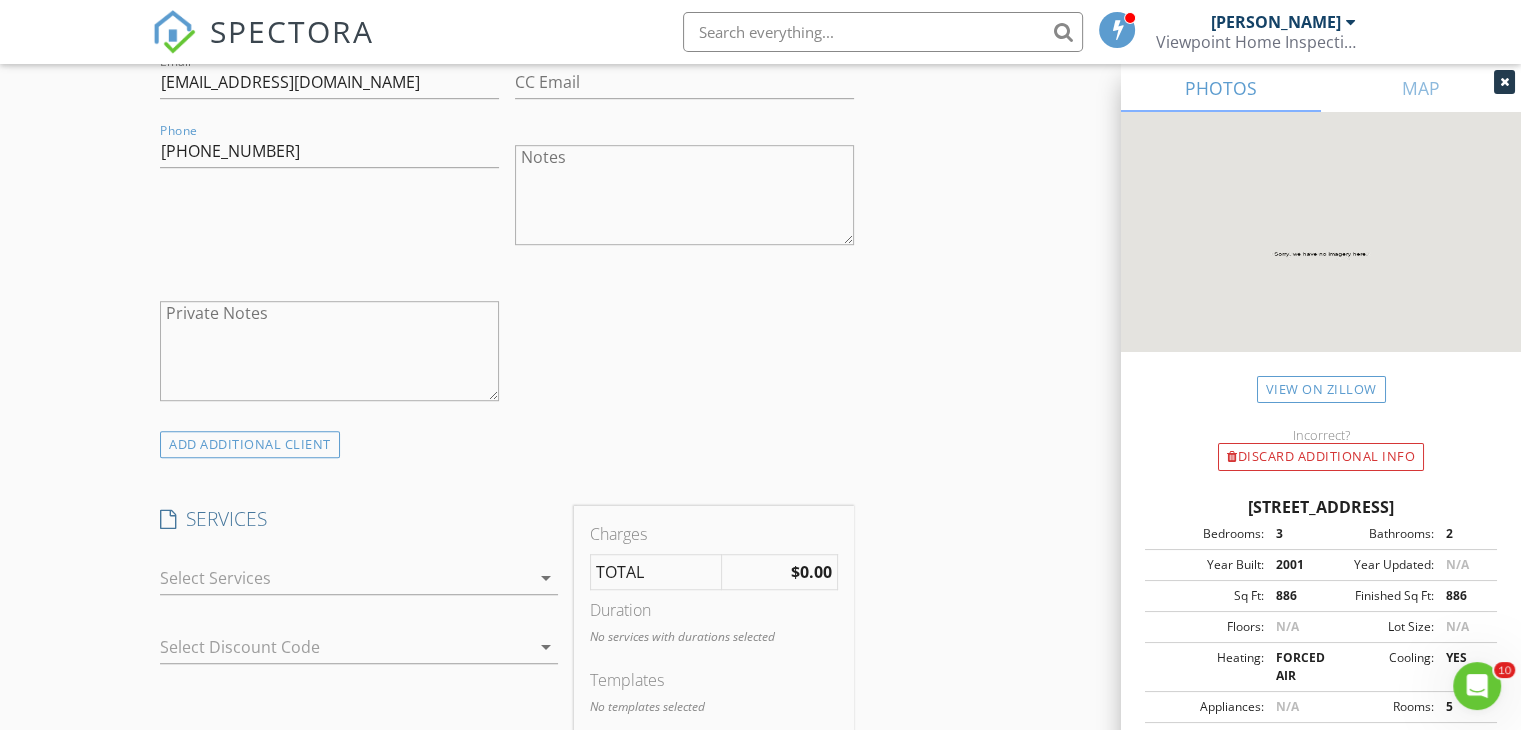 click at bounding box center [345, 578] 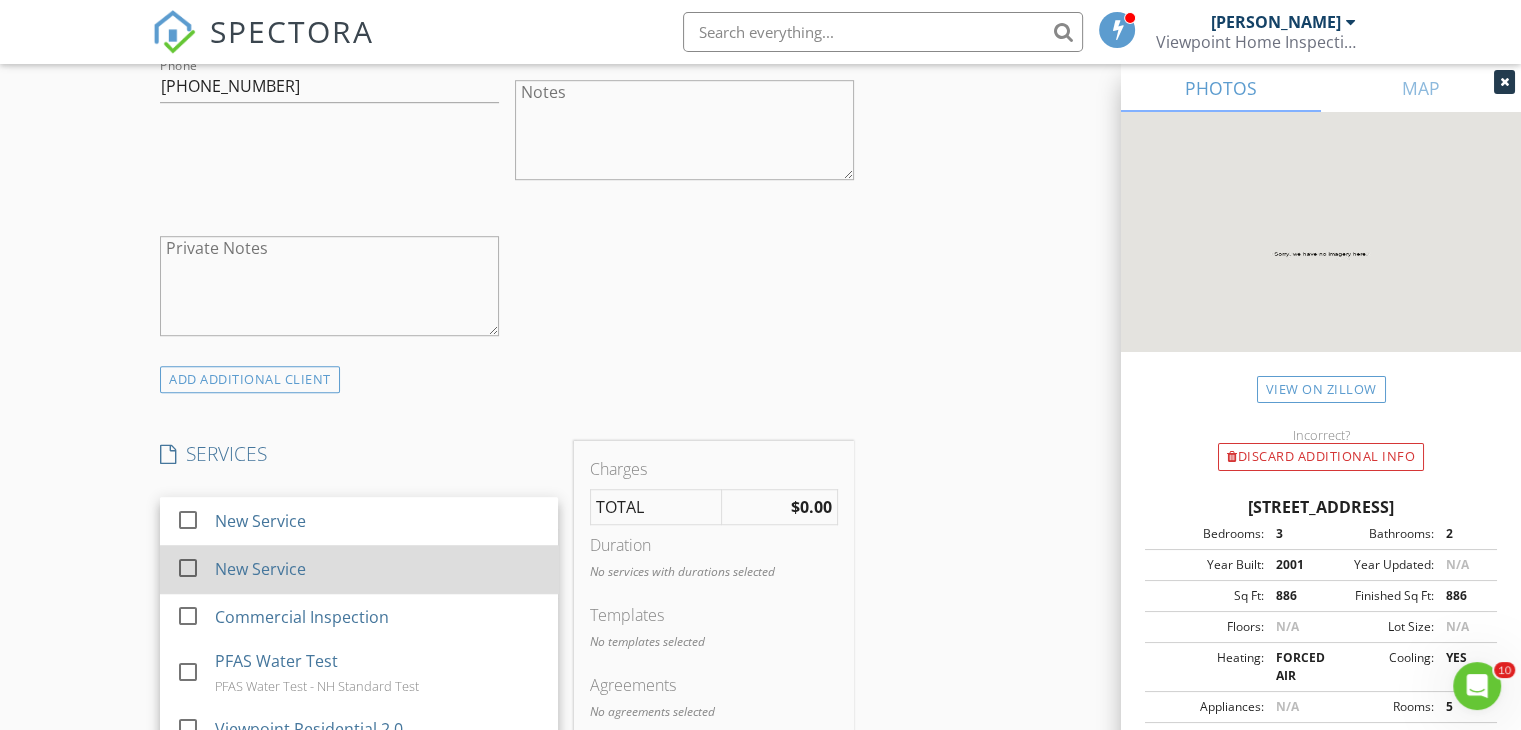 scroll, scrollTop: 1300, scrollLeft: 0, axis: vertical 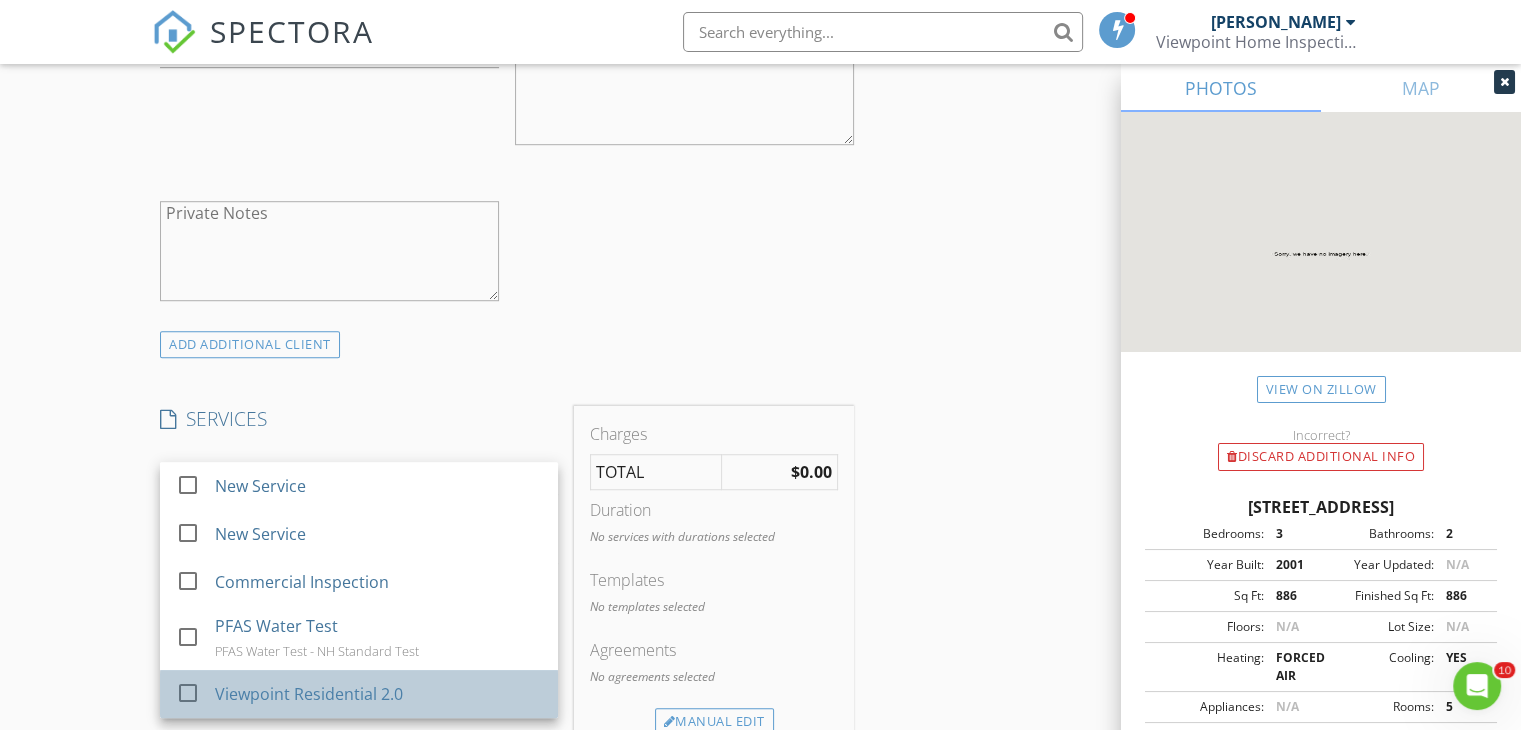 click on "Viewpoint Residential 2.0" at bounding box center (309, 694) 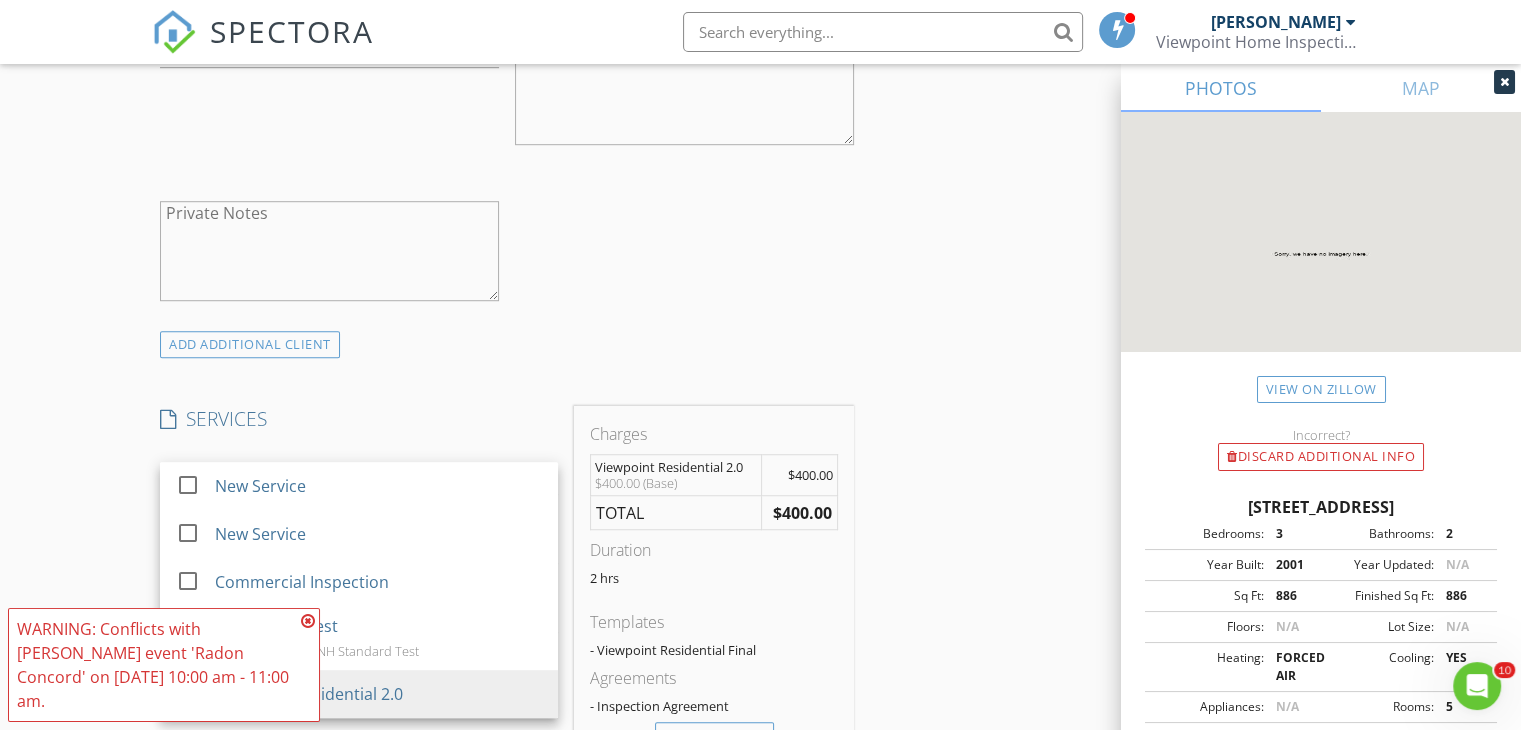 click at bounding box center (308, 621) 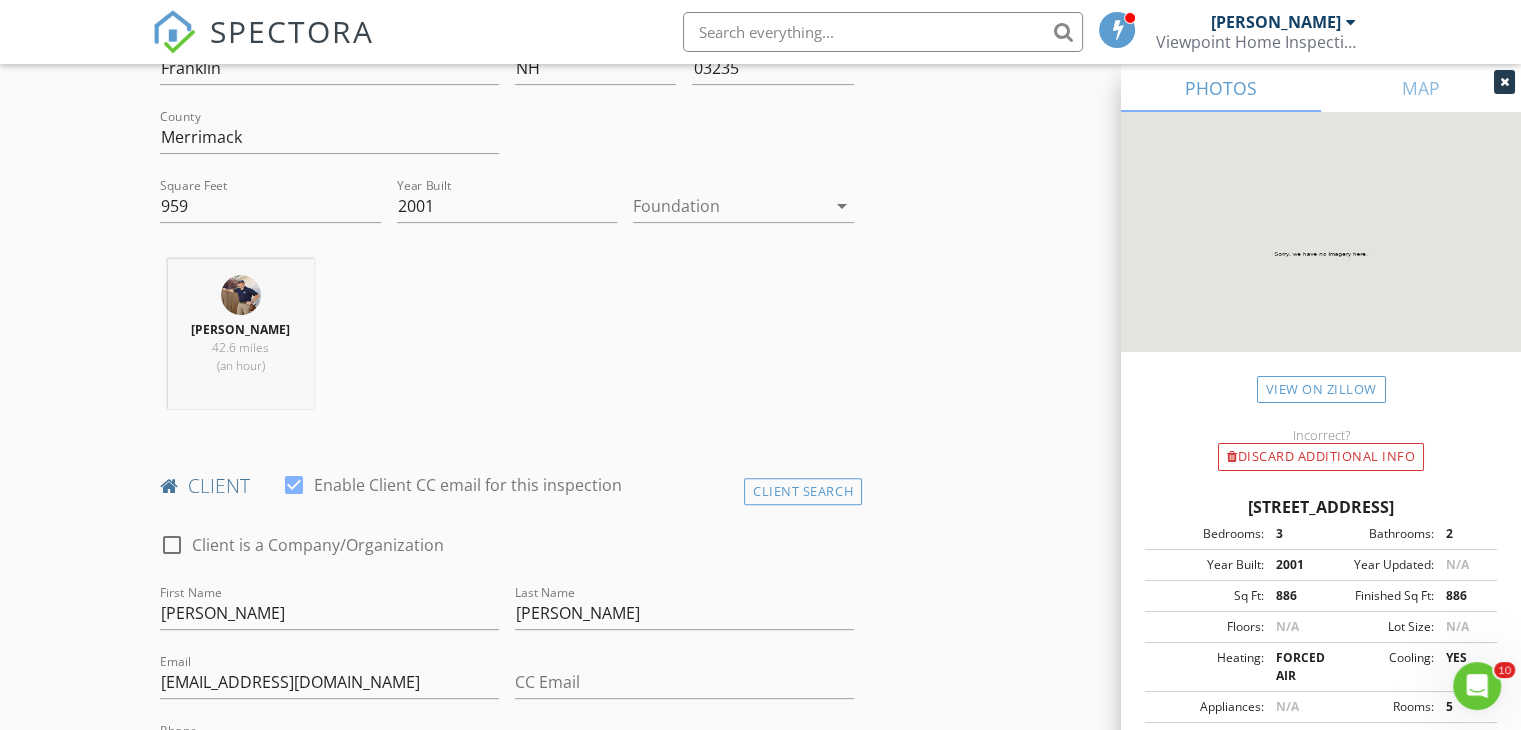 scroll, scrollTop: 0, scrollLeft: 0, axis: both 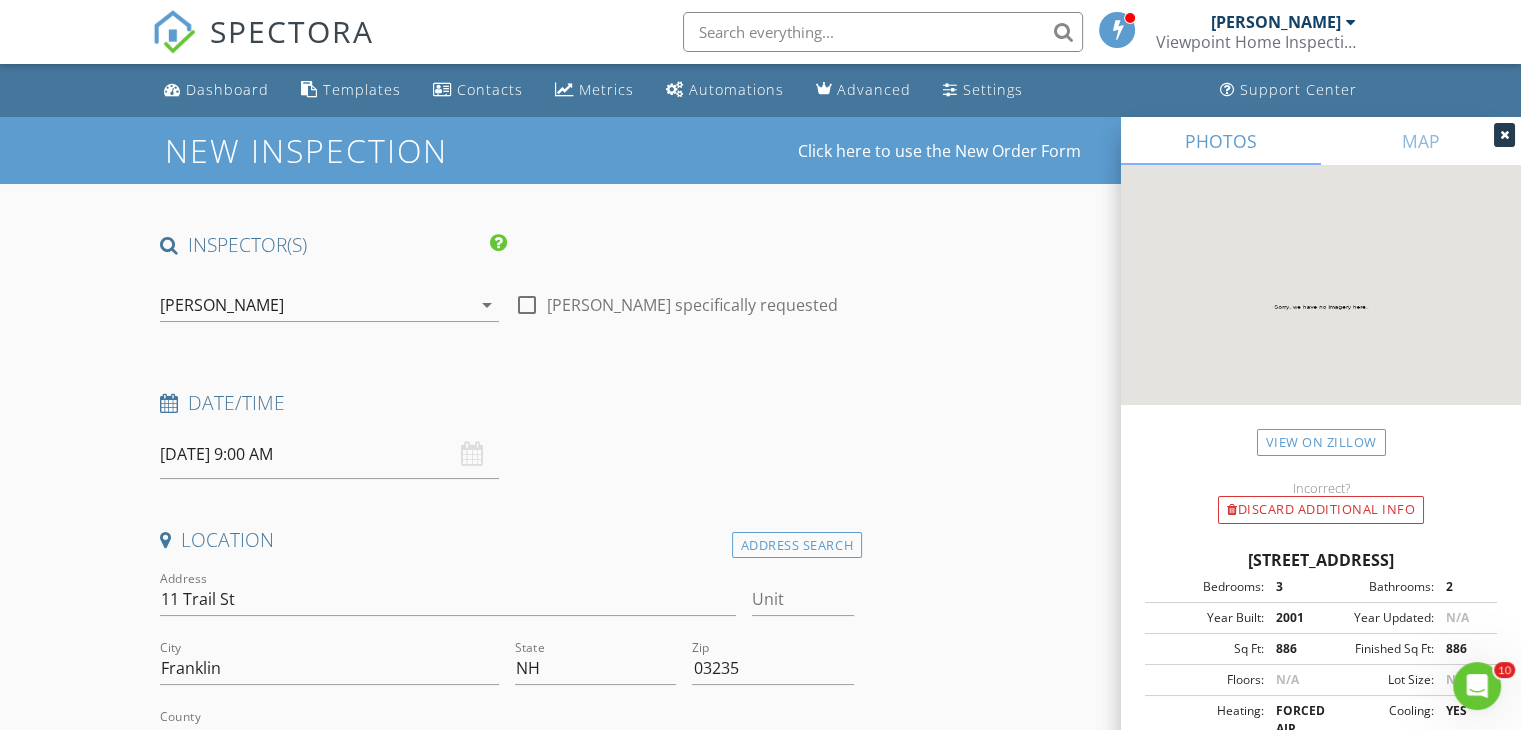 click on "arrow_drop_down" at bounding box center [487, 305] 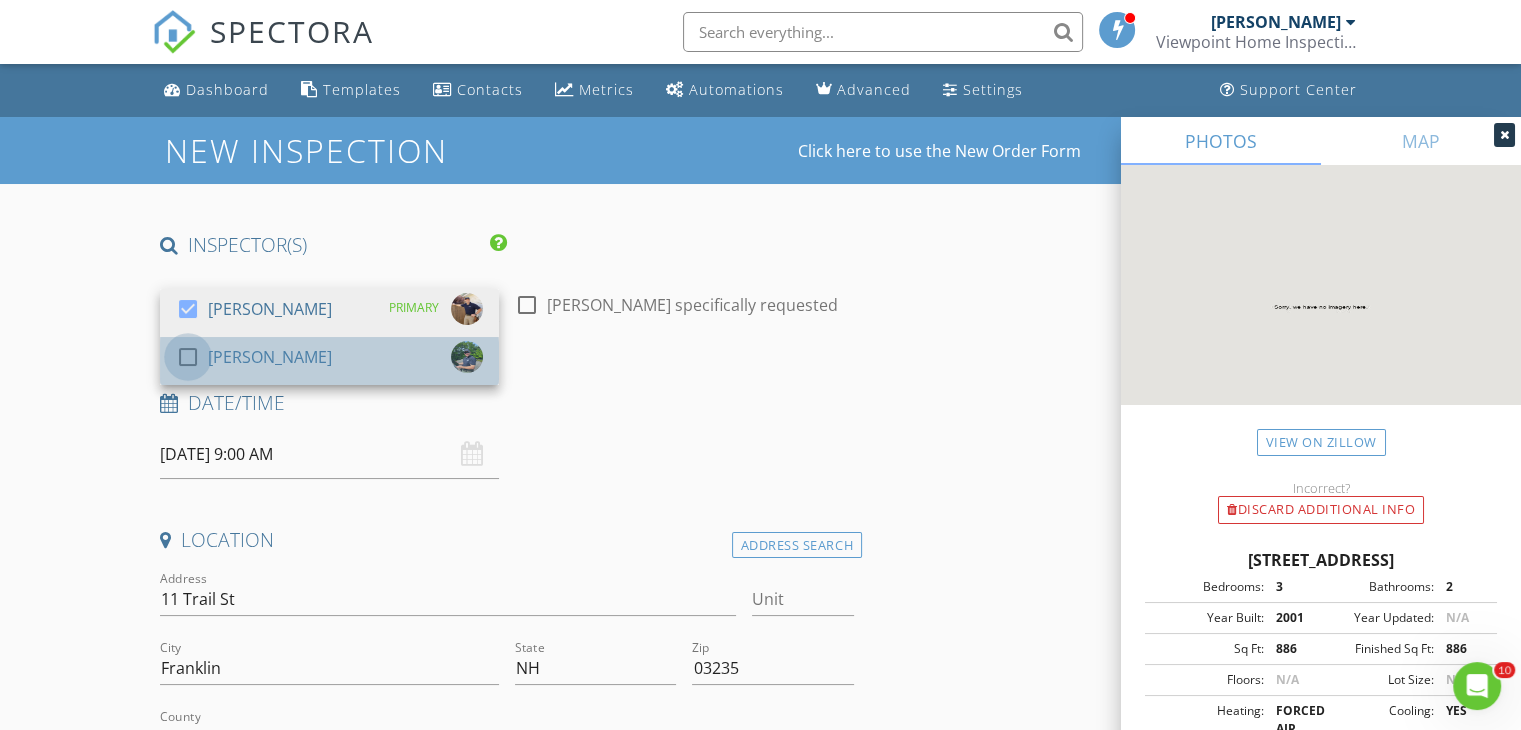 click at bounding box center (188, 357) 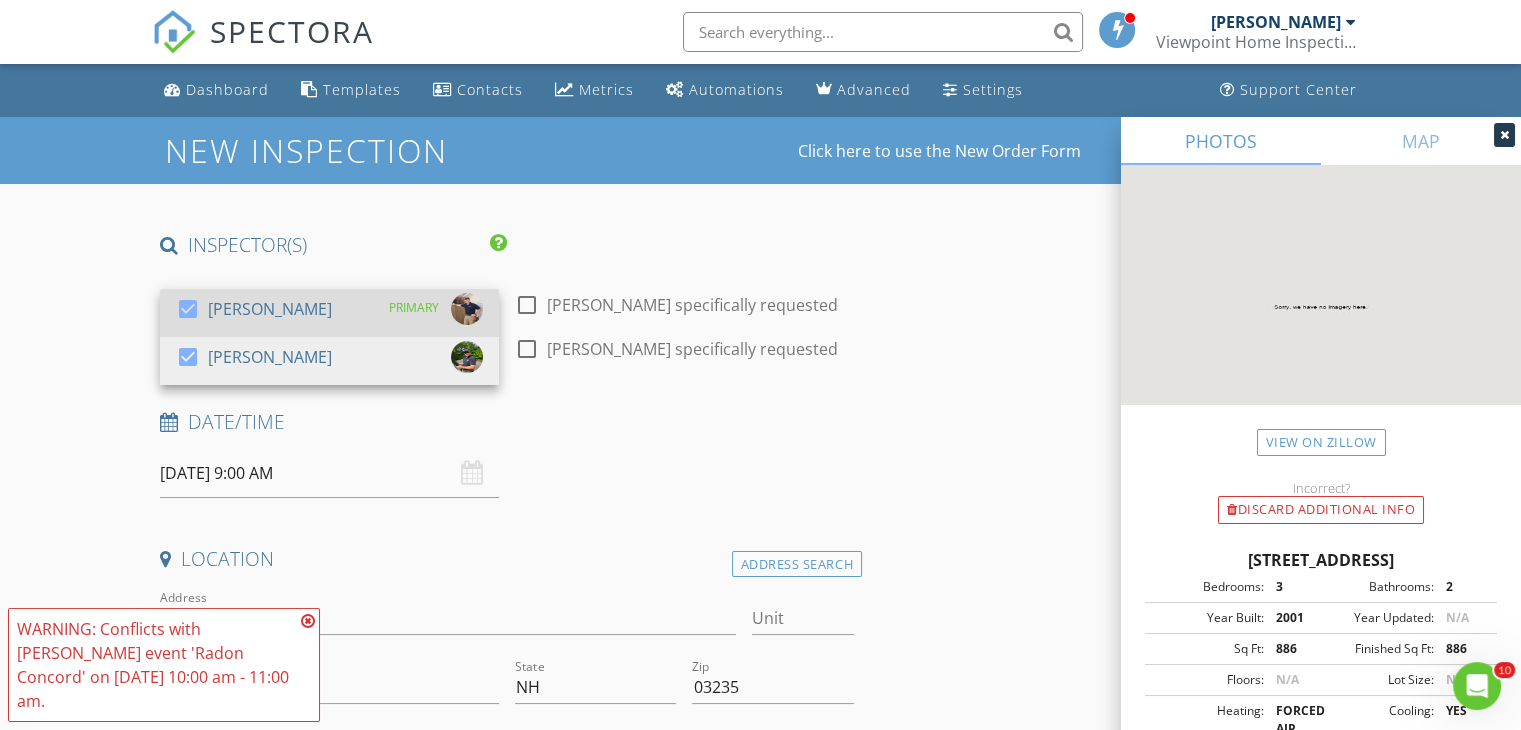 click at bounding box center [188, 309] 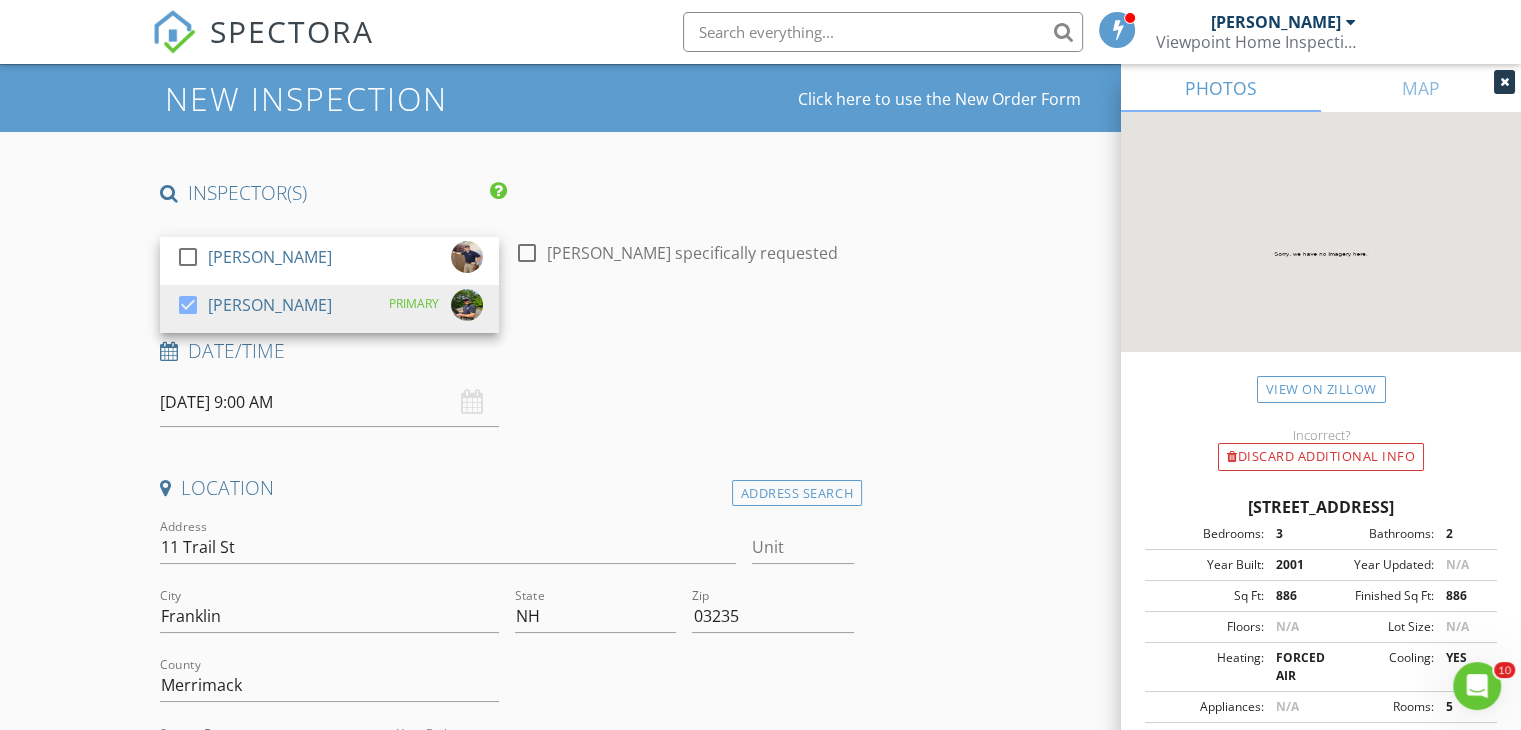 scroll, scrollTop: 200, scrollLeft: 0, axis: vertical 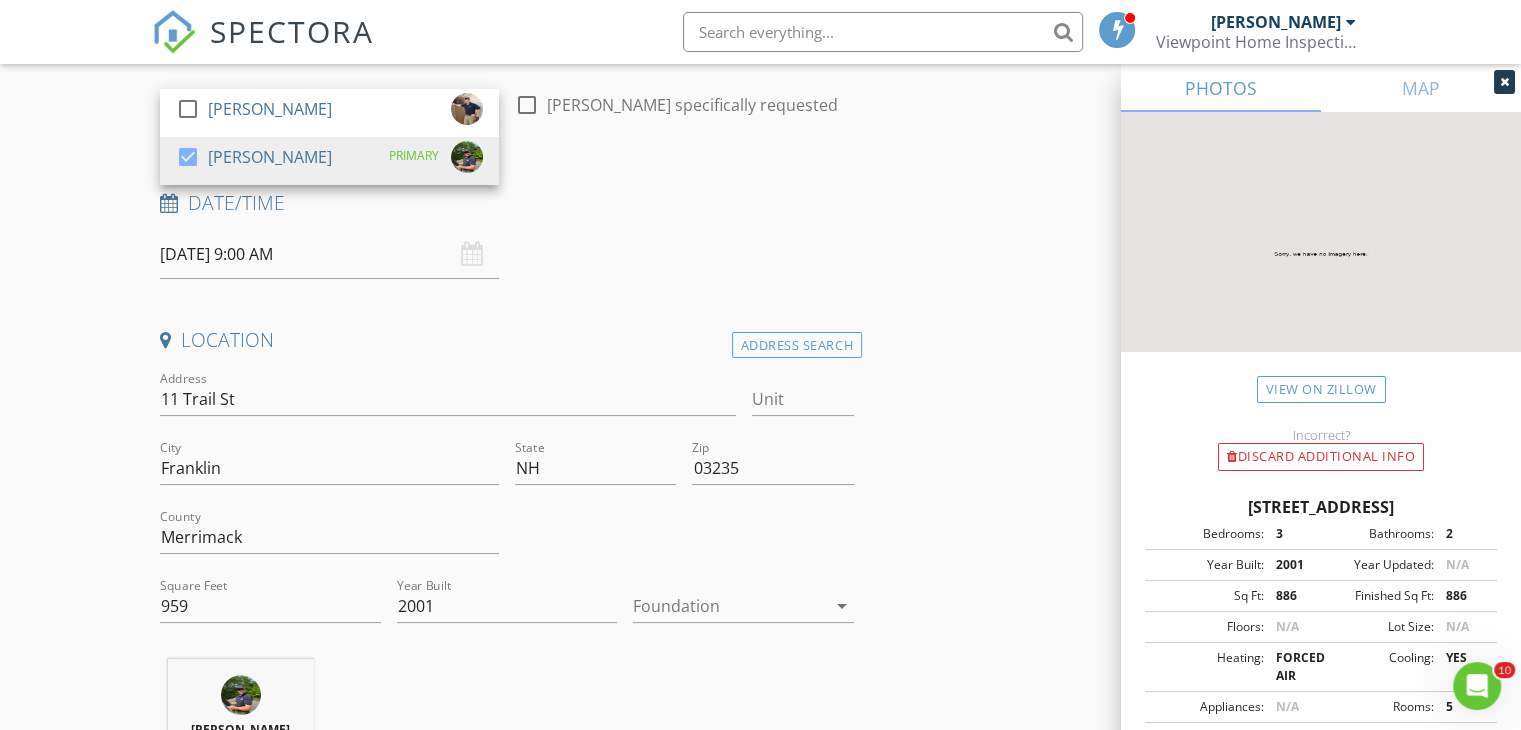 click on "INSPECTOR(S)
check_box_outline_blank   Paul Rondeau     check_box   Jeff Pike   PRIMARY   Jeff Pike arrow_drop_down   check_box_outline_blank Jeff Pike specifically requested
Date/Time
07/12/2025 9:00 AM
Location
Address Search       Address 11 Trail St   Unit   City Franklin   State NH   Zip 03235   County Merrimack     Square Feet 959   Year Built 2001   Foundation arrow_drop_down     Jeff Pike     53.3 miles     (an hour)
client
check_box Enable Client CC email for this inspection   Client Search     check_box_outline_blank Client is a Company/Organization     First Name Laura   Last Name Brouillard   Email ljbrouillard@yahoo.com   CC Email   Phone 603-581-5226           Notes   Private Notes
ADD ADDITIONAL client
SERVICES
check_box_outline_blank   New Service     New Service" at bounding box center [507, 1654] 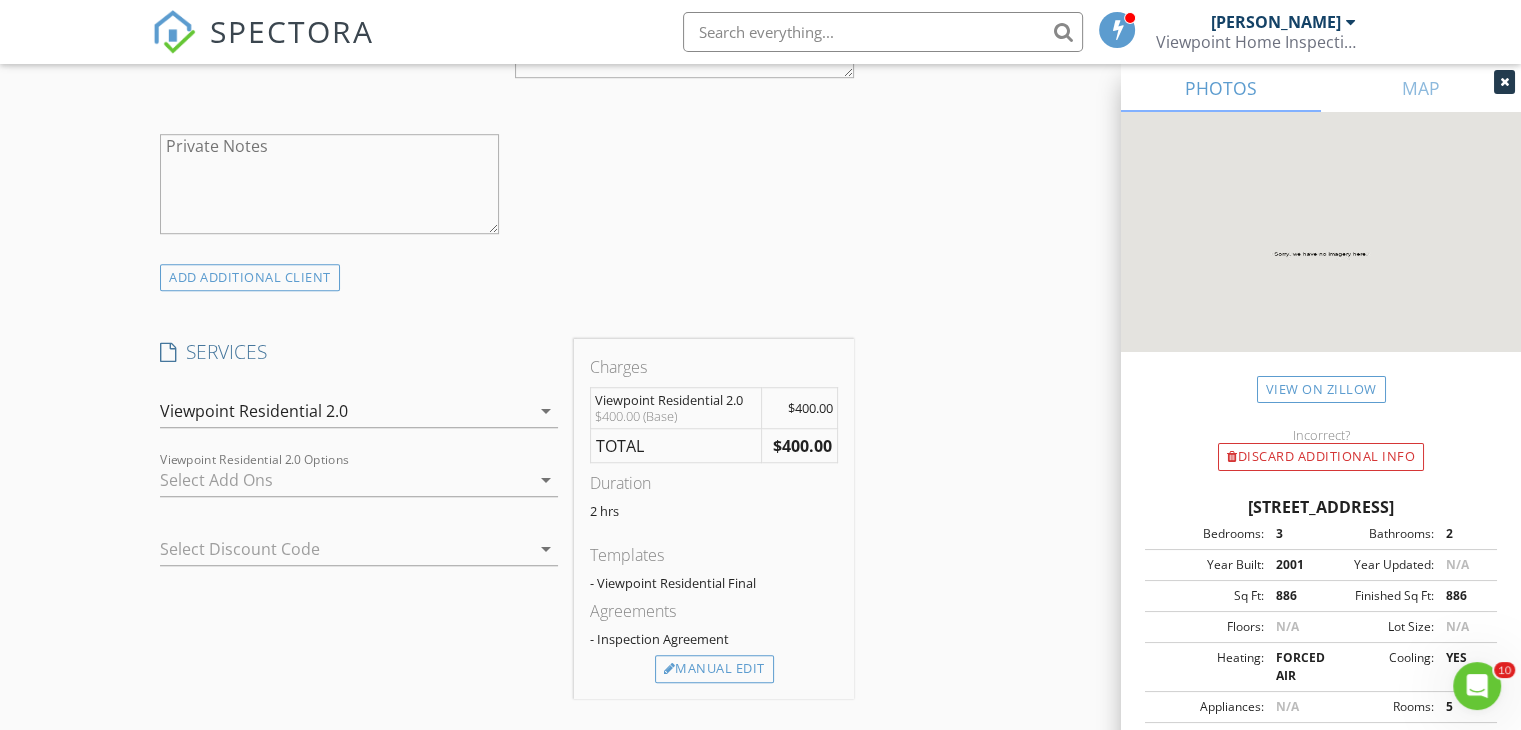 scroll, scrollTop: 1400, scrollLeft: 0, axis: vertical 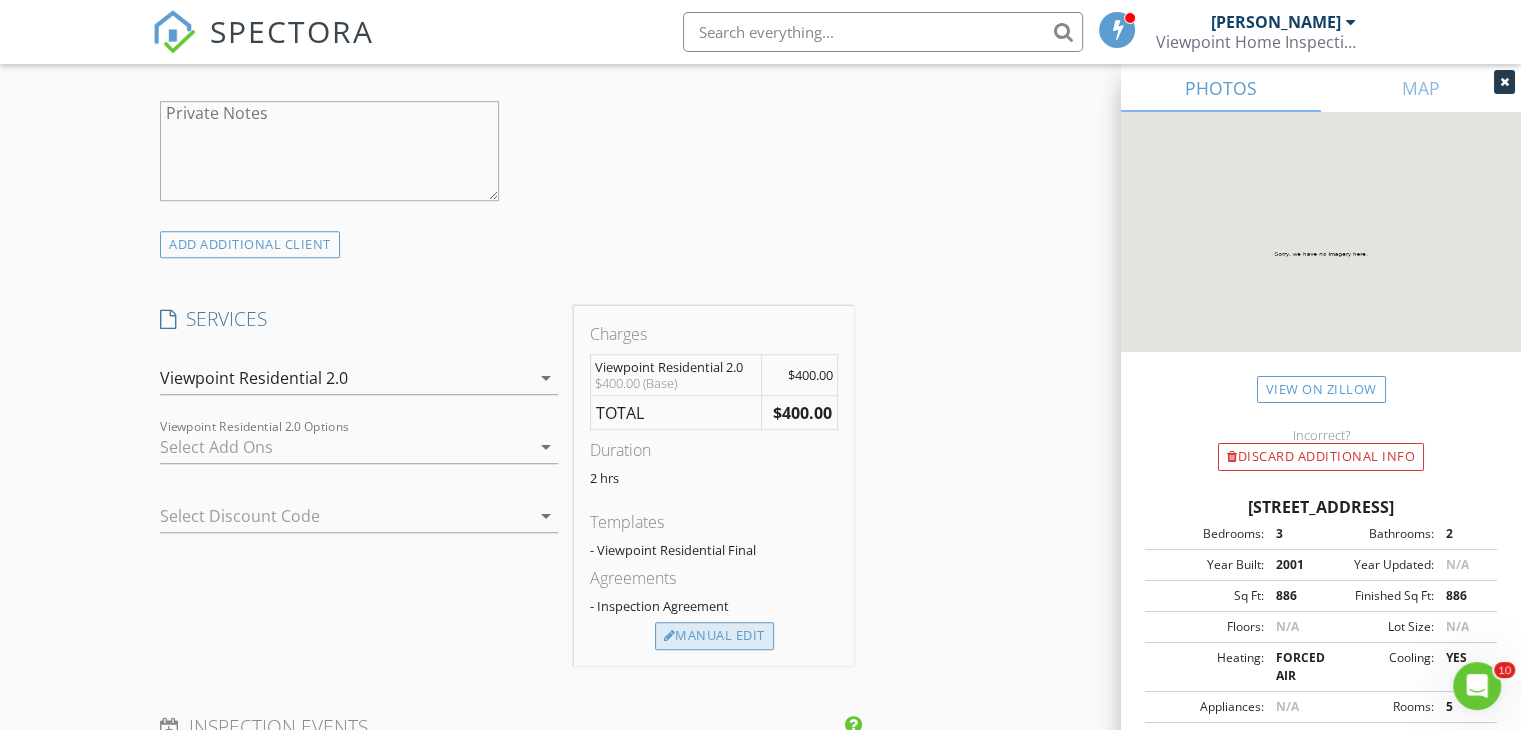 click on "Manual Edit" at bounding box center (714, 636) 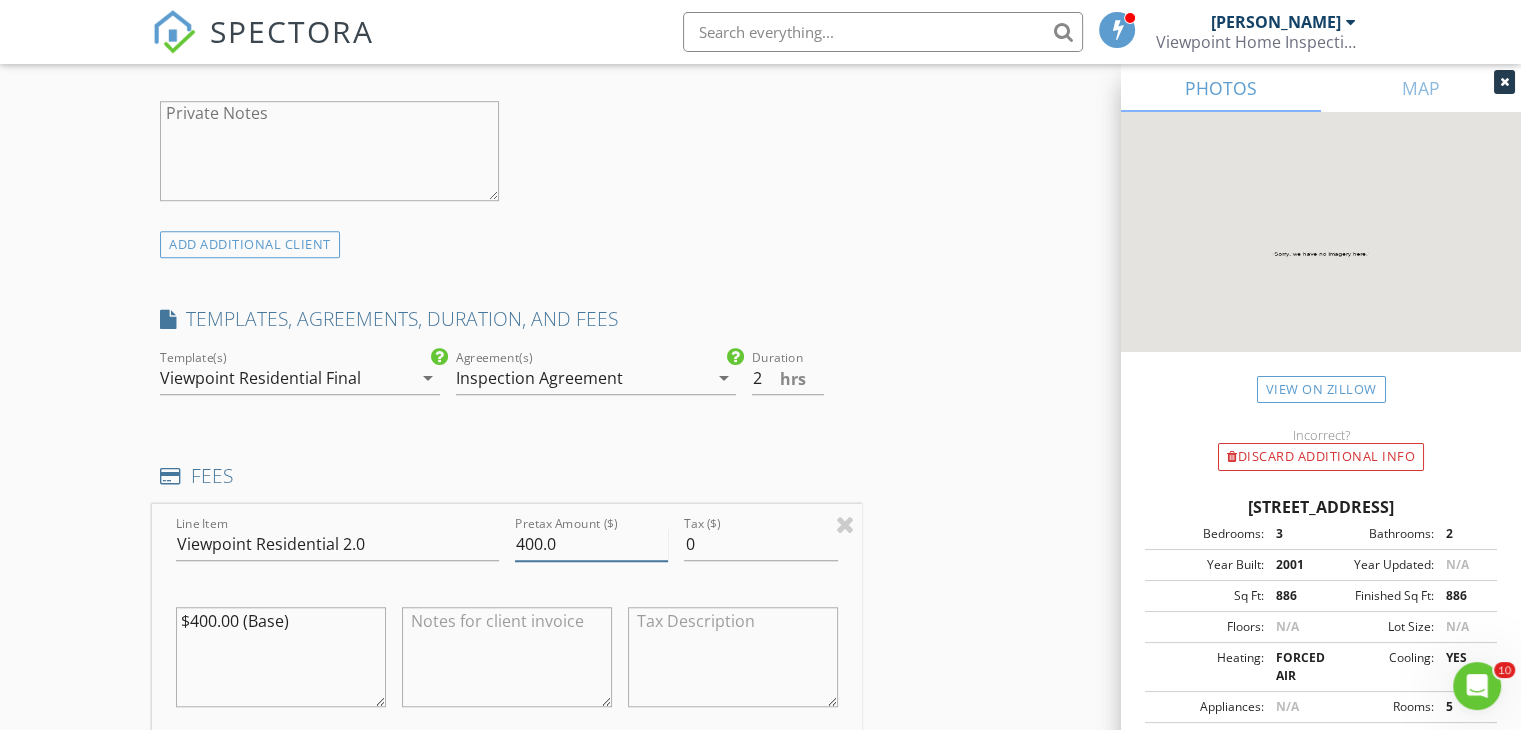 click on "400.0" at bounding box center (591, 544) 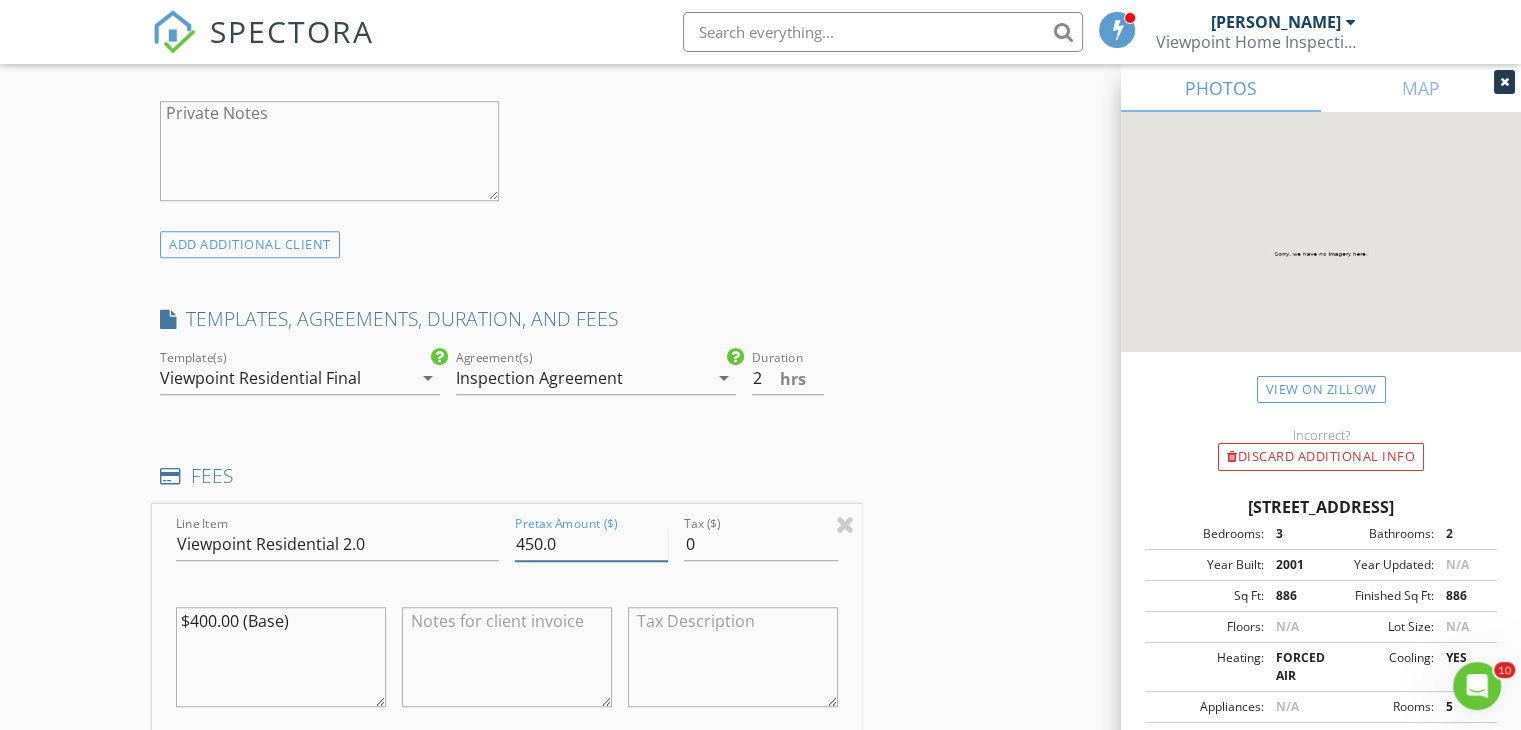 type on "450.0" 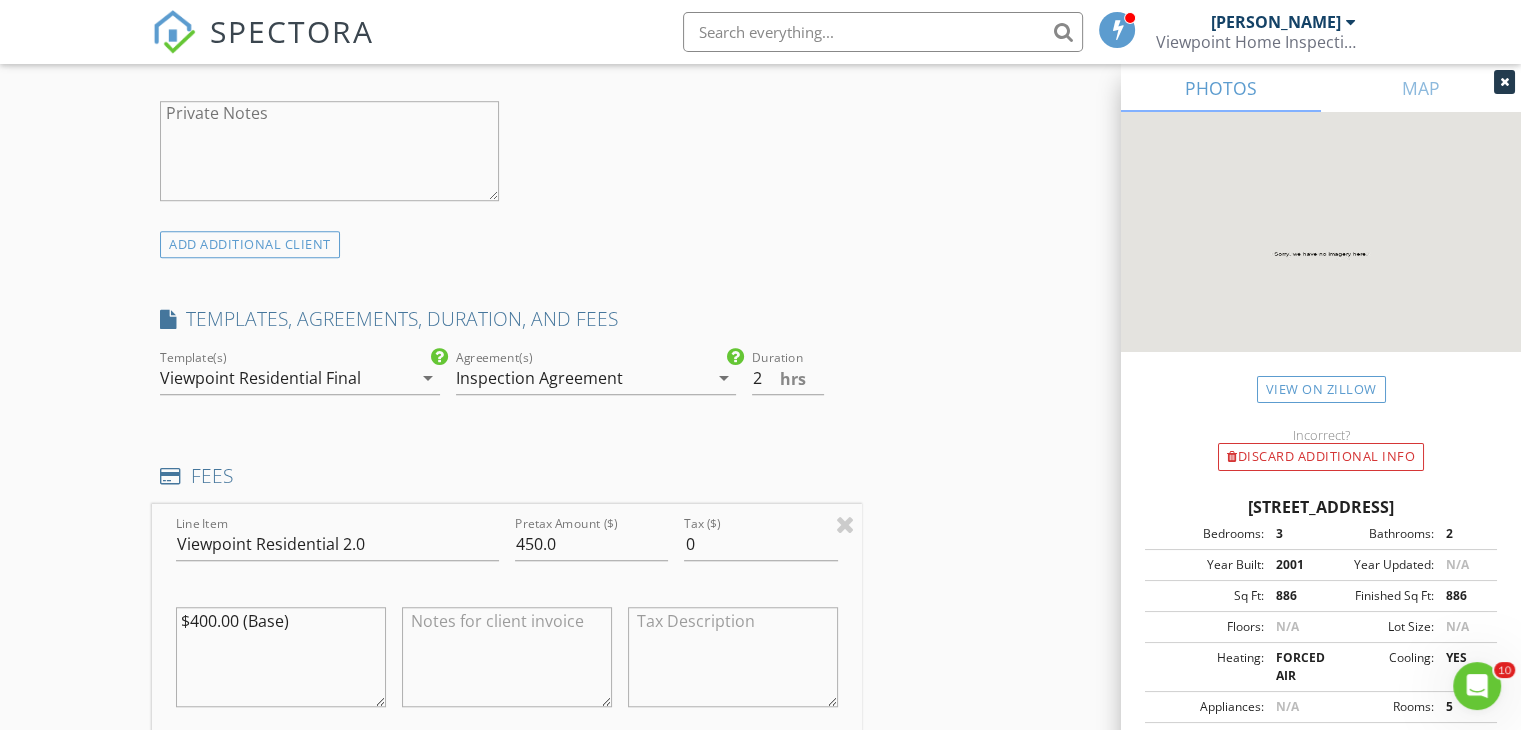 click on "$400.00 (Base)" at bounding box center [281, 657] 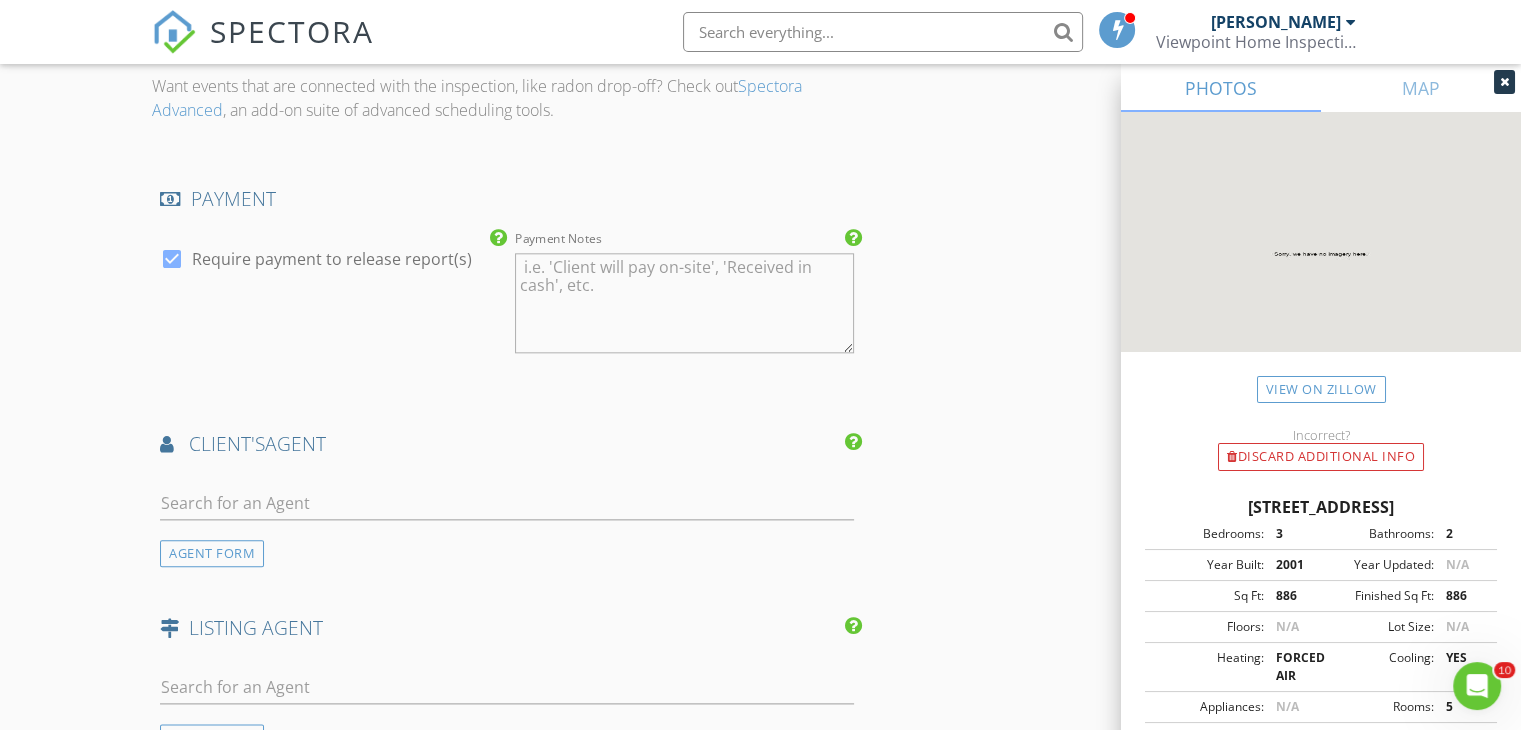scroll, scrollTop: 2400, scrollLeft: 0, axis: vertical 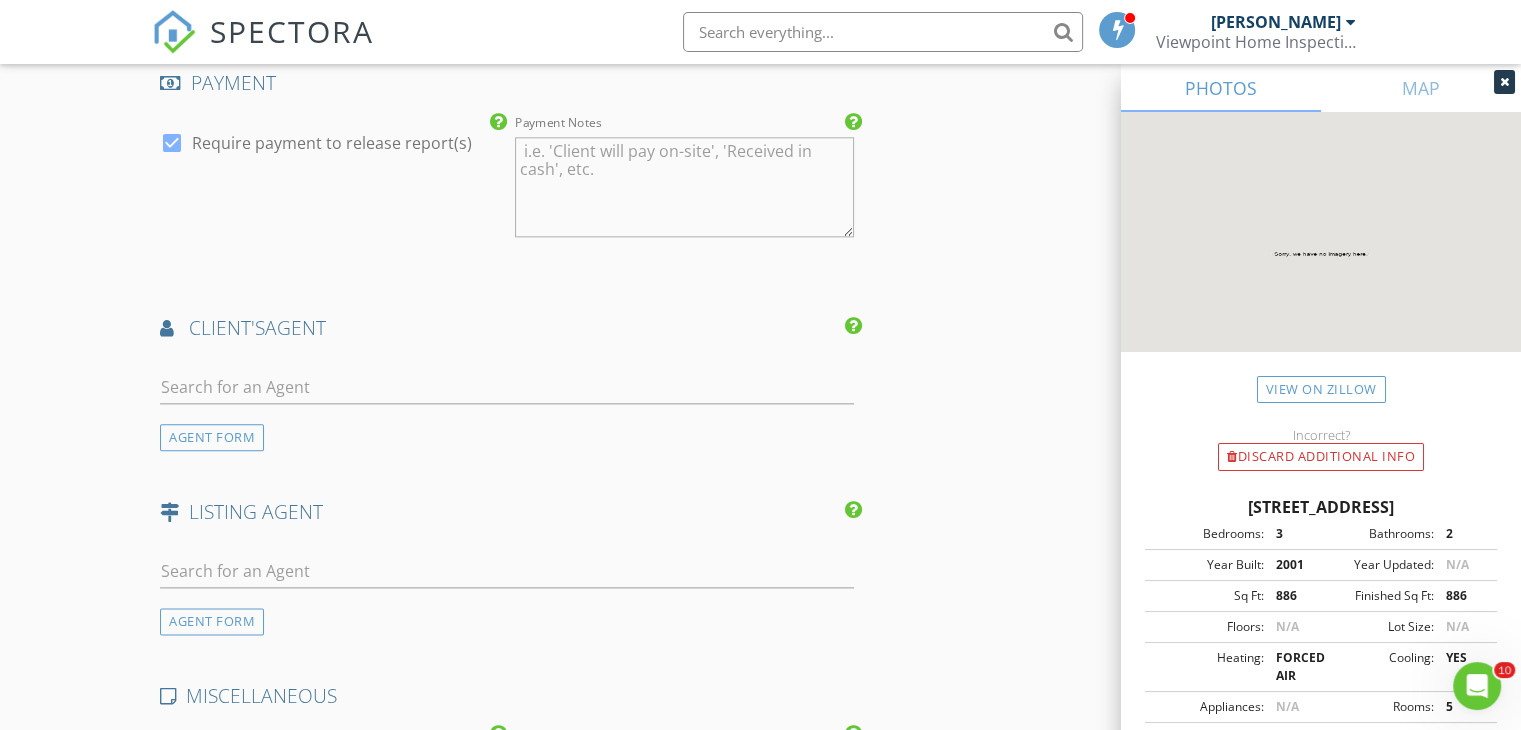type on "$450.00 (Base)" 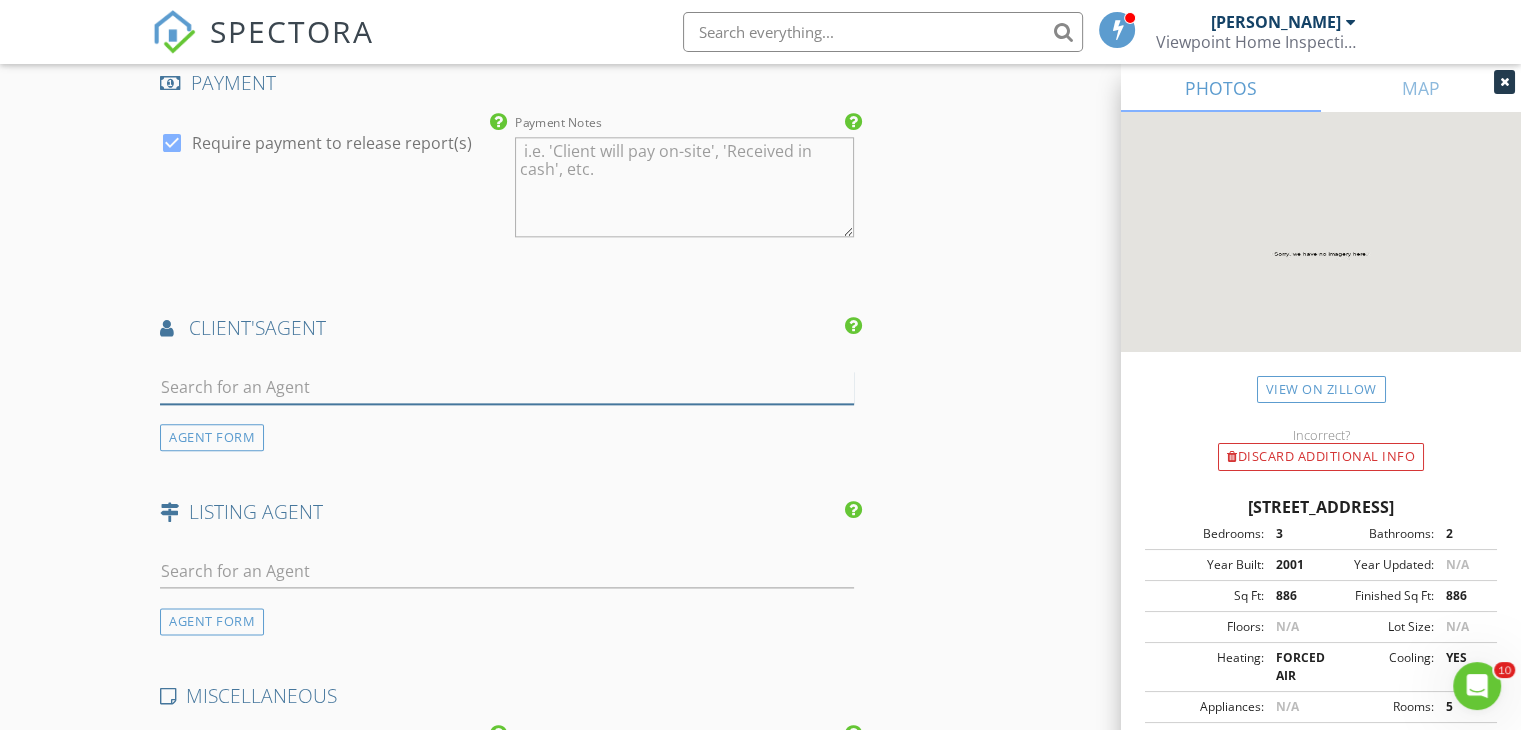 click at bounding box center [507, 387] 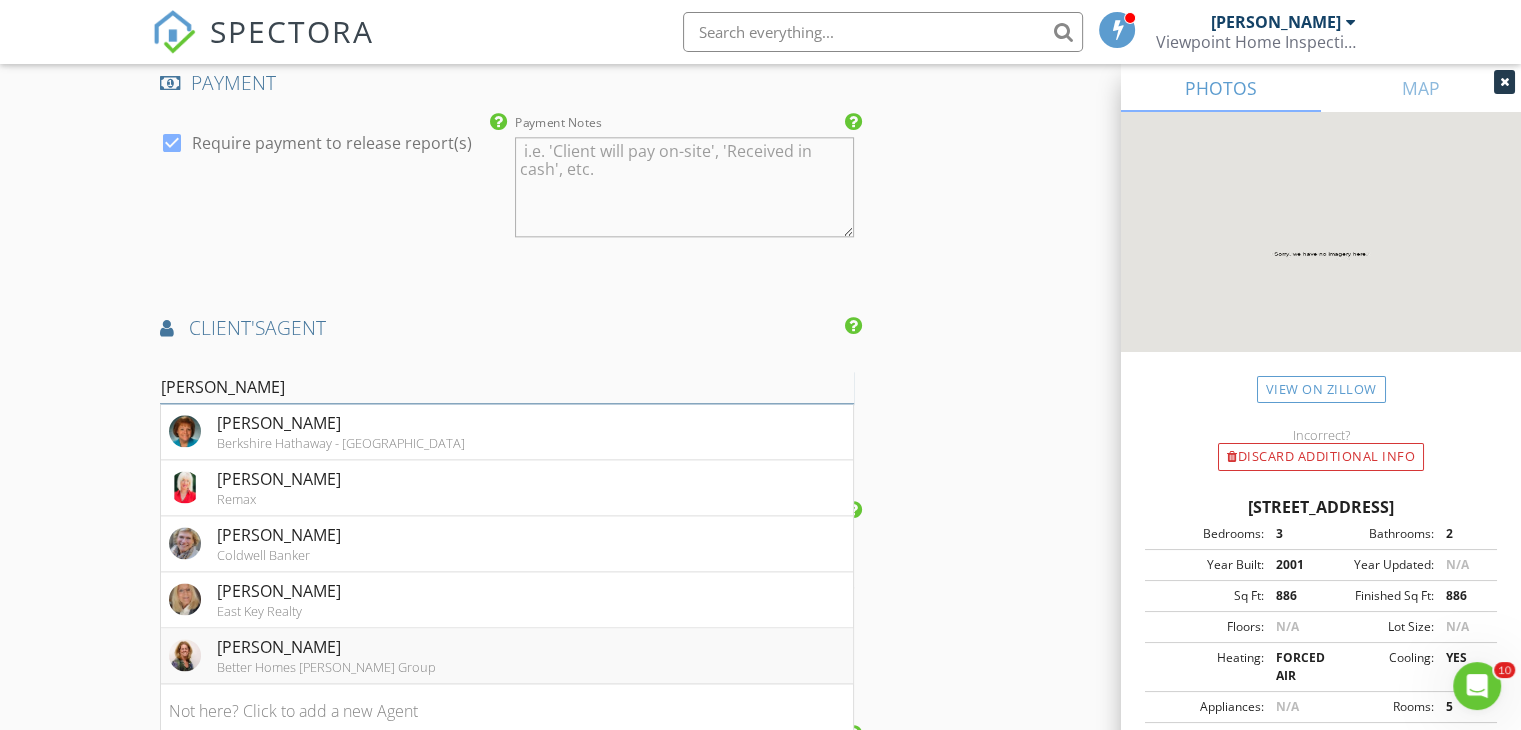 type on "Kathy" 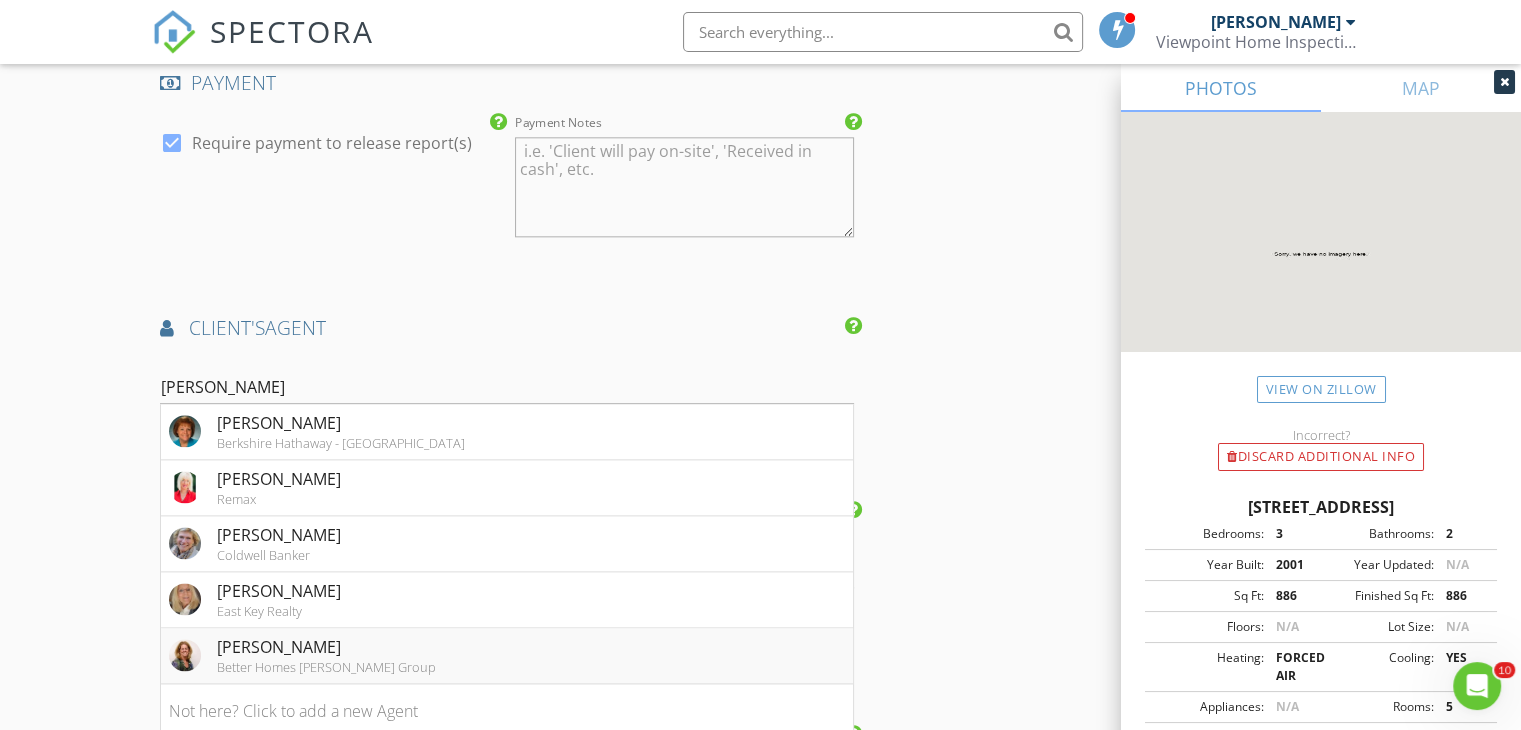 click on "Kathy Ahlin" at bounding box center (326, 647) 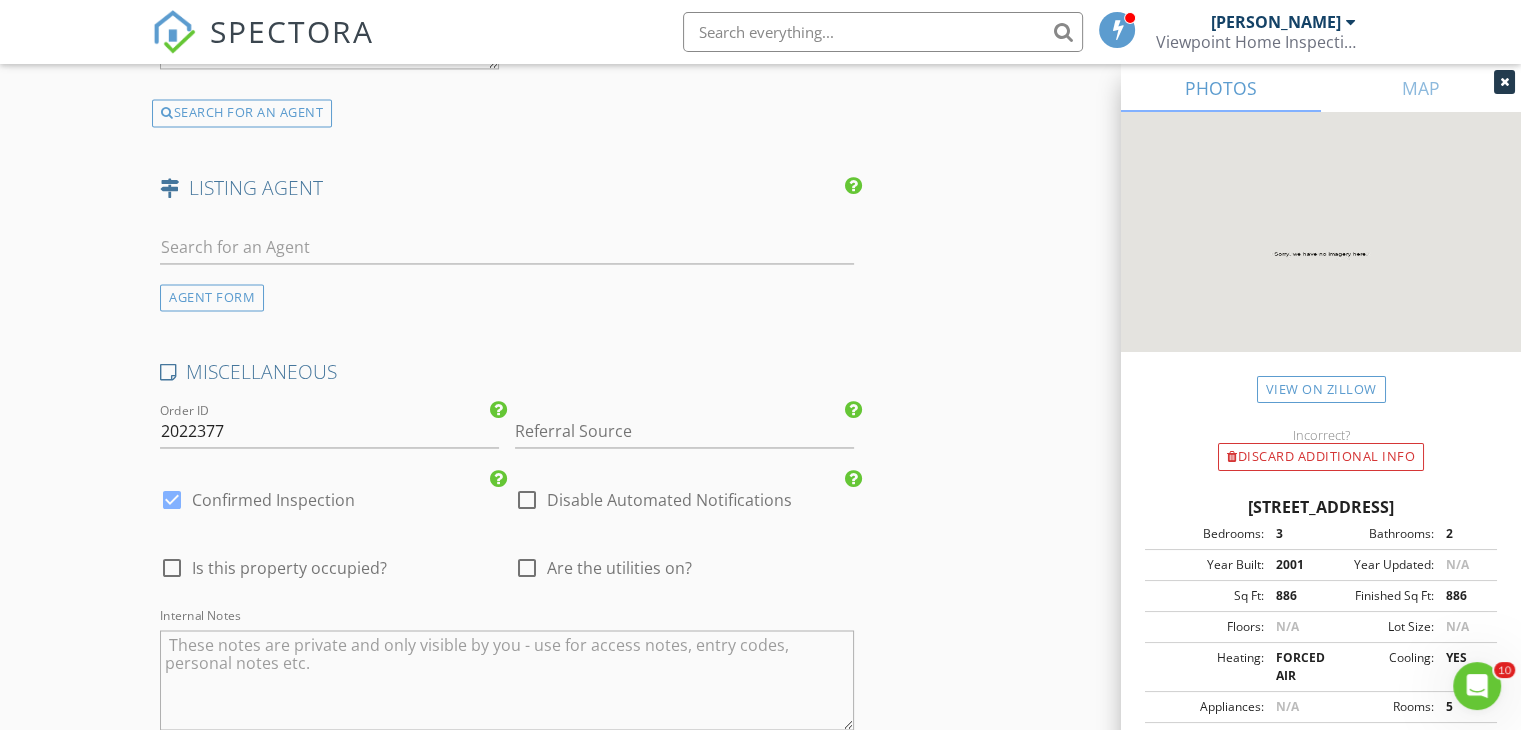 scroll, scrollTop: 3200, scrollLeft: 0, axis: vertical 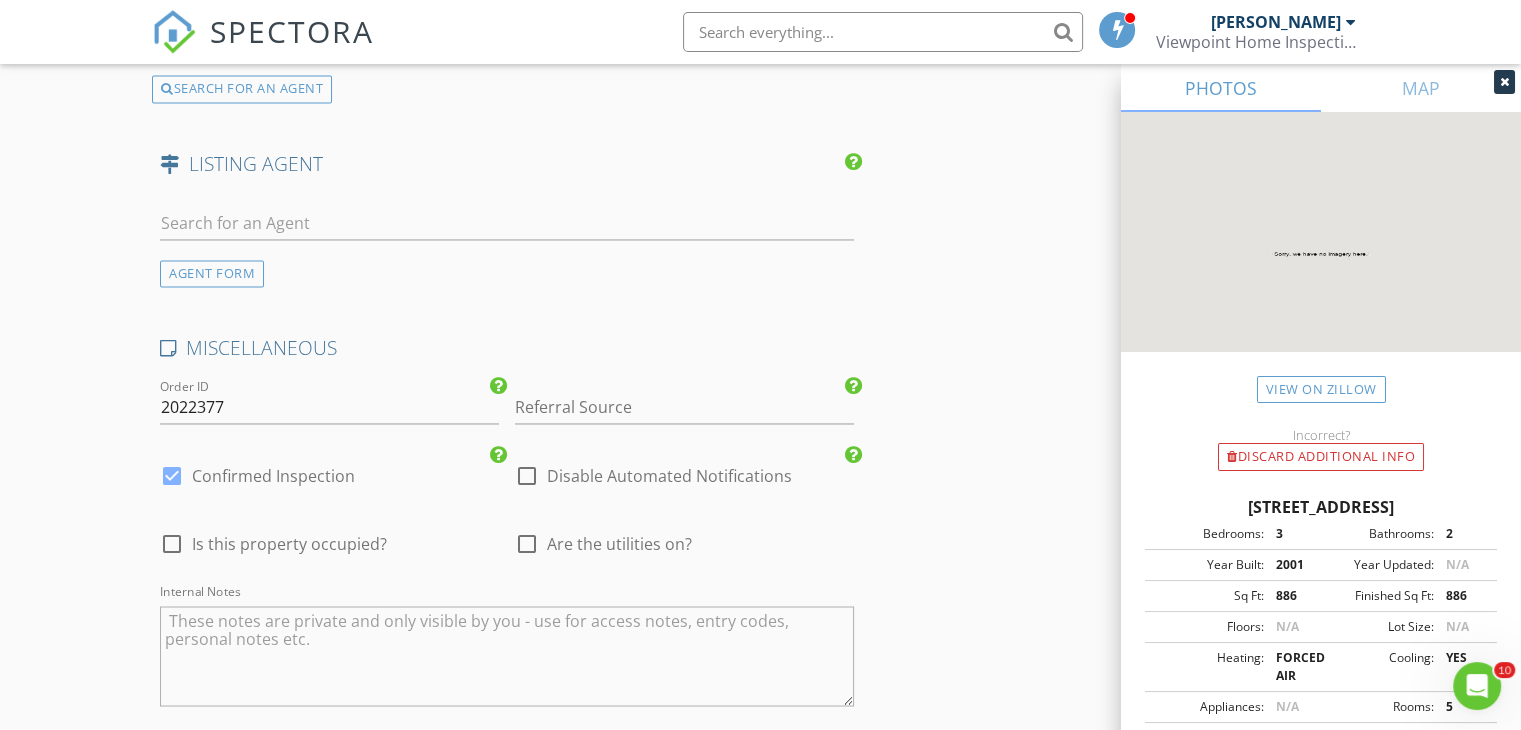 click at bounding box center [172, 544] 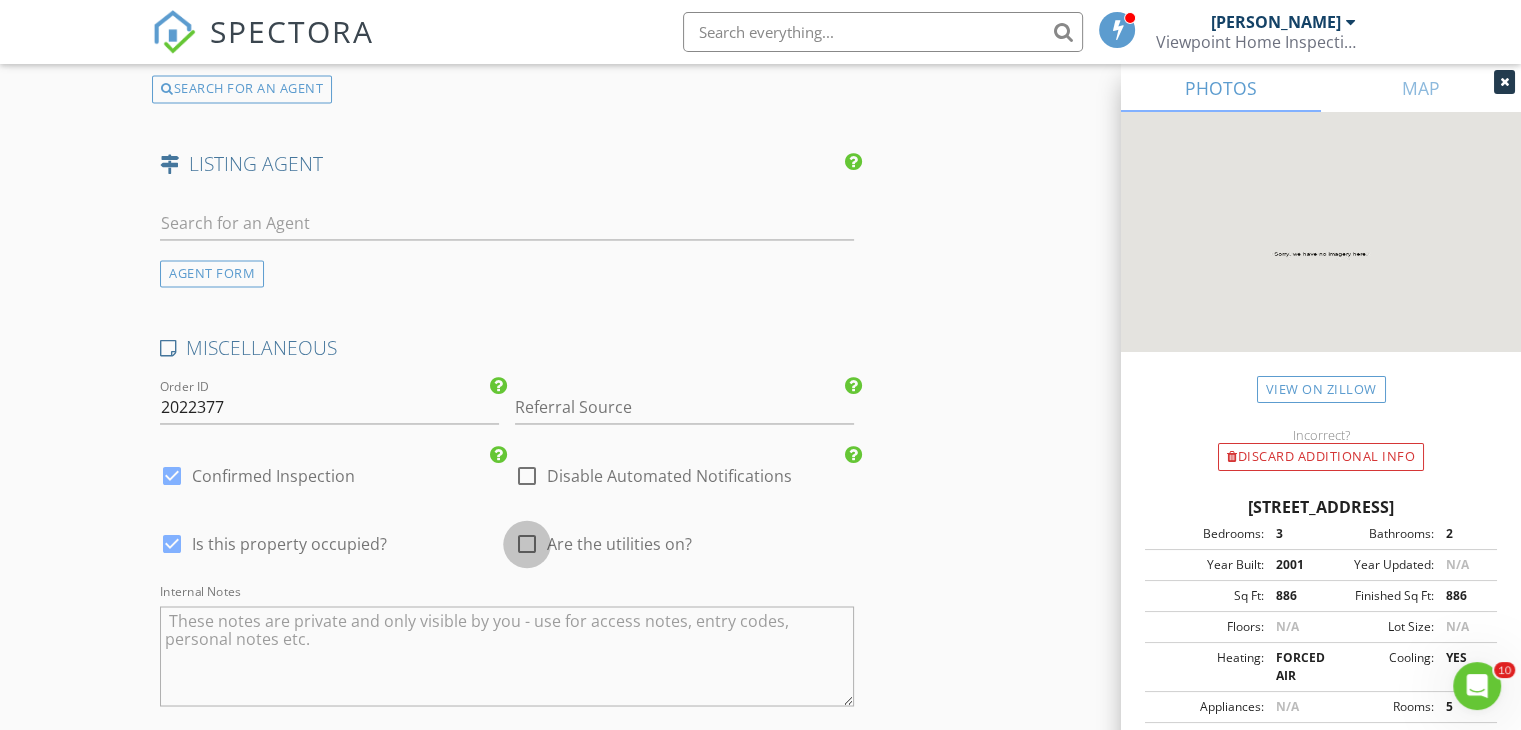 click at bounding box center [527, 544] 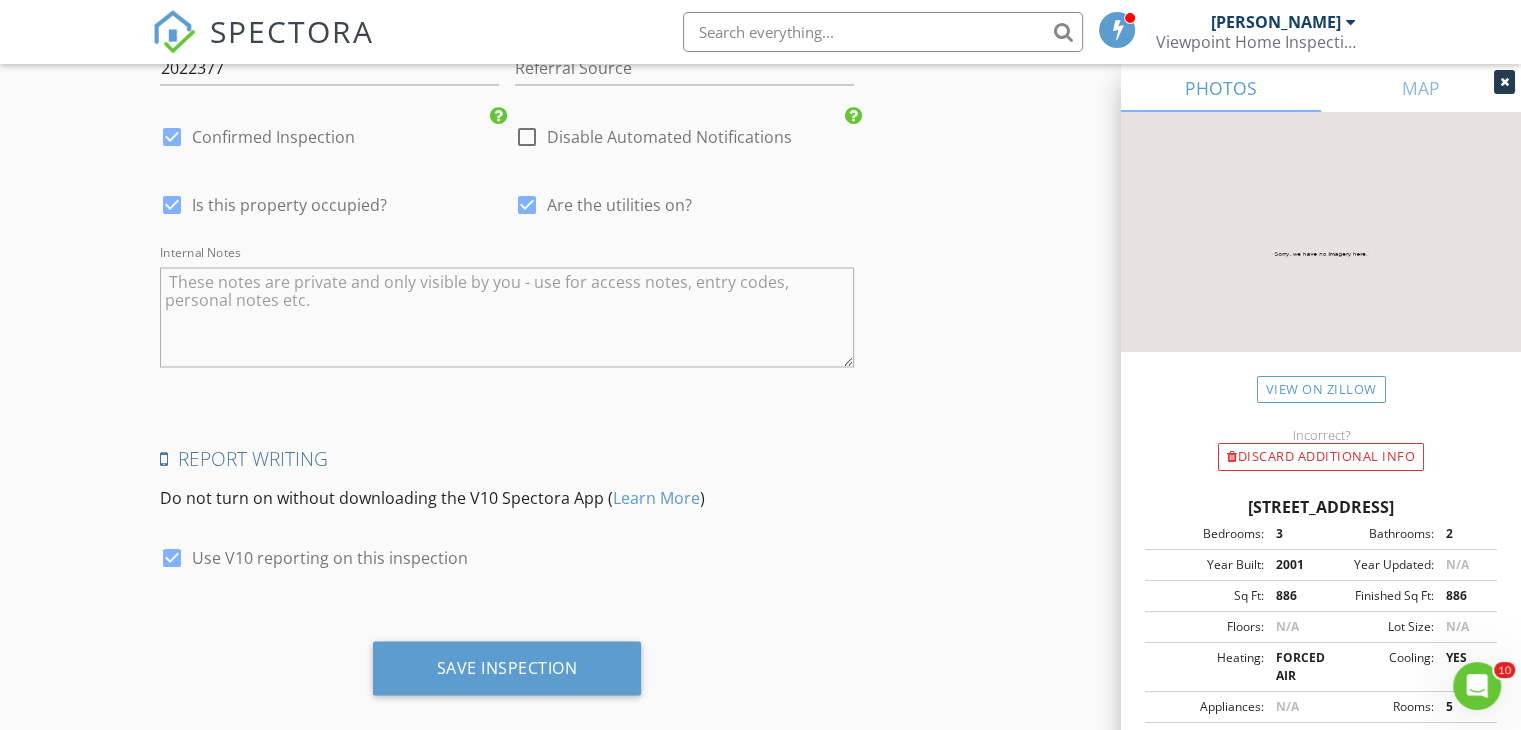 scroll, scrollTop: 3560, scrollLeft: 0, axis: vertical 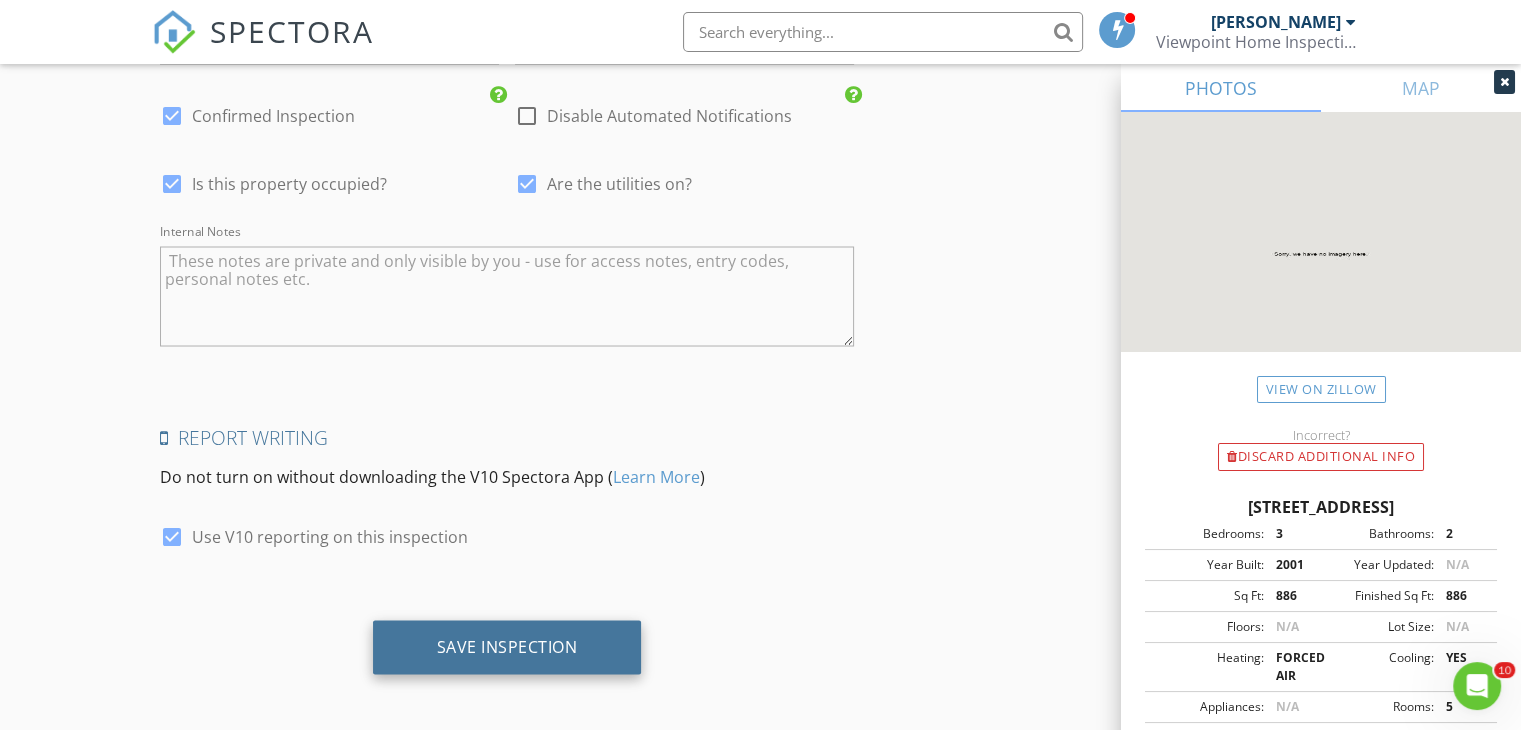 click on "Save Inspection" at bounding box center (507, 646) 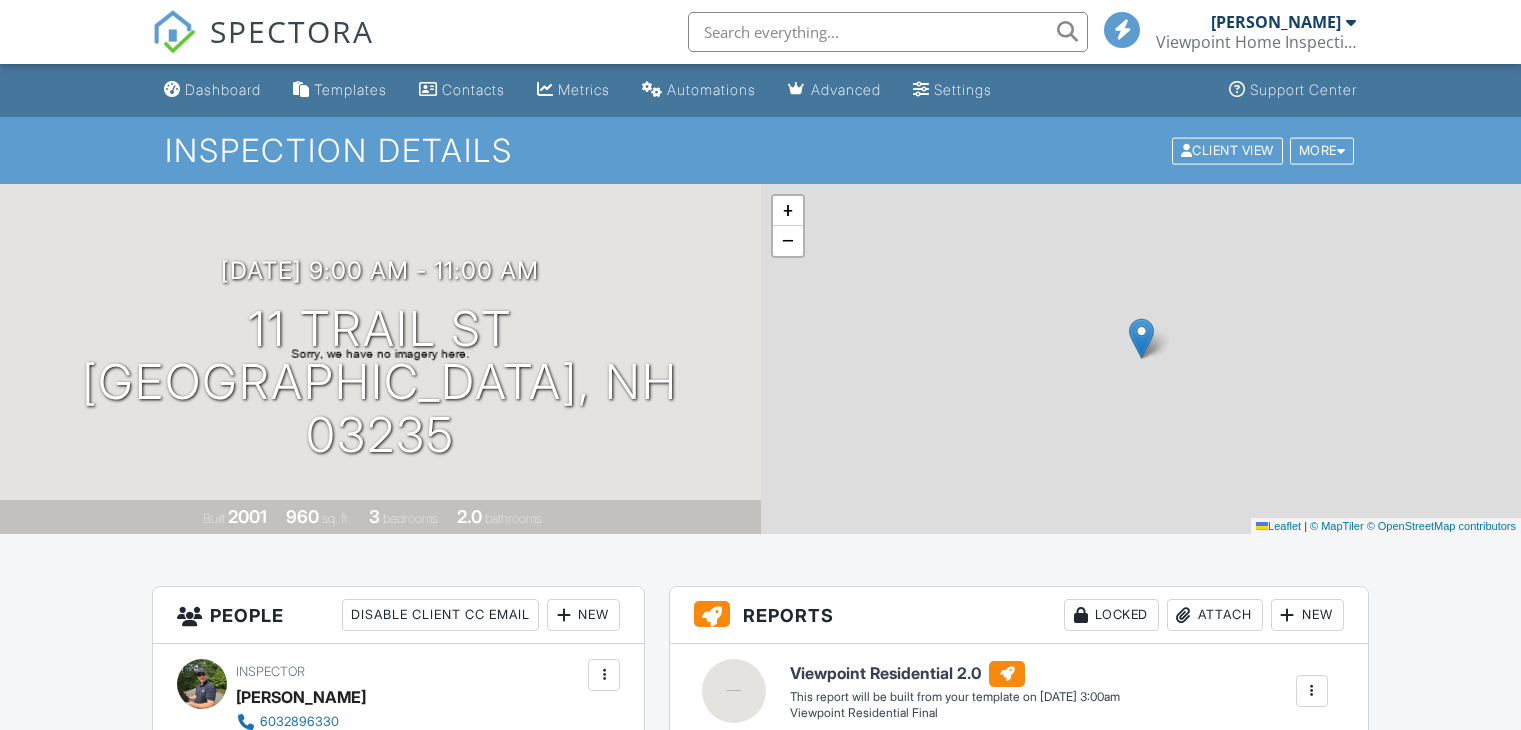 scroll, scrollTop: 0, scrollLeft: 0, axis: both 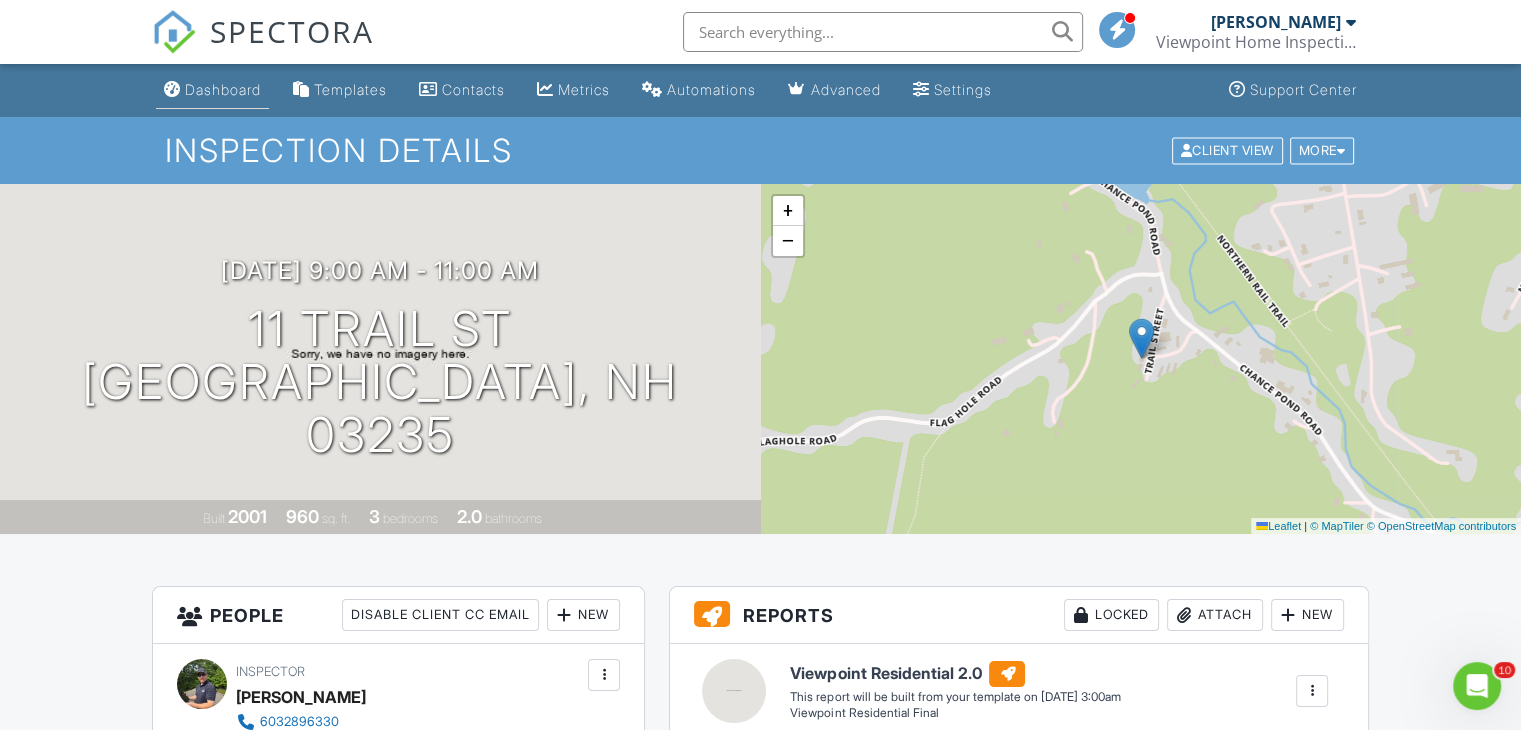 click on "Dashboard" at bounding box center (223, 89) 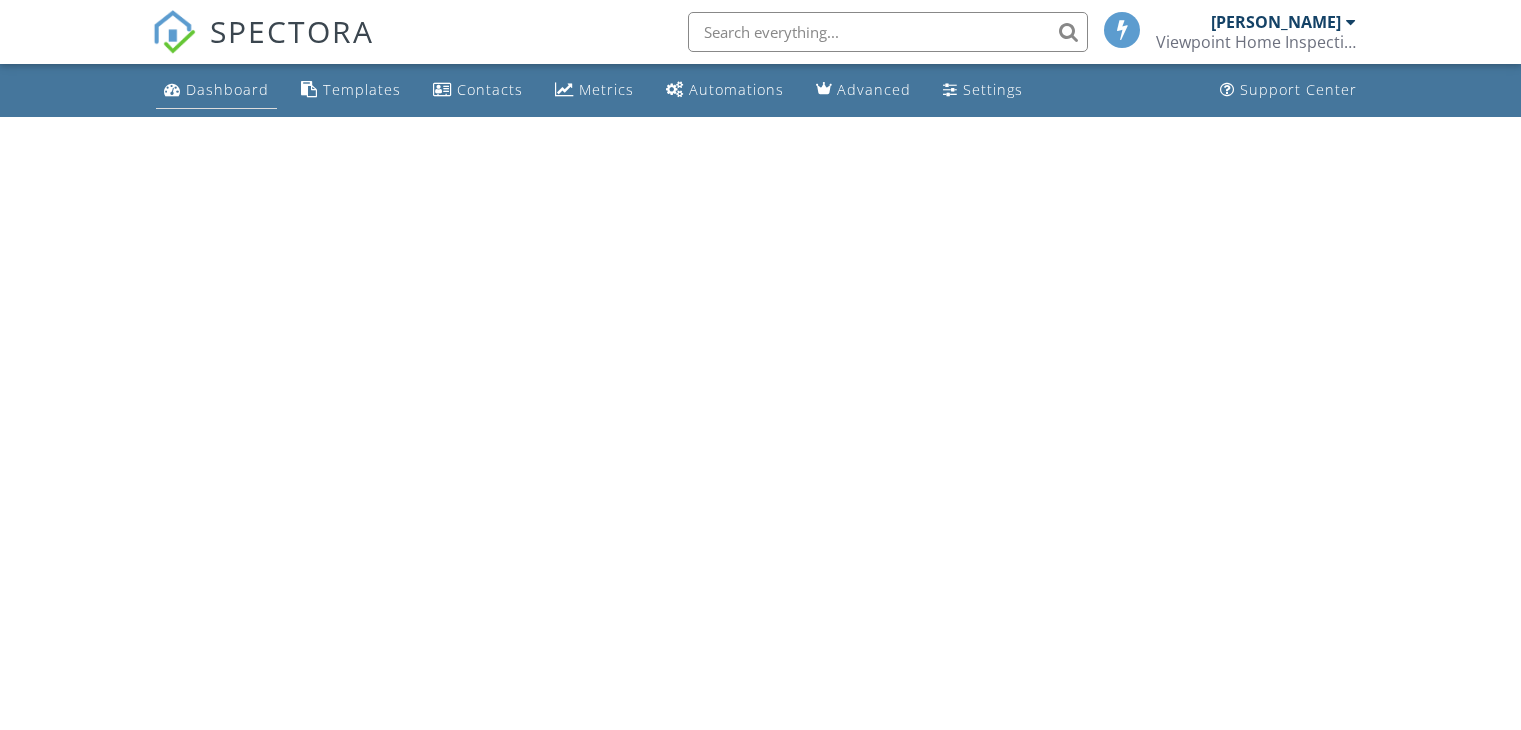 scroll, scrollTop: 0, scrollLeft: 0, axis: both 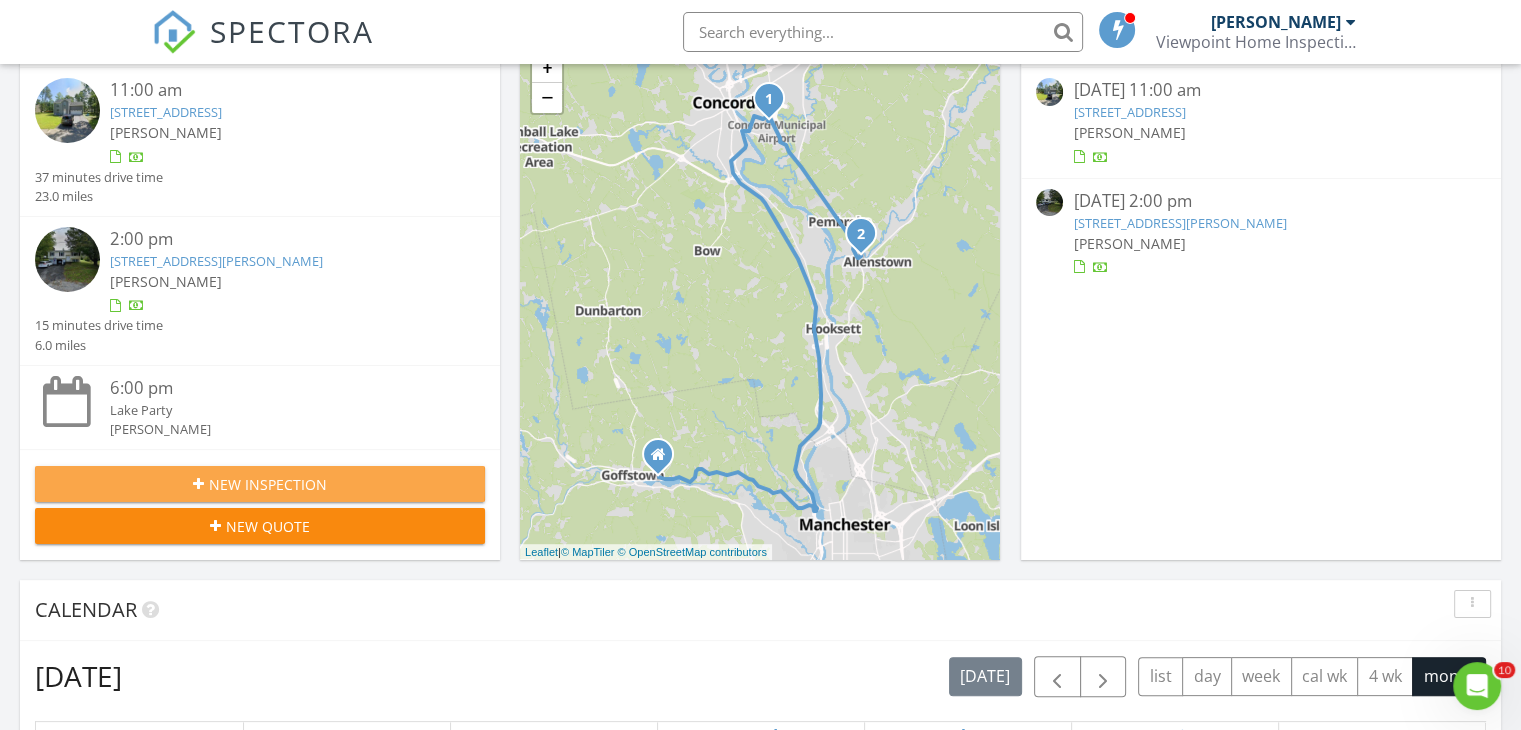 click on "New Inspection" at bounding box center [268, 484] 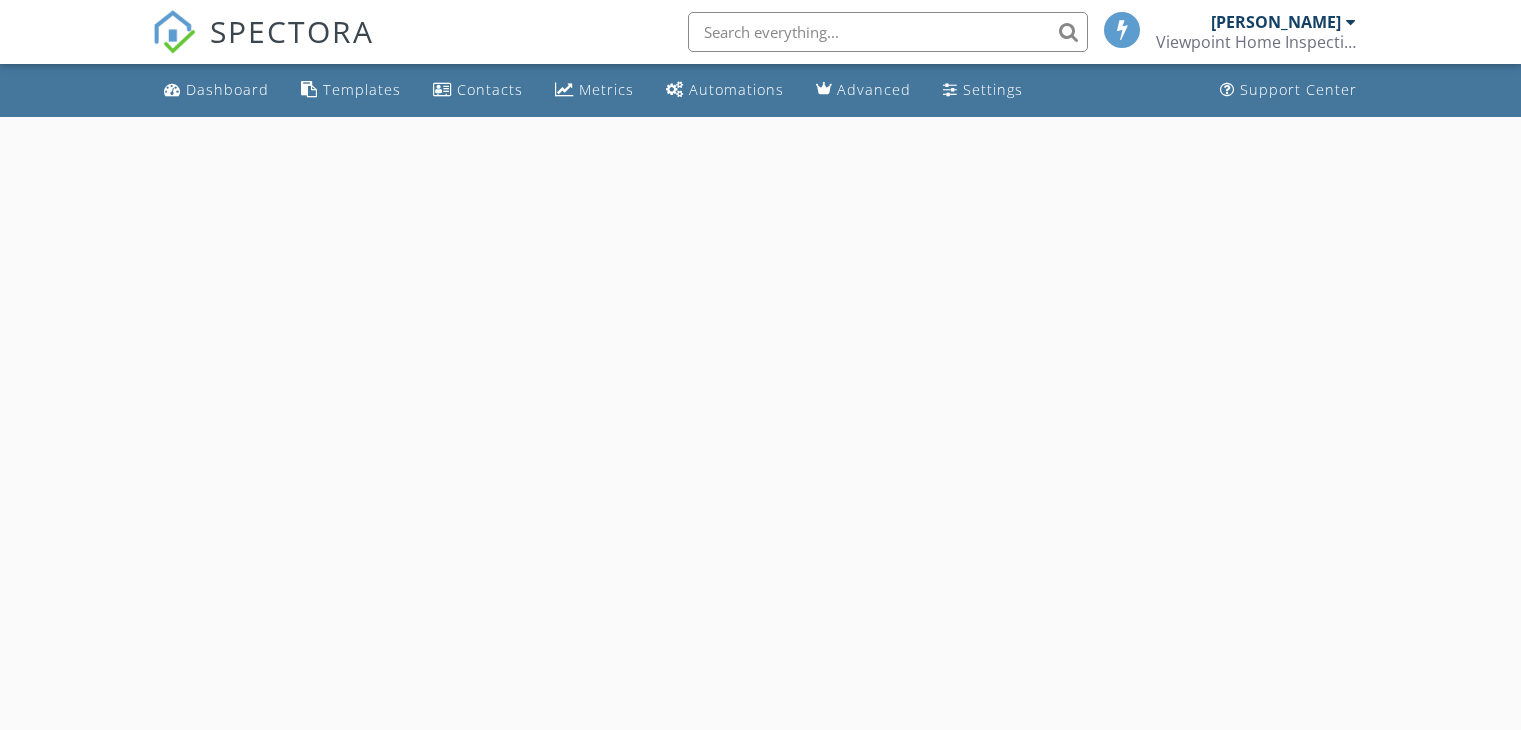 scroll, scrollTop: 0, scrollLeft: 0, axis: both 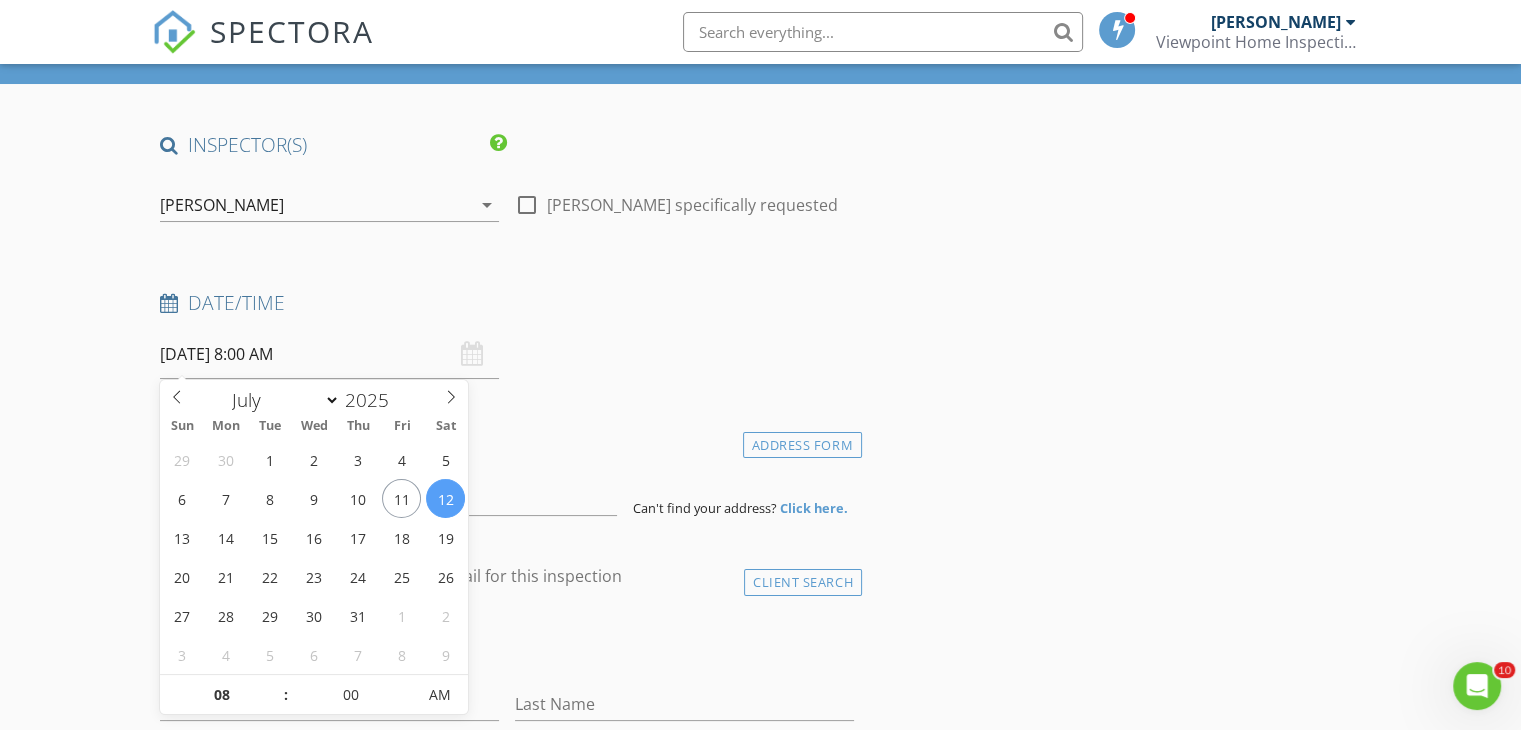 click on "07/12/2025 8:00 AM" at bounding box center (329, 354) 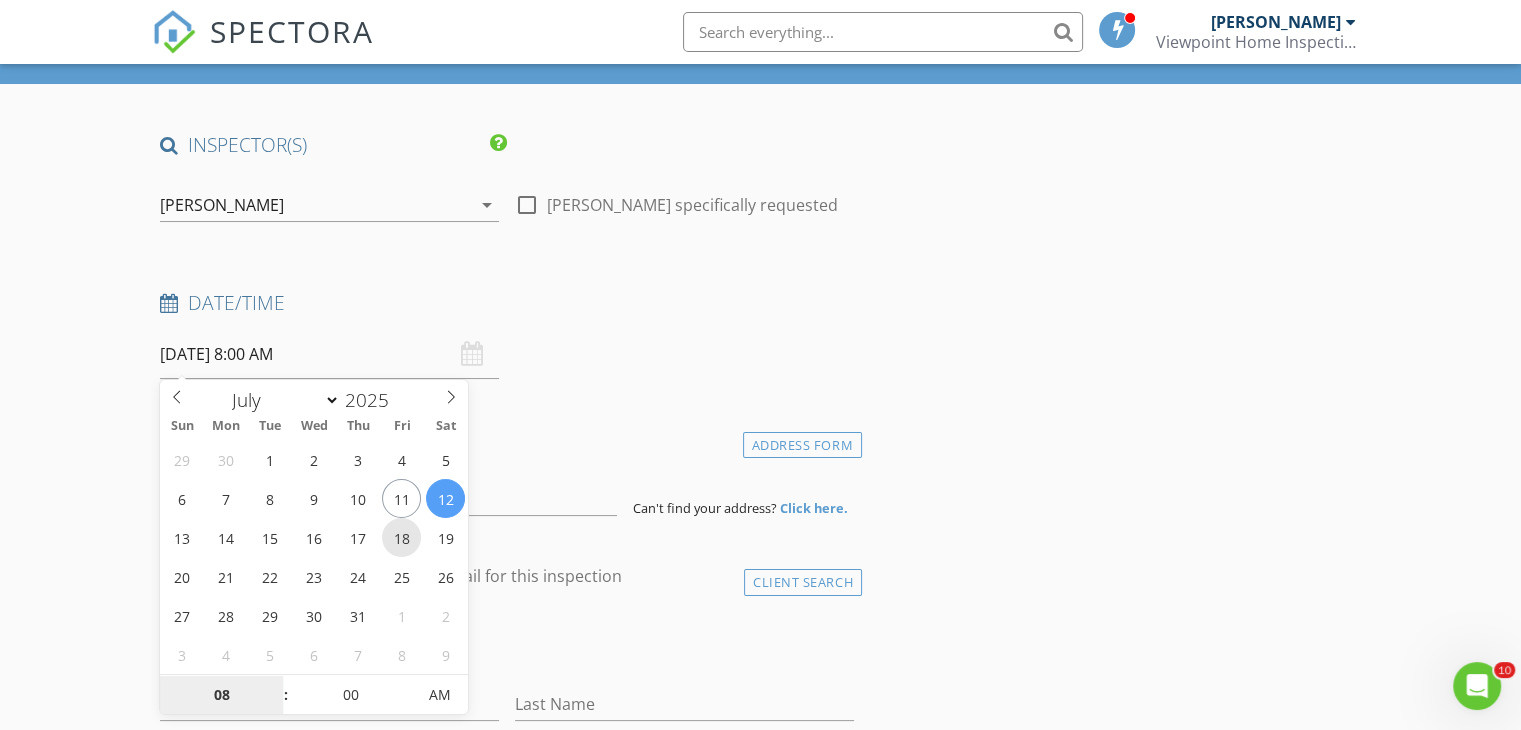 type on "07/18/2025 8:00 AM" 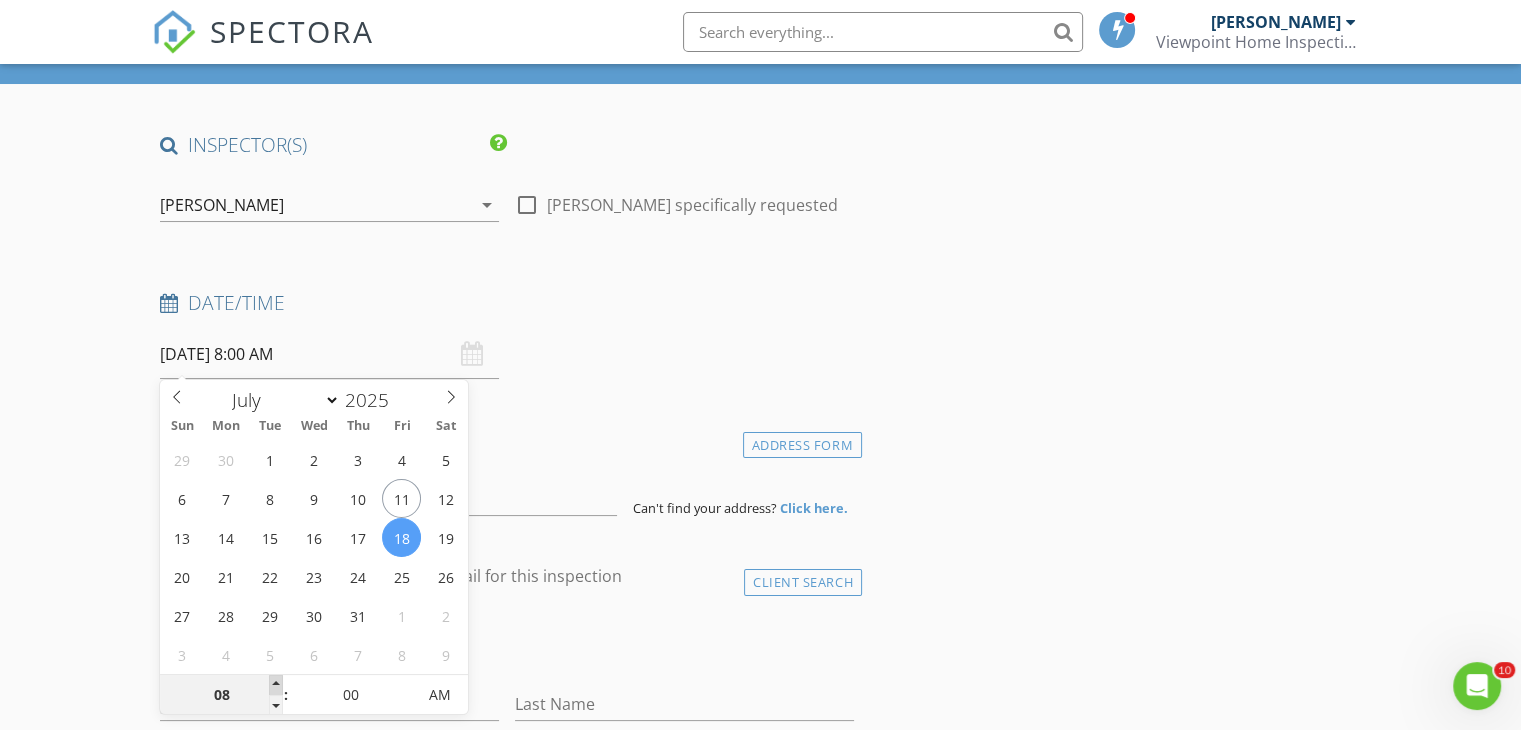 type on "09" 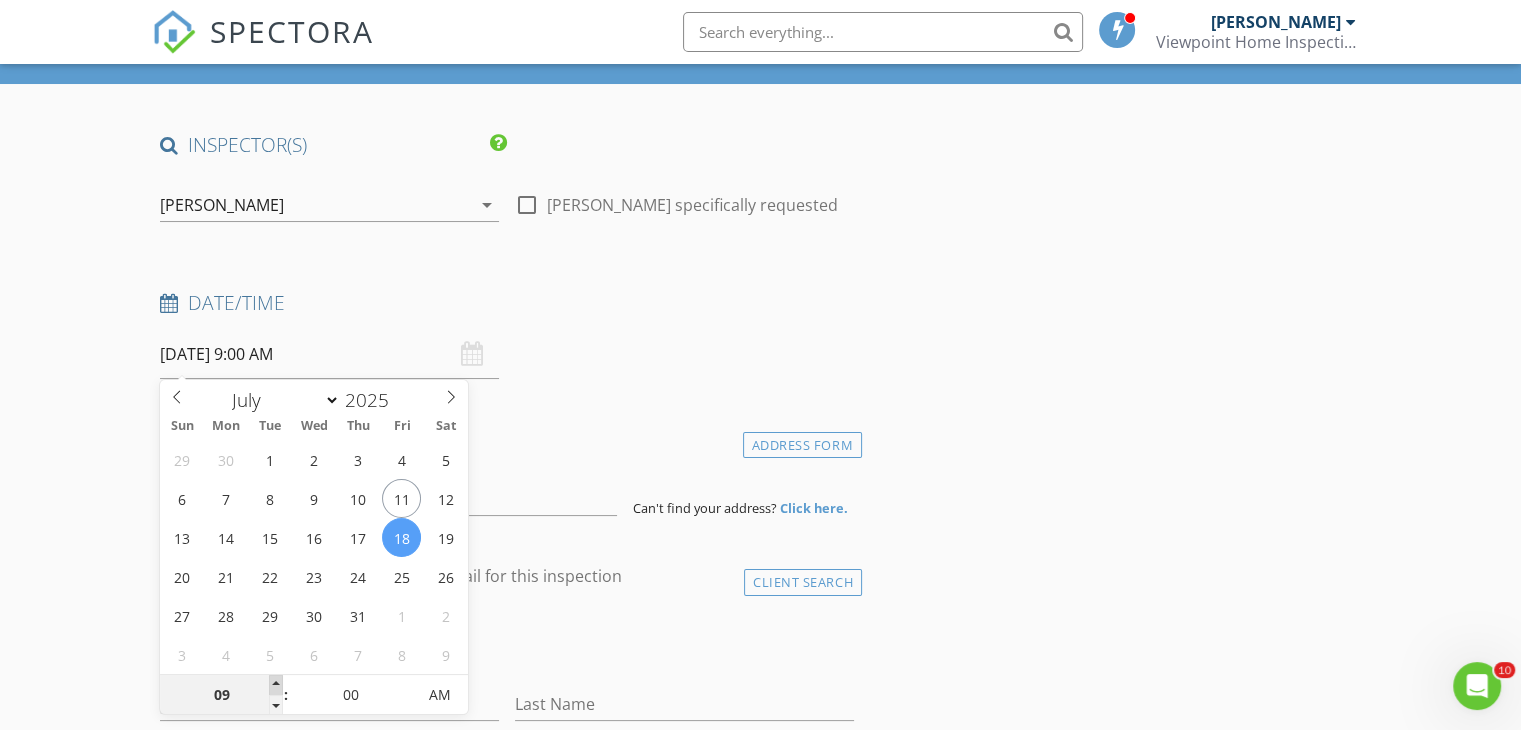 click at bounding box center [276, 685] 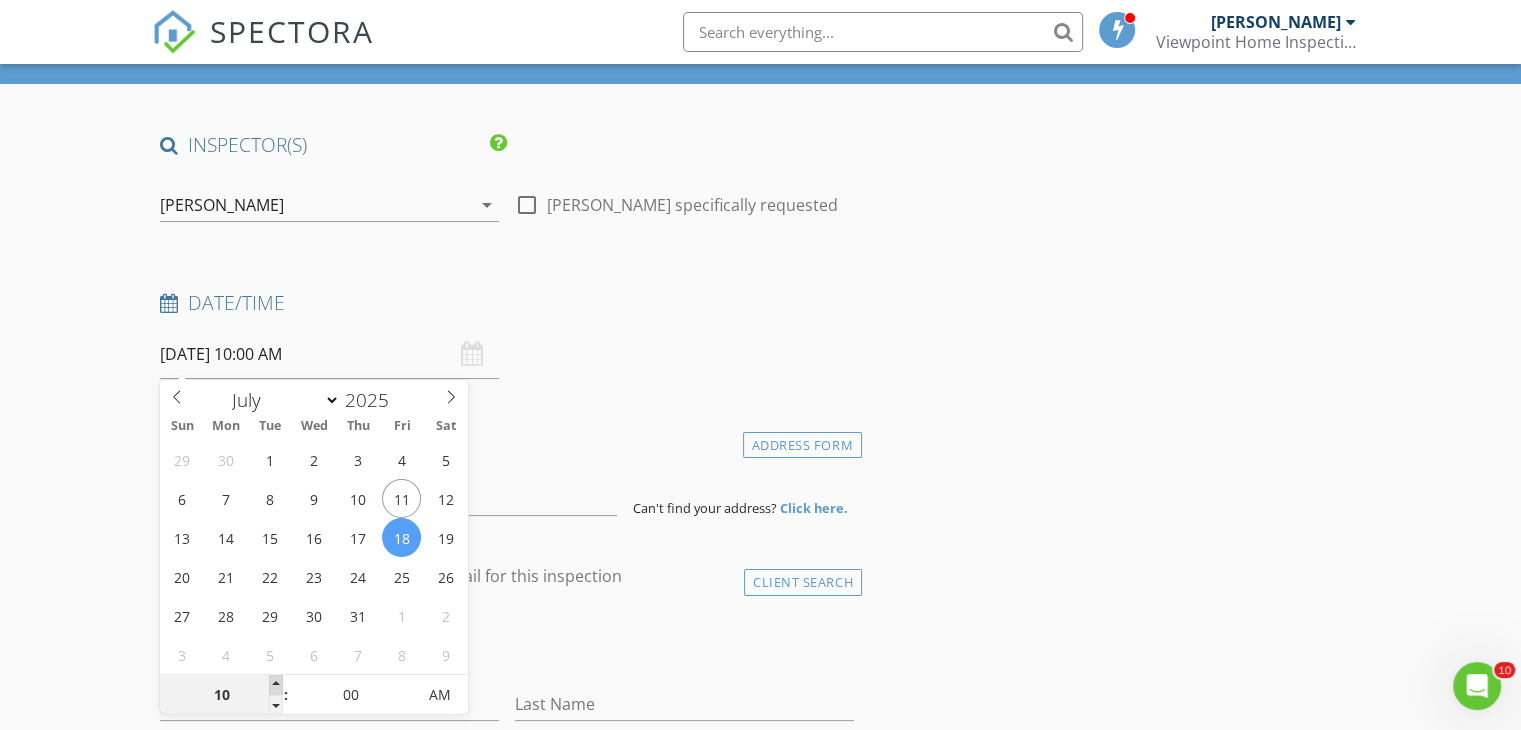 click at bounding box center [276, 685] 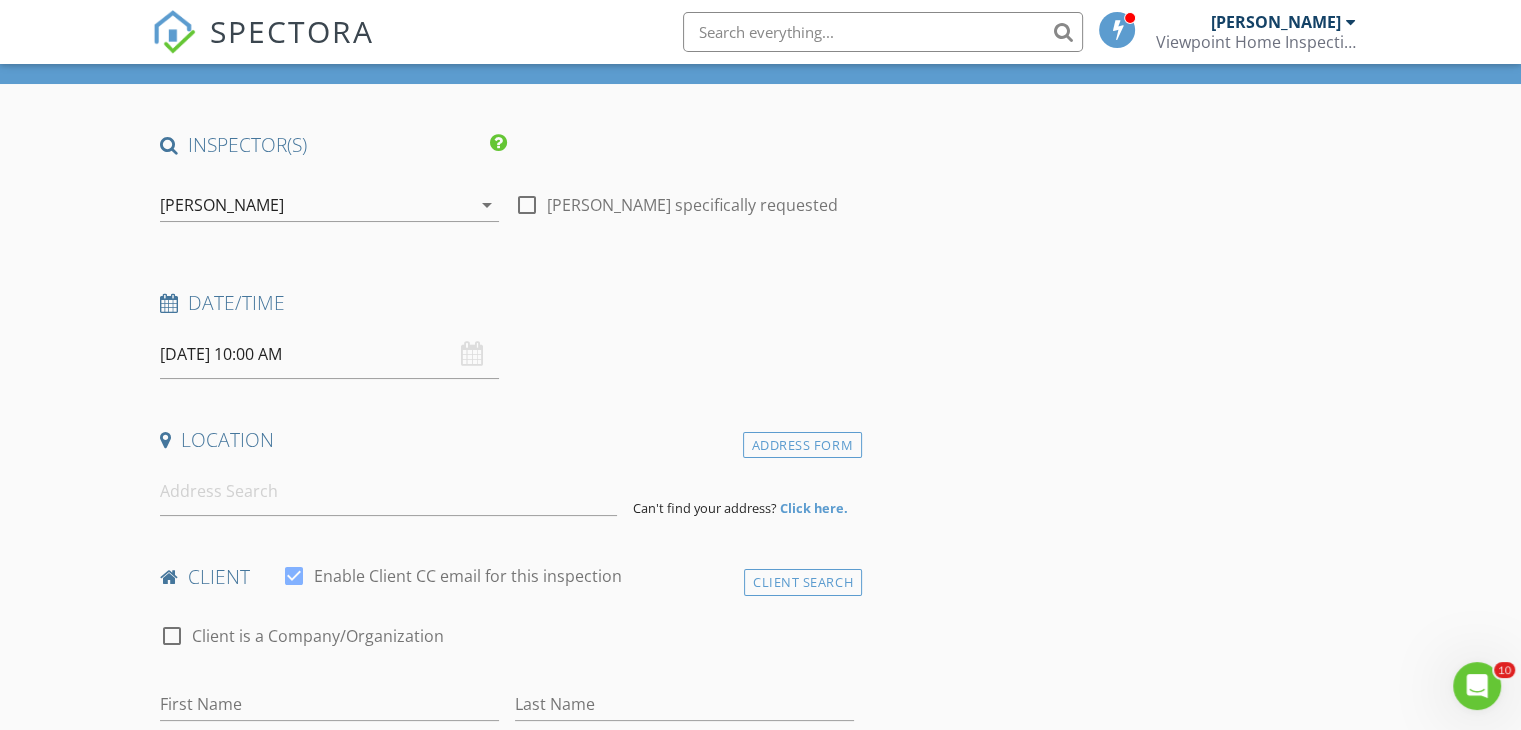click on "check_box_outline_blank Client is a Company/Organization" at bounding box center [507, 646] 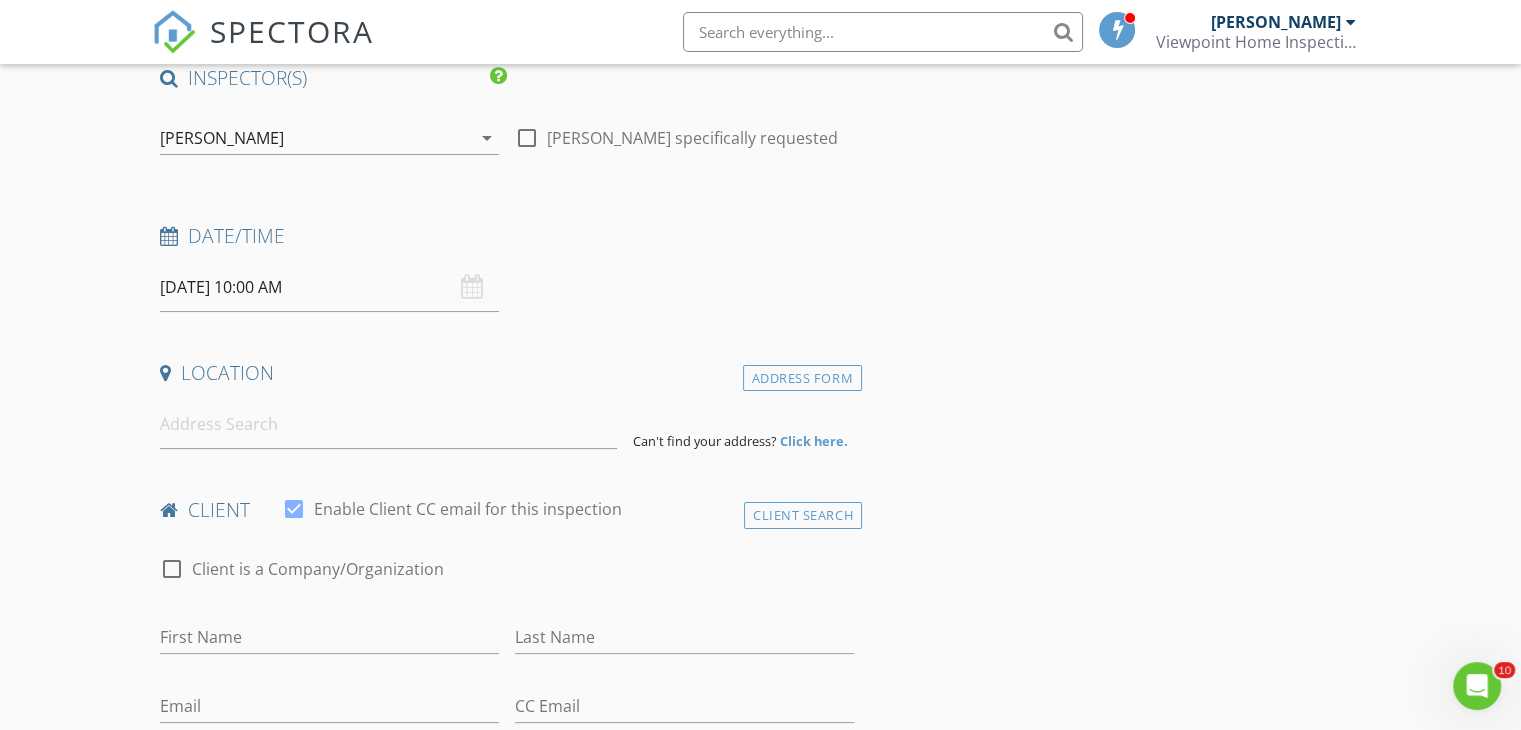 scroll, scrollTop: 200, scrollLeft: 0, axis: vertical 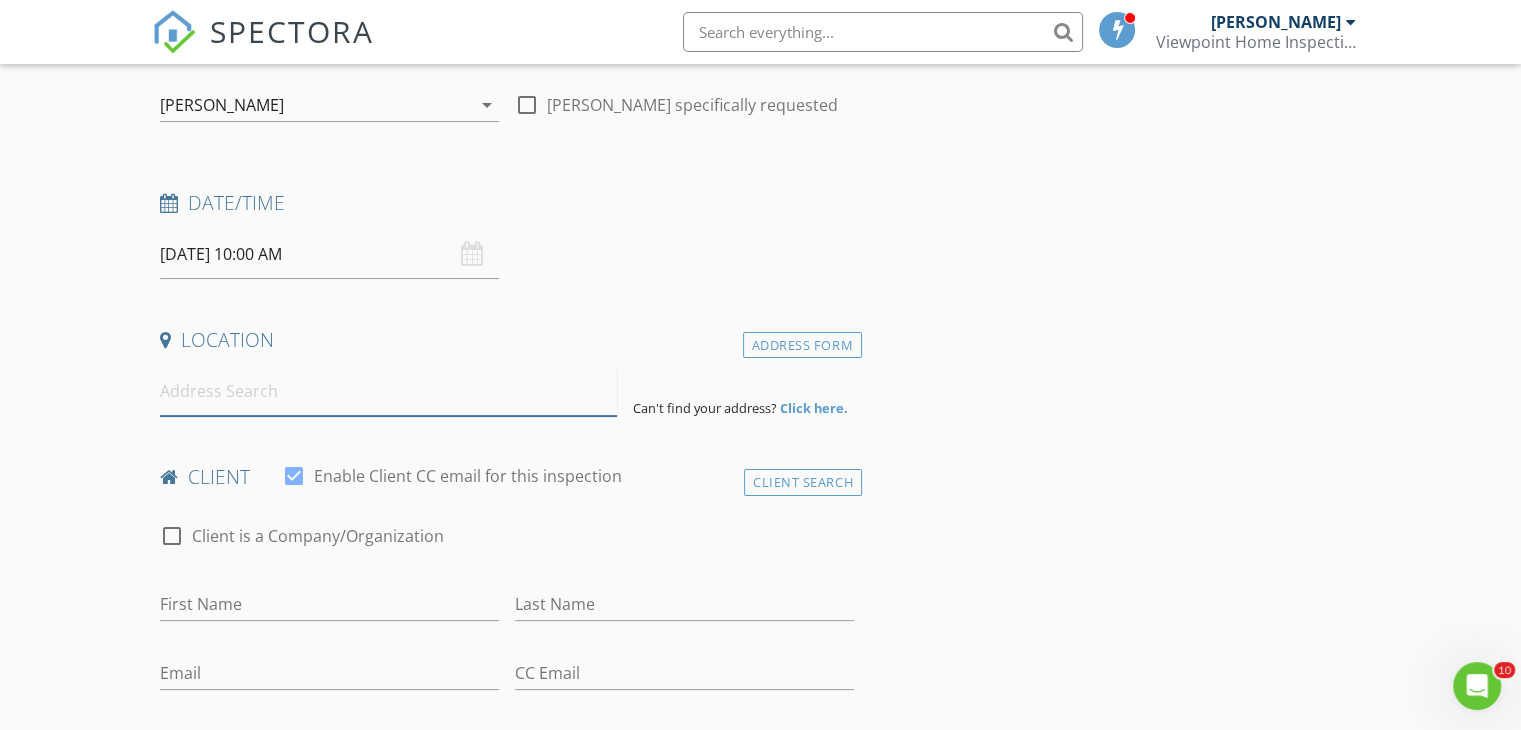 click at bounding box center (388, 391) 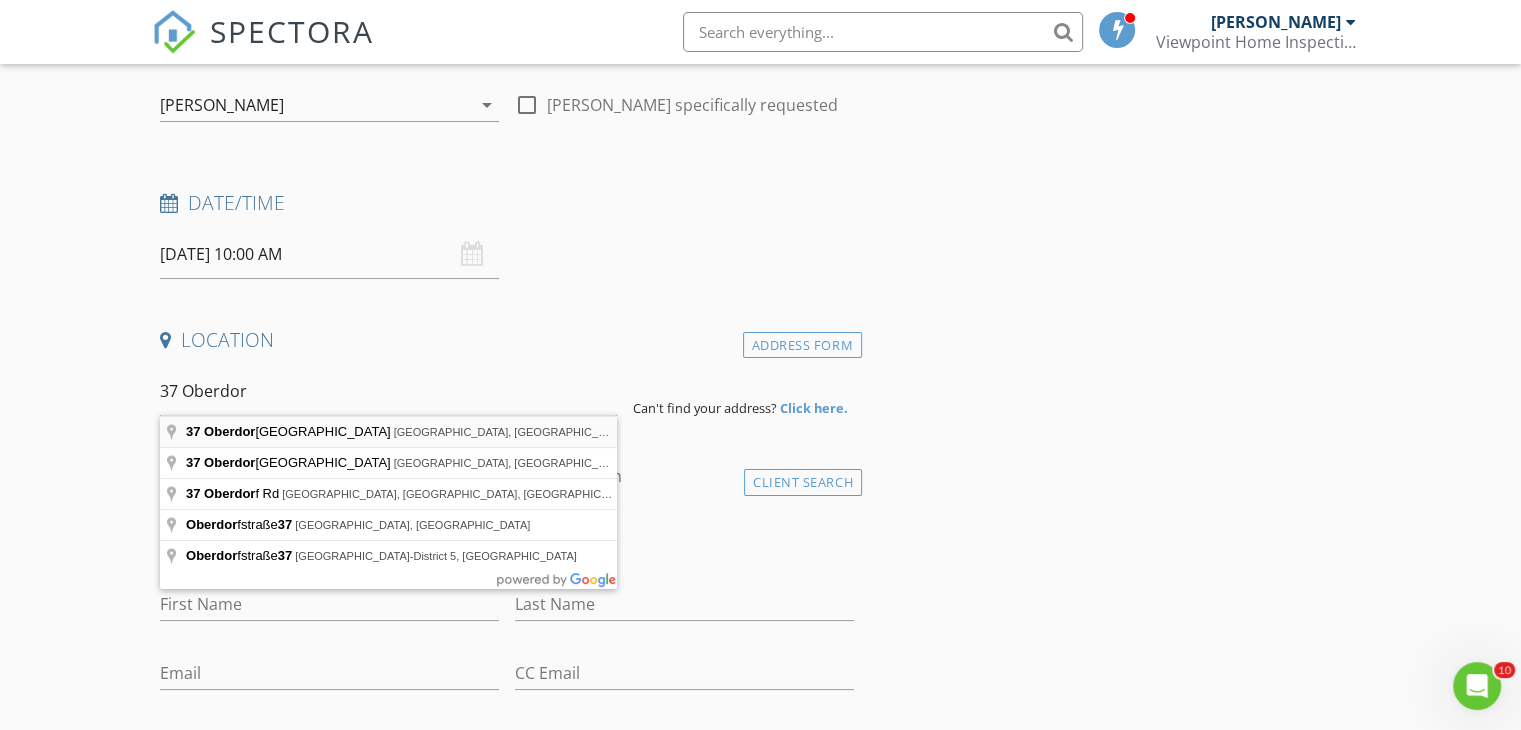 type on "37 Oberdorf Avenue, Moultonborough, NH, USA" 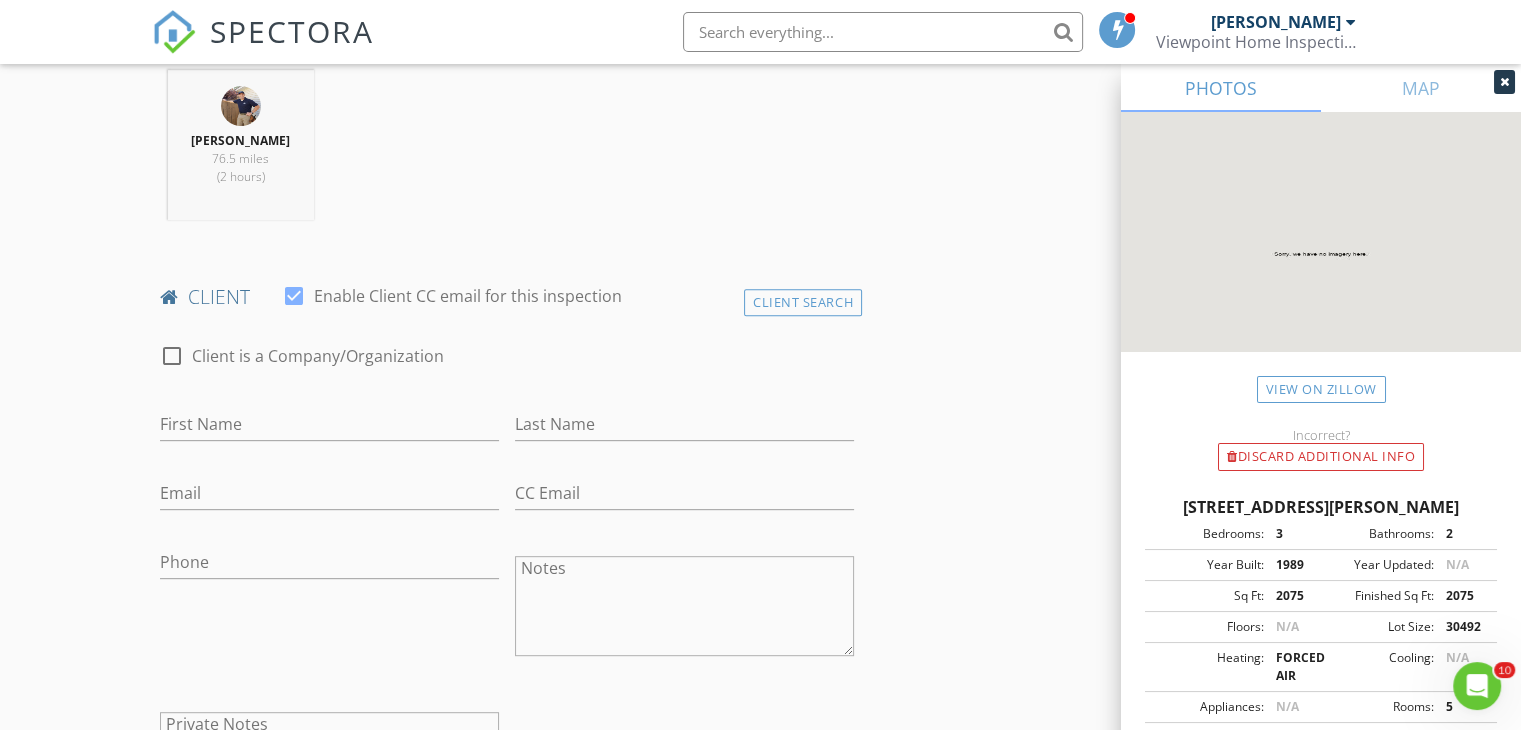 scroll, scrollTop: 800, scrollLeft: 0, axis: vertical 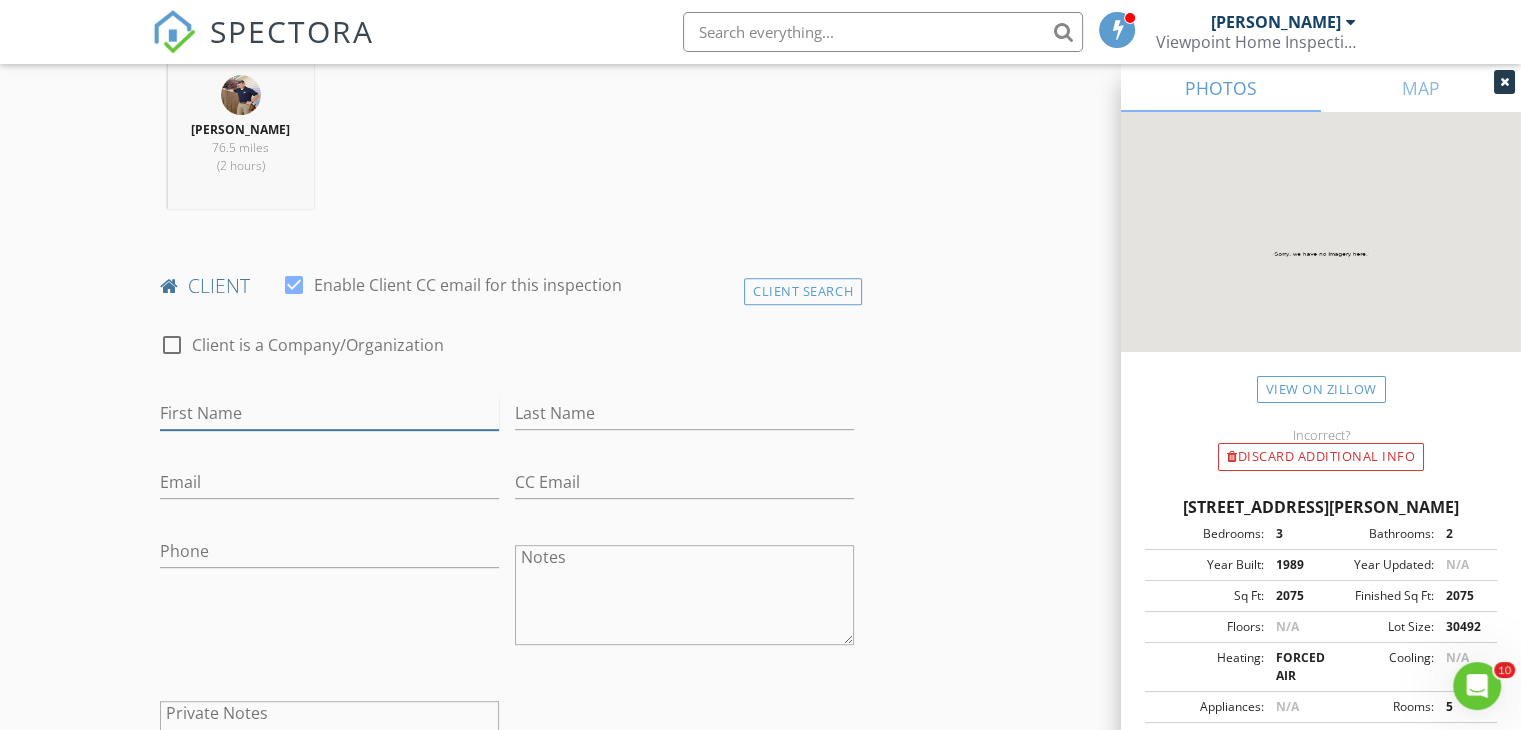 click on "First Name" at bounding box center (329, 413) 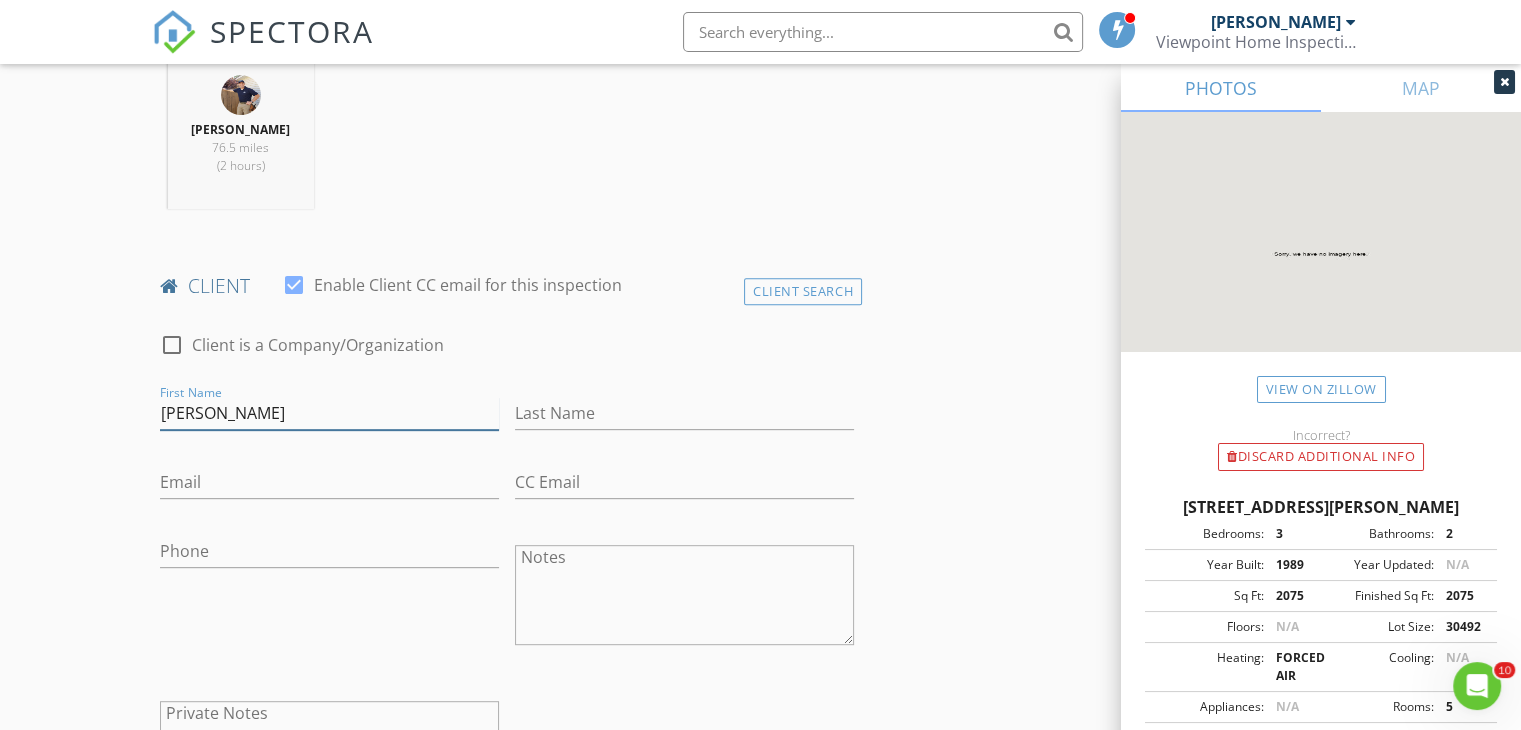 type on "Matt" 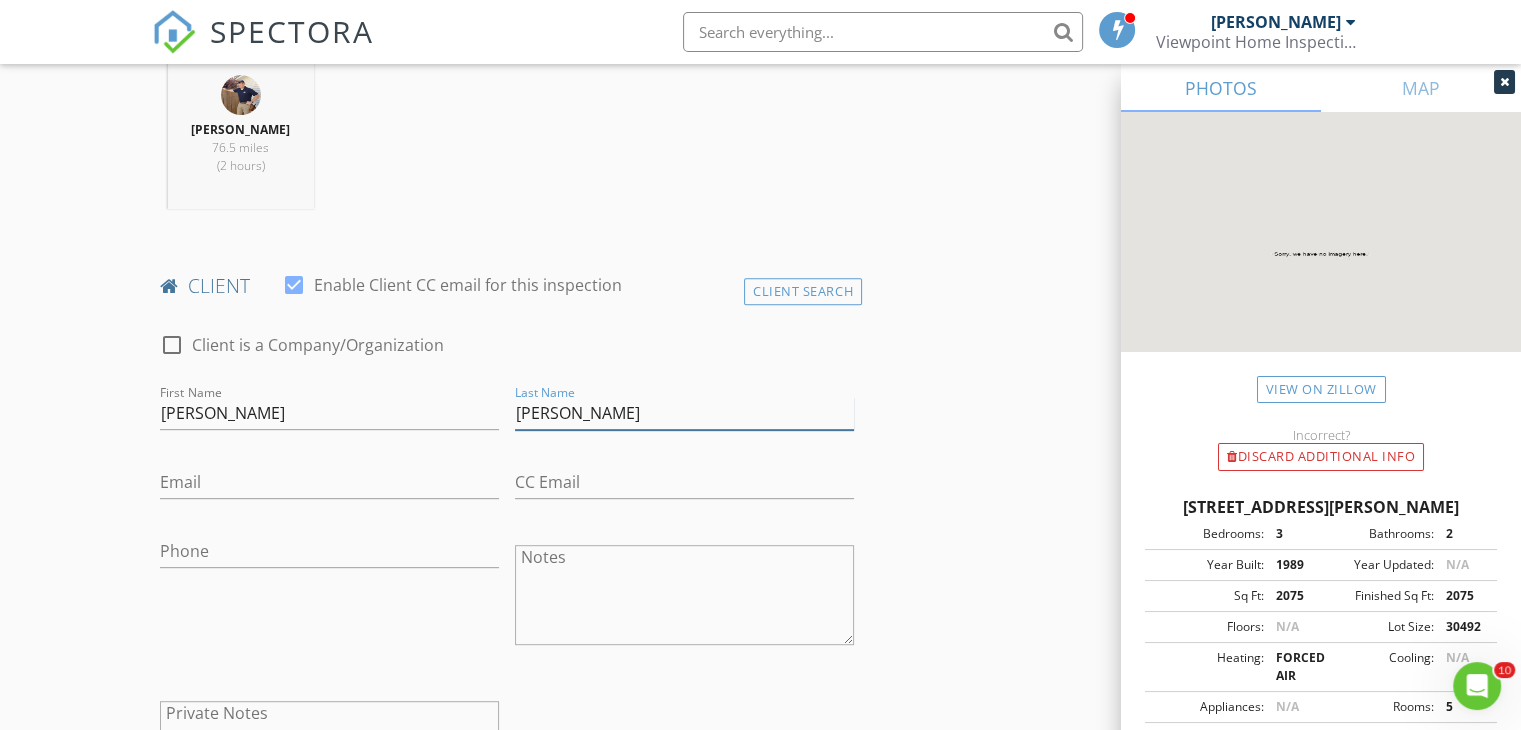 type on "Pierce" 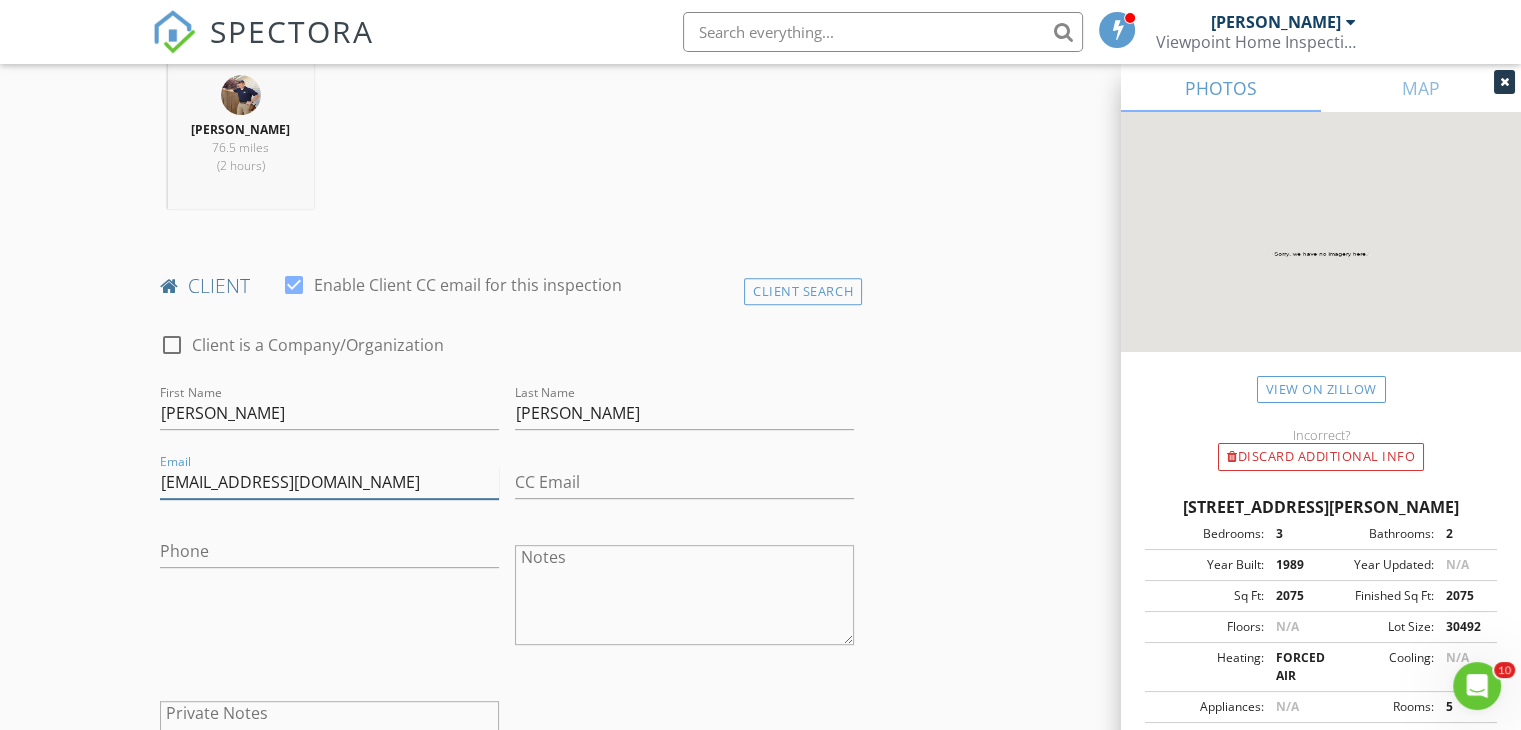 type on "piercematthew109@gmail.com" 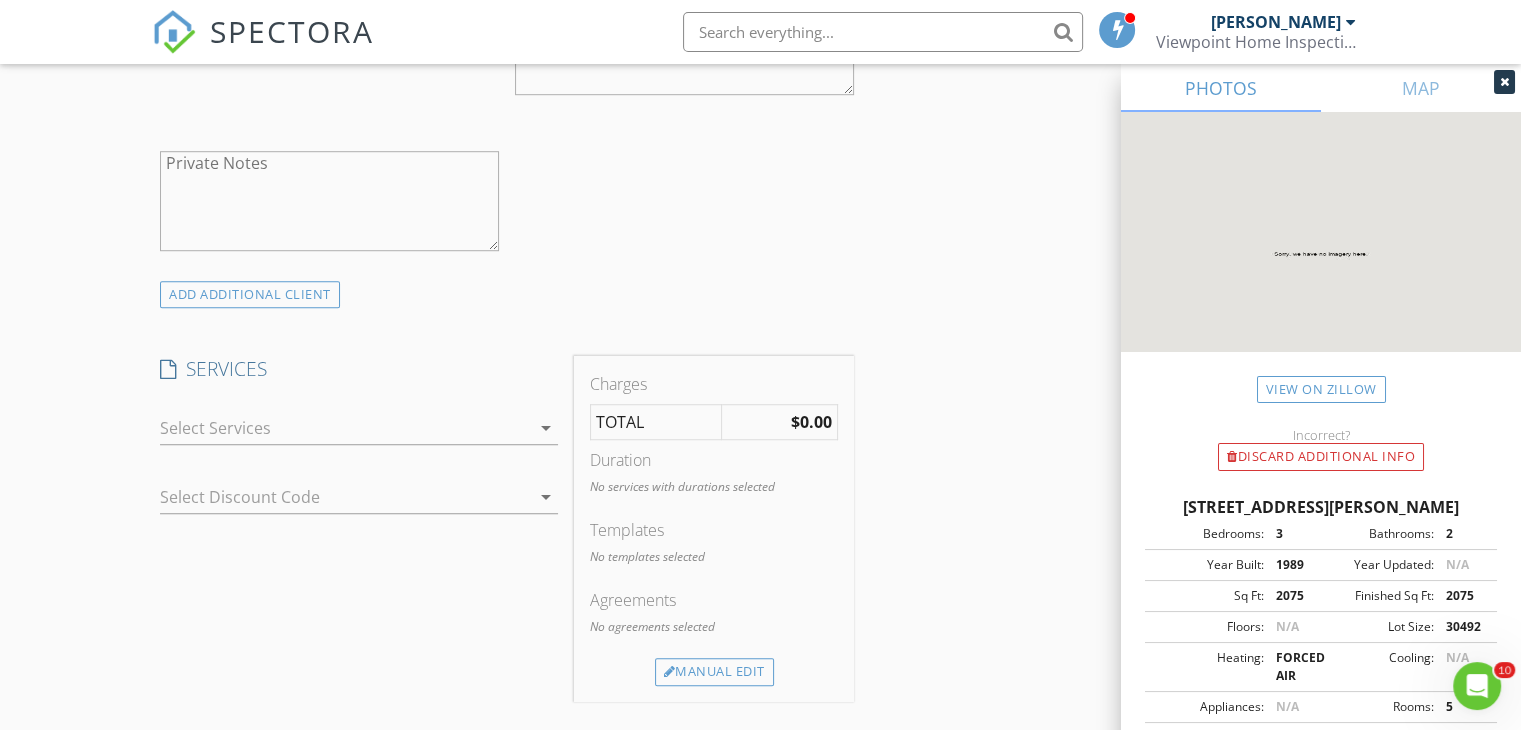 scroll, scrollTop: 1400, scrollLeft: 0, axis: vertical 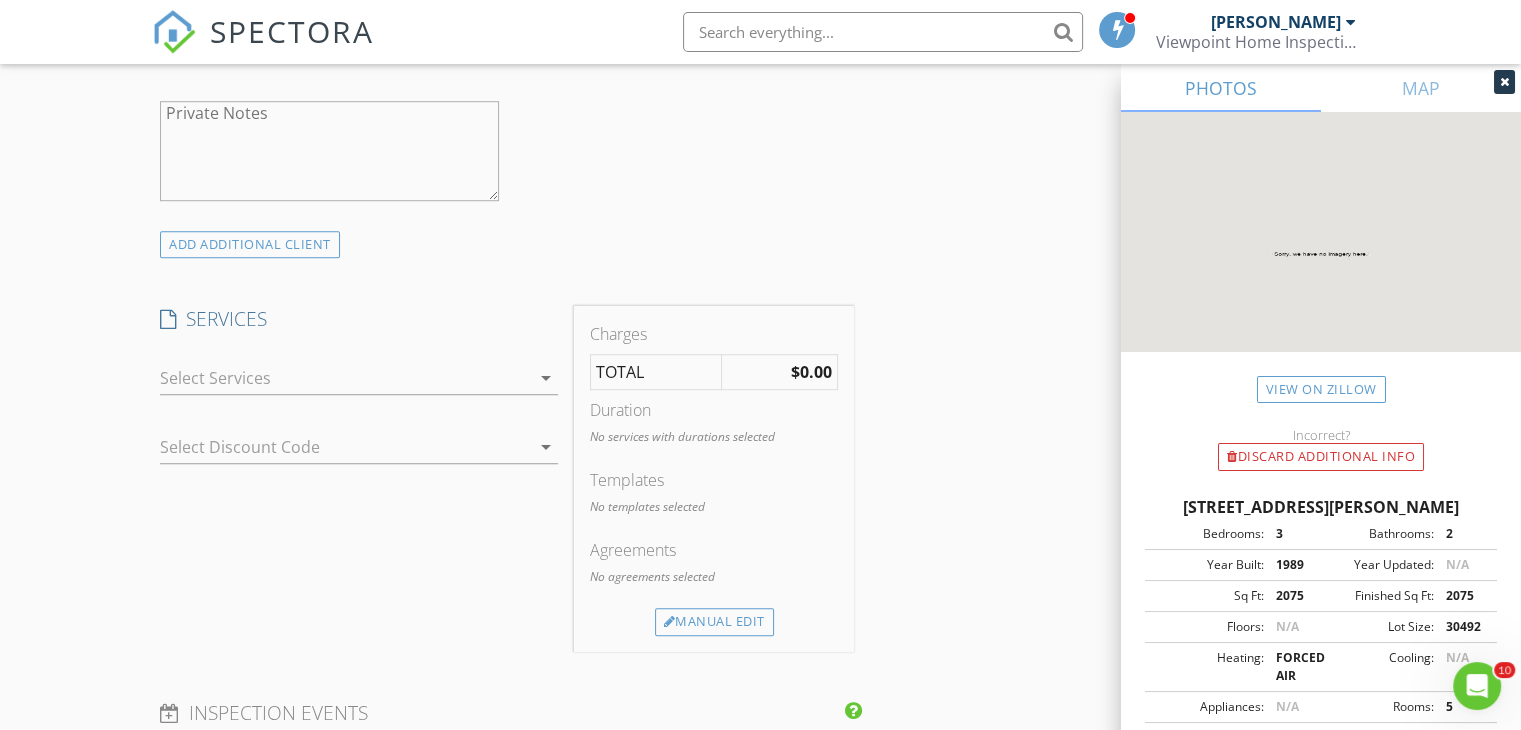 type on "617-680-0613" 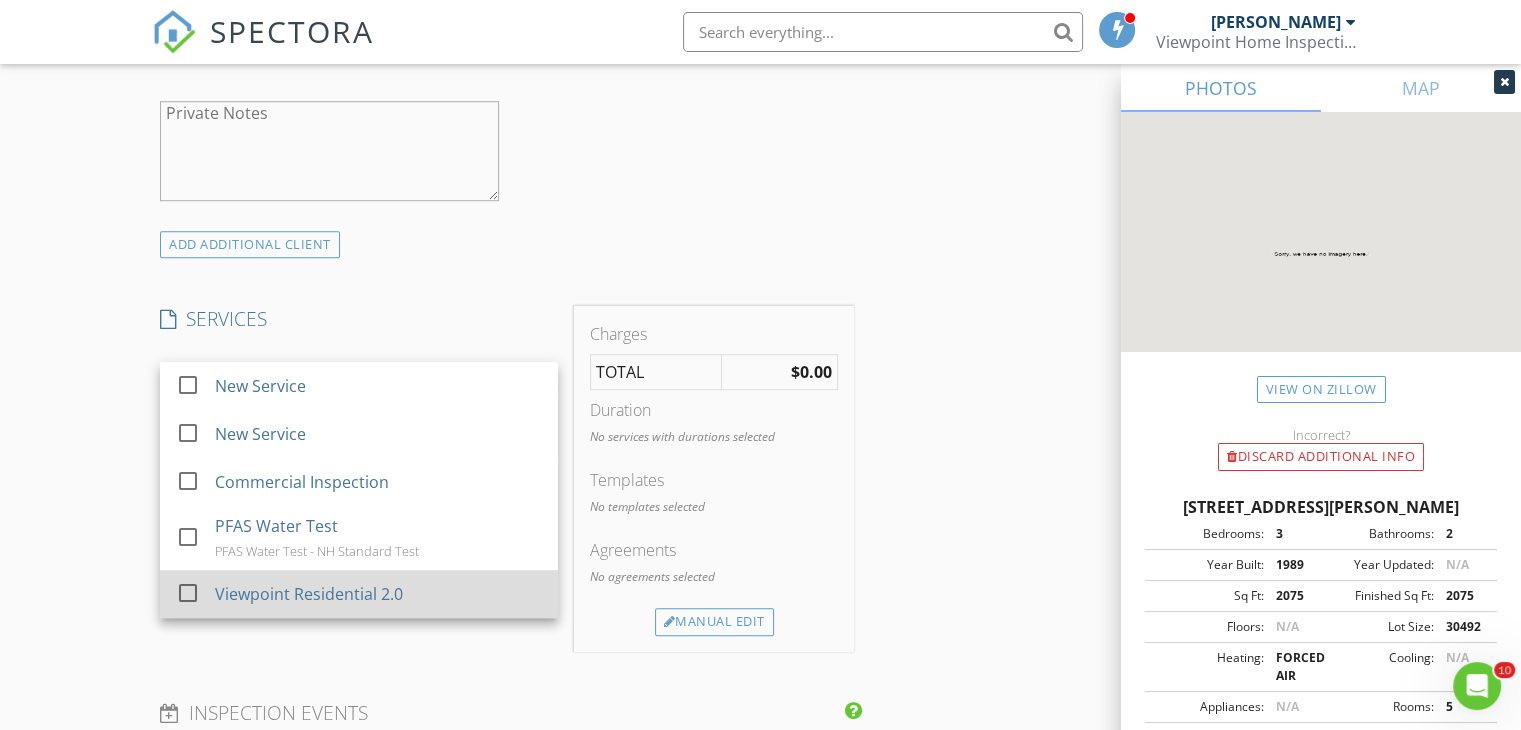 click on "Viewpoint Residential 2.0" at bounding box center [309, 594] 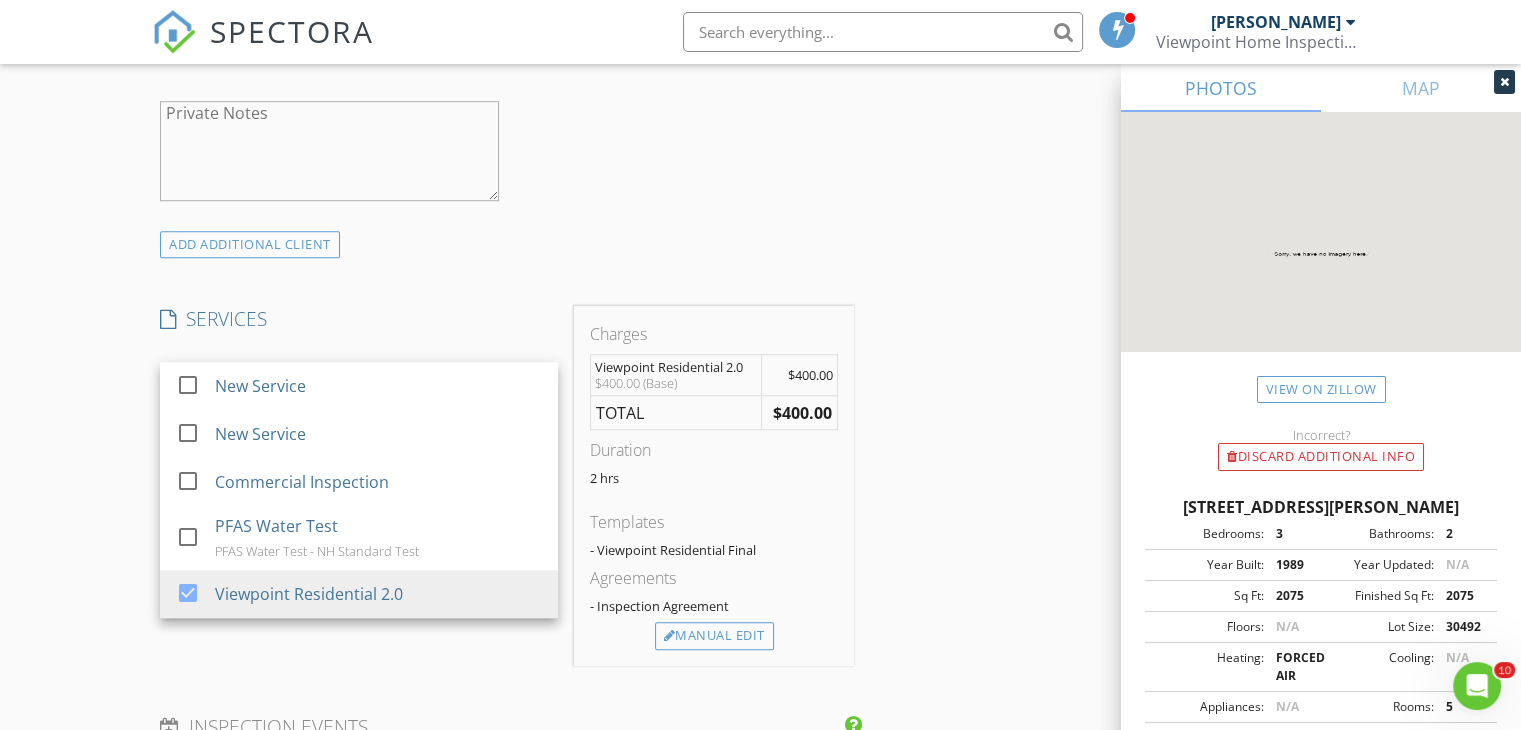 click on "SERVICES
check_box_outline_blank   New Service   check_box_outline_blank   New Service   check_box_outline_blank   Commercial Inspection   check_box_outline_blank   PFAS Water Test   PFAS Water Test - NH Standard Test check_box   Viewpoint Residential 2.0   Viewpoint Residential 2.0 arrow_drop_down   check_box_outline_blank   Radon Air Test   Radon Air Test at time of inspection check_box_outline_blank   Basic Water Test   Conduct basic water test check_box_outline_blank   Structure over 75   Structures over 75 years old check_box_outline_blank   Water with Radon    Water with Radon in water test check_box_outline_blank   Comprehensive Water   Comprehensive Water with Arsenic check_box_outline_blank   Beyond 30 miles   Beyond 30 miles  check_box_outline_blank   Wood Destroying Insect Report NPMA-33   Wood Destroying Insect (No Fee) check_box_outline_blank   Lead Paint Test    Over the Counter Lead Paint Test check_box_outline_blank   Extra Bldg. Small" at bounding box center [359, 486] 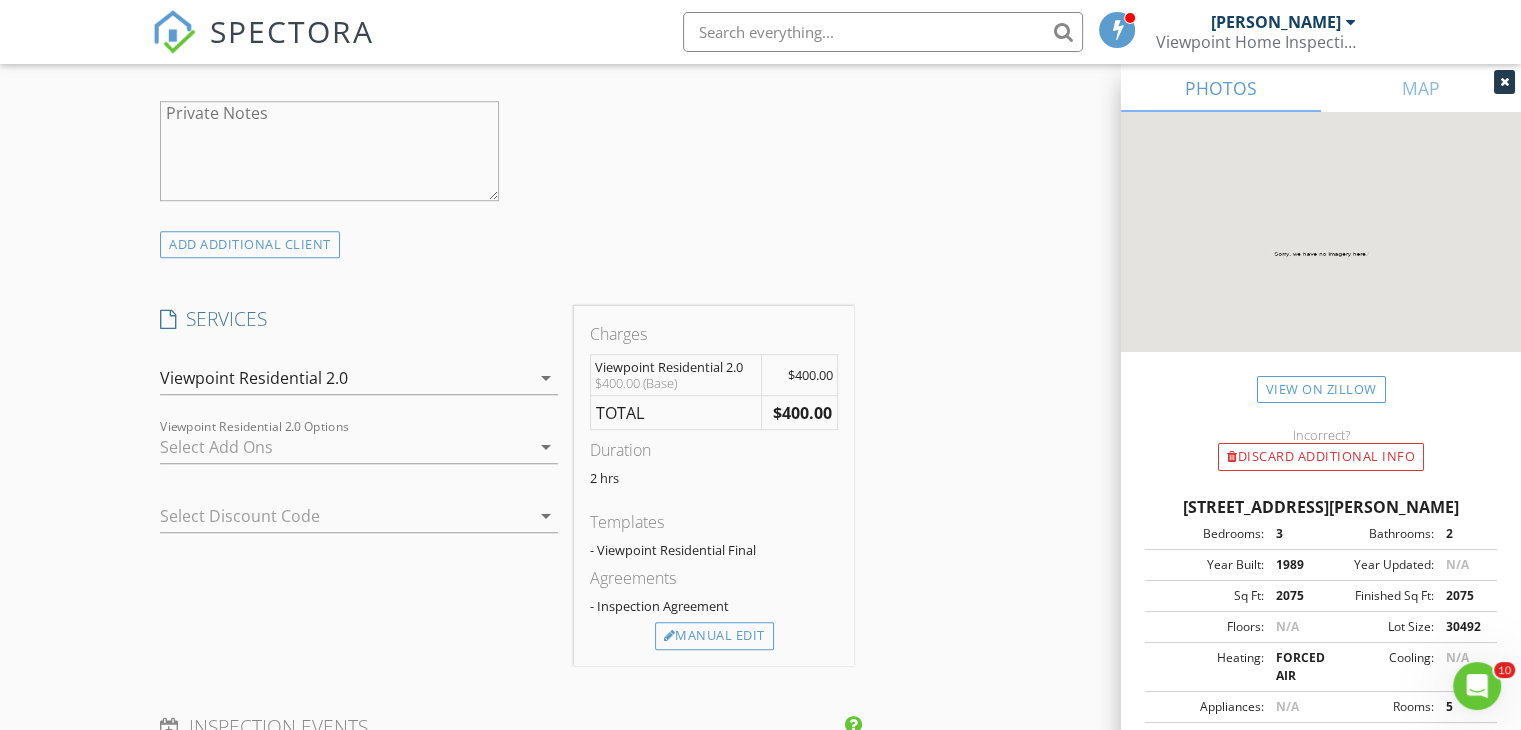 click at bounding box center [345, 447] 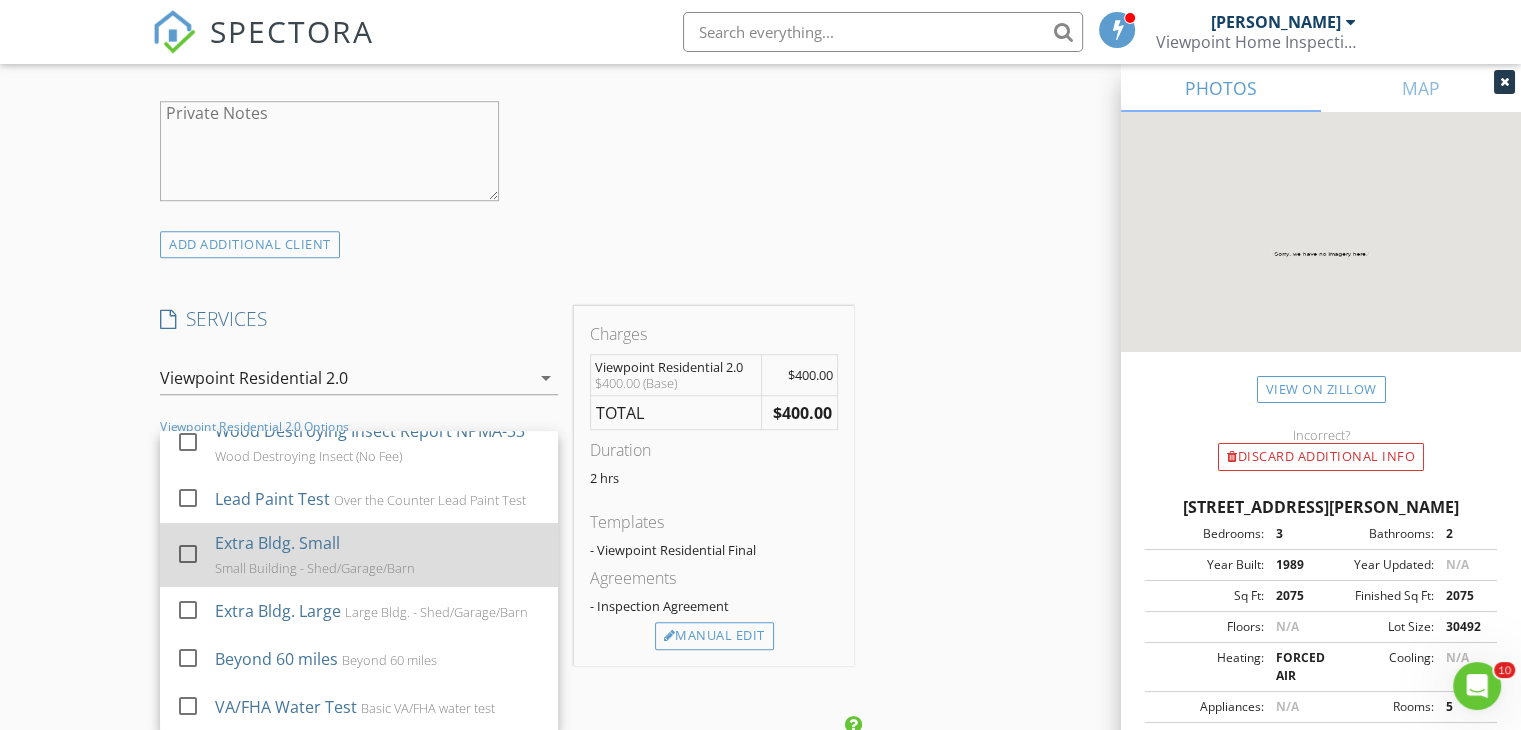 scroll, scrollTop: 356, scrollLeft: 0, axis: vertical 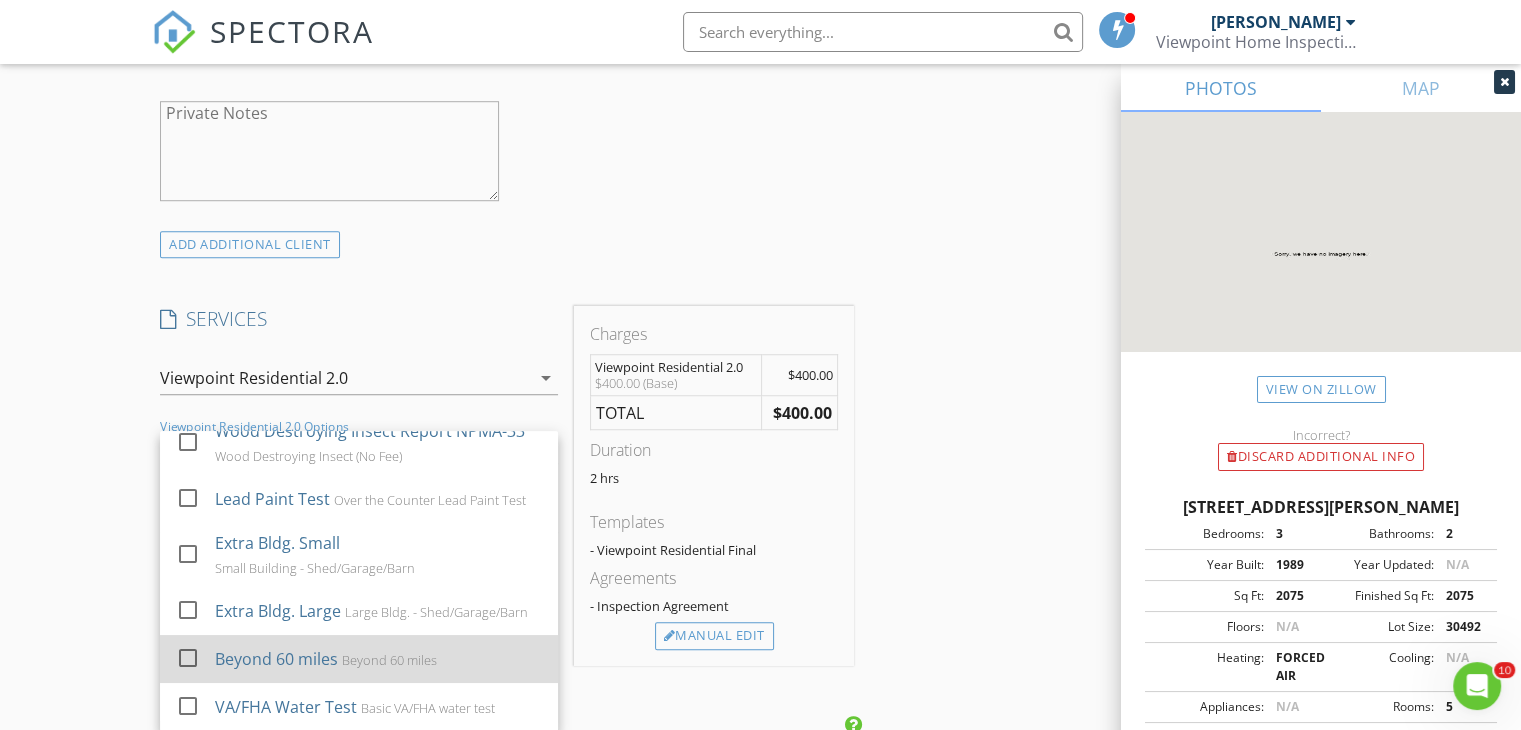 click on "Beyond 60 miles   Beyond 60 miles" at bounding box center [379, 659] 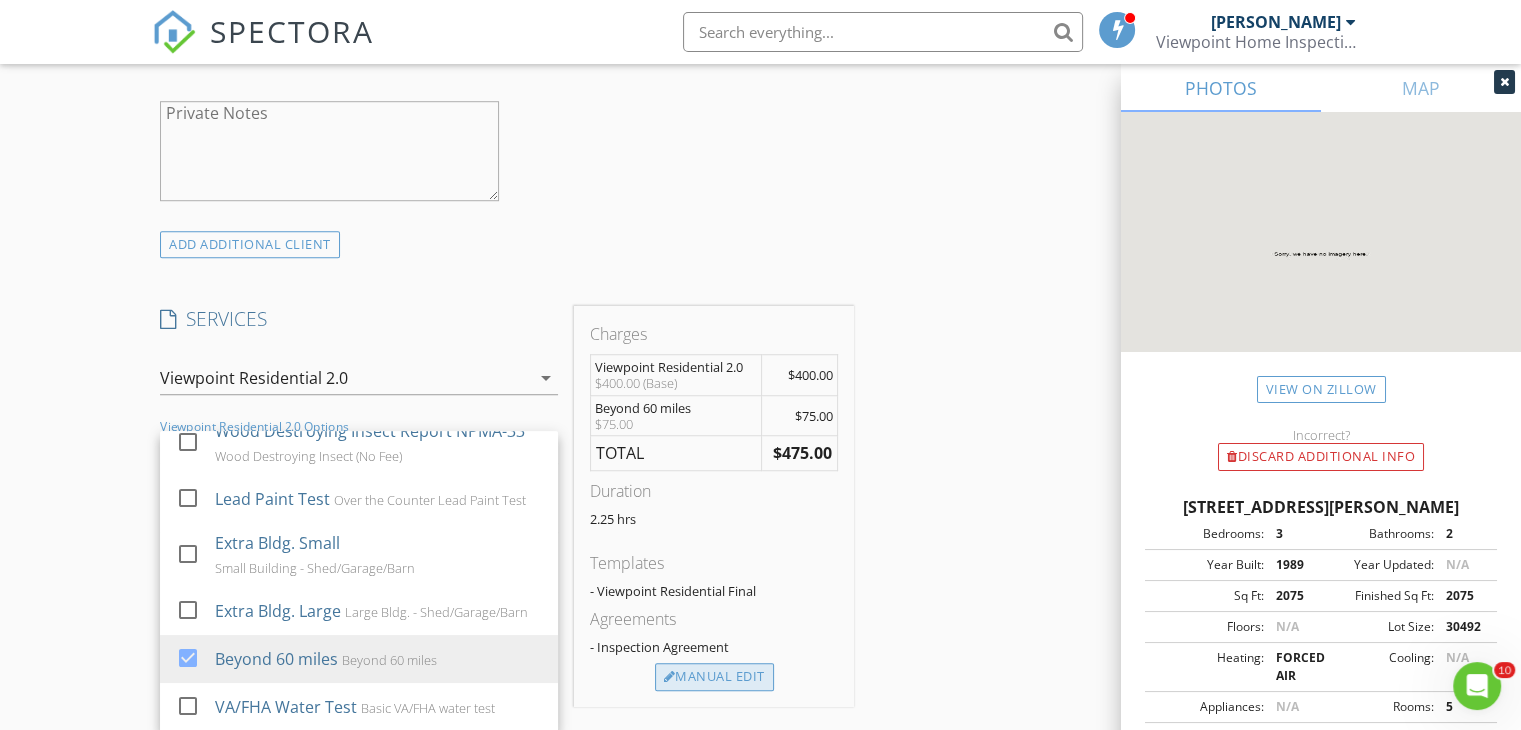 click on "Manual Edit" at bounding box center (714, 677) 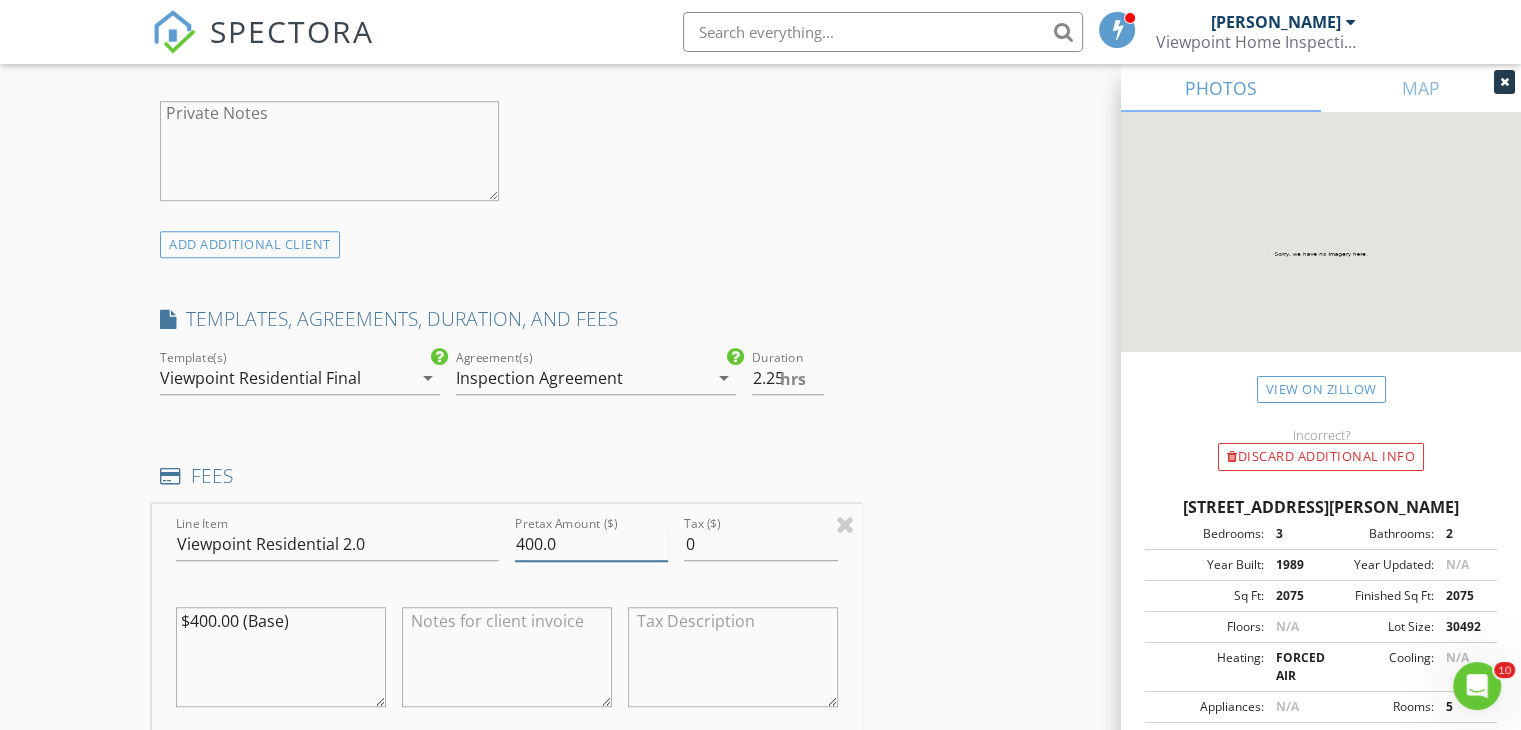 click on "400.0" at bounding box center (591, 544) 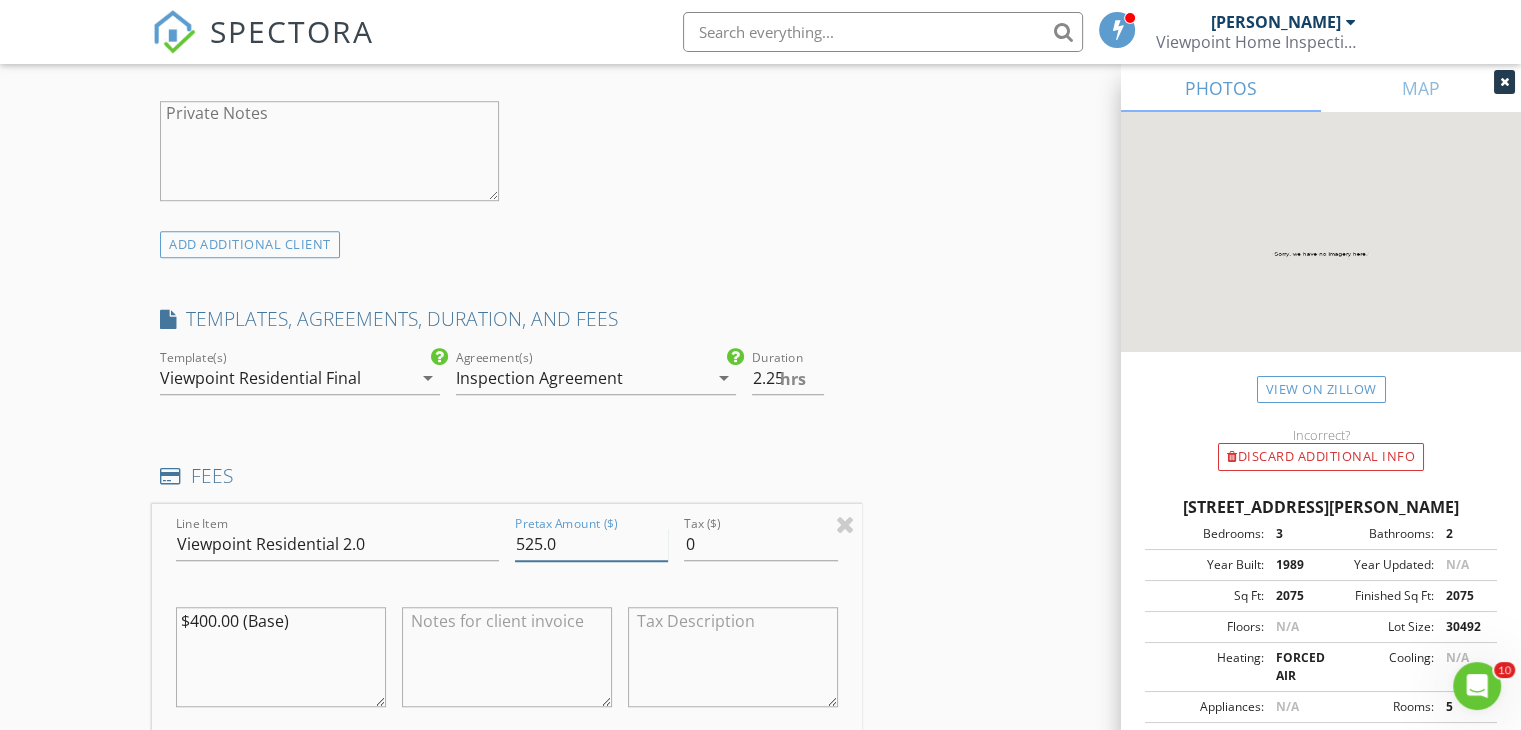 type on "525.0" 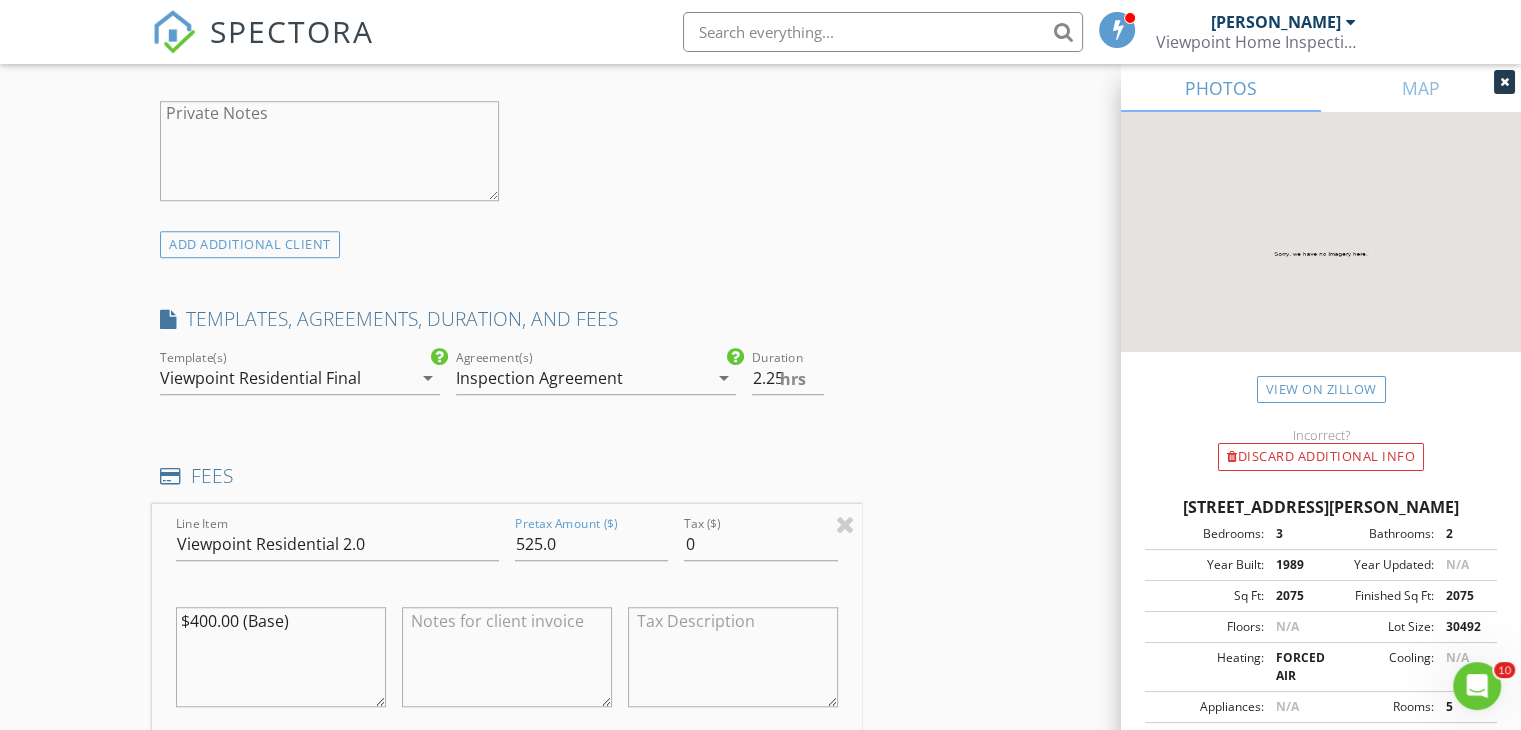 click on "$400.00 (Base)" at bounding box center (281, 657) 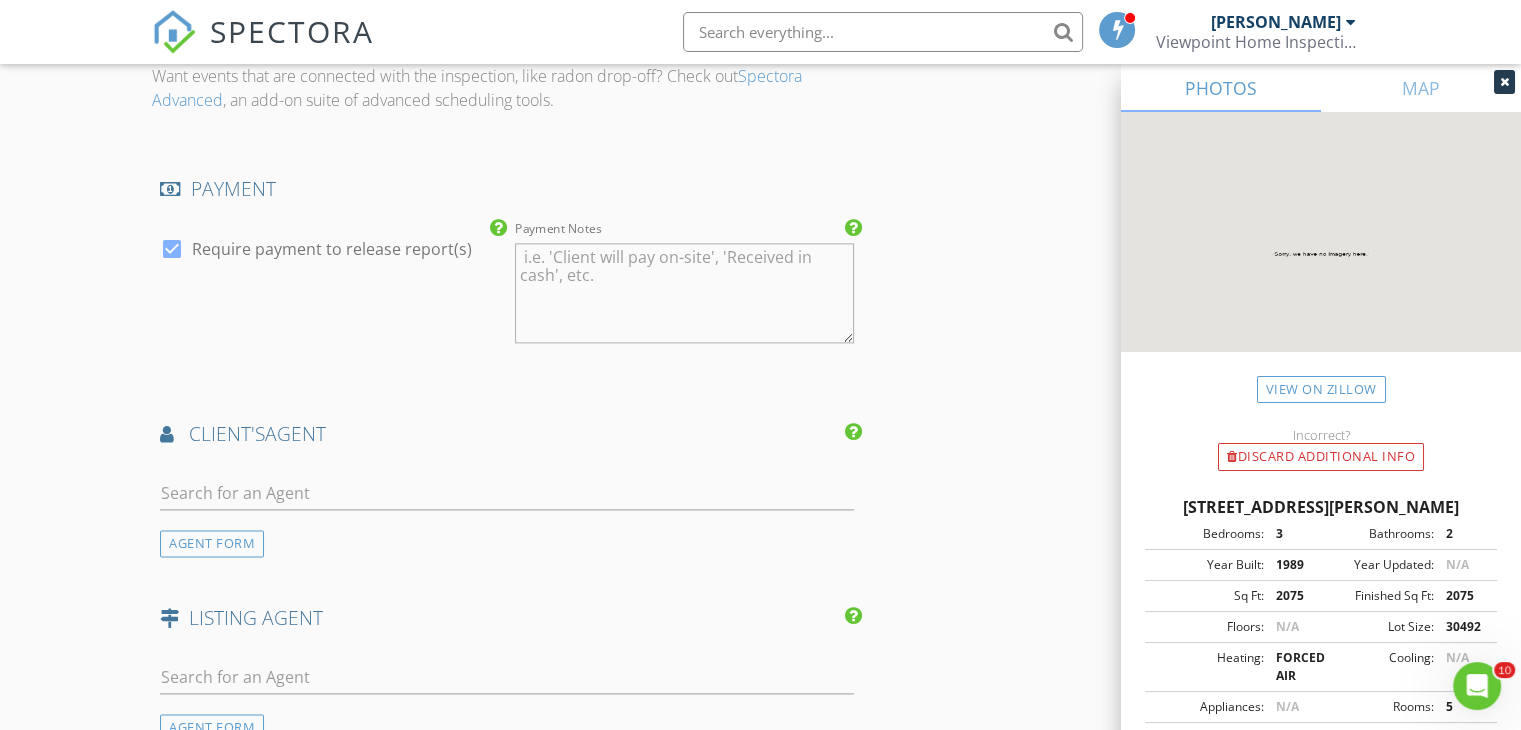 scroll, scrollTop: 2600, scrollLeft: 0, axis: vertical 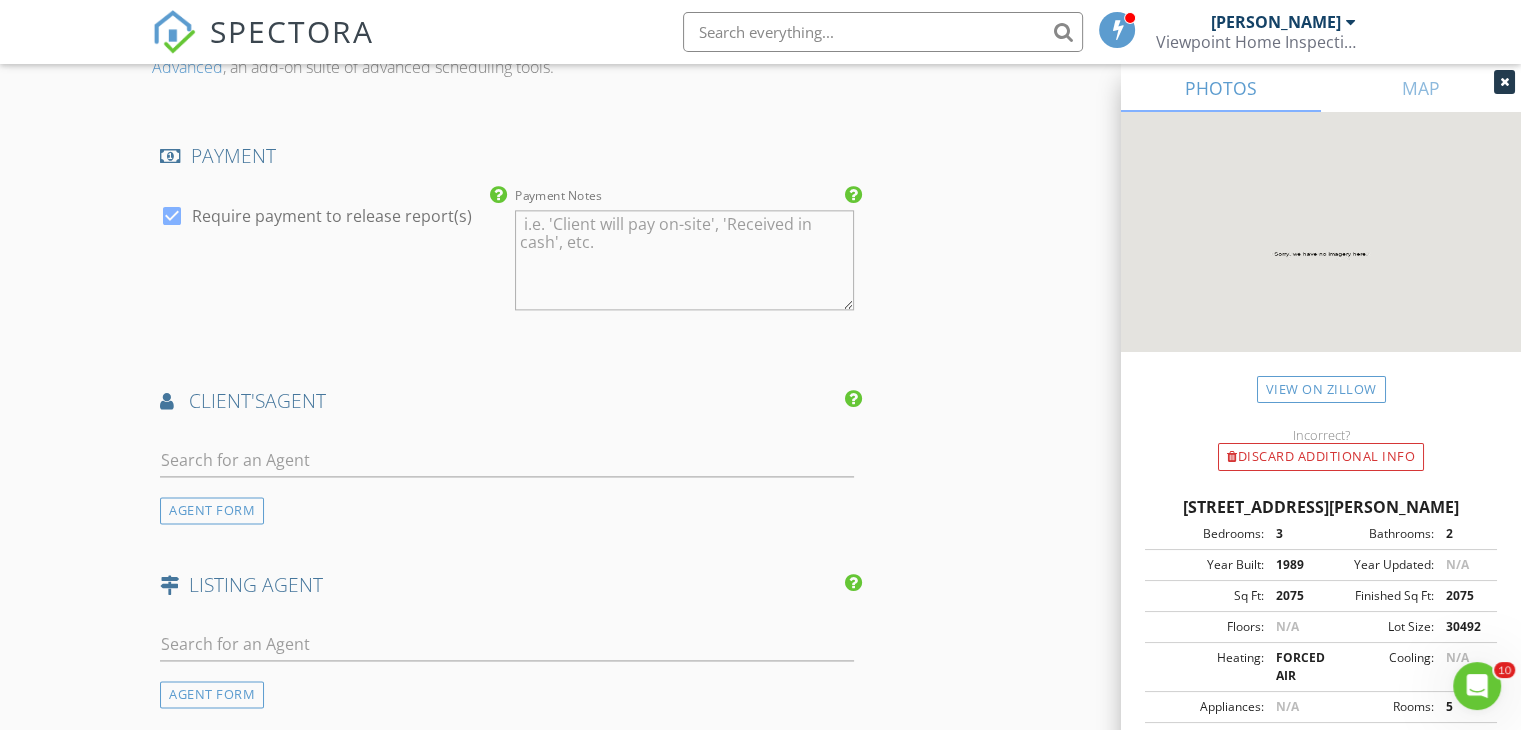 type on "$525.00 (Base)" 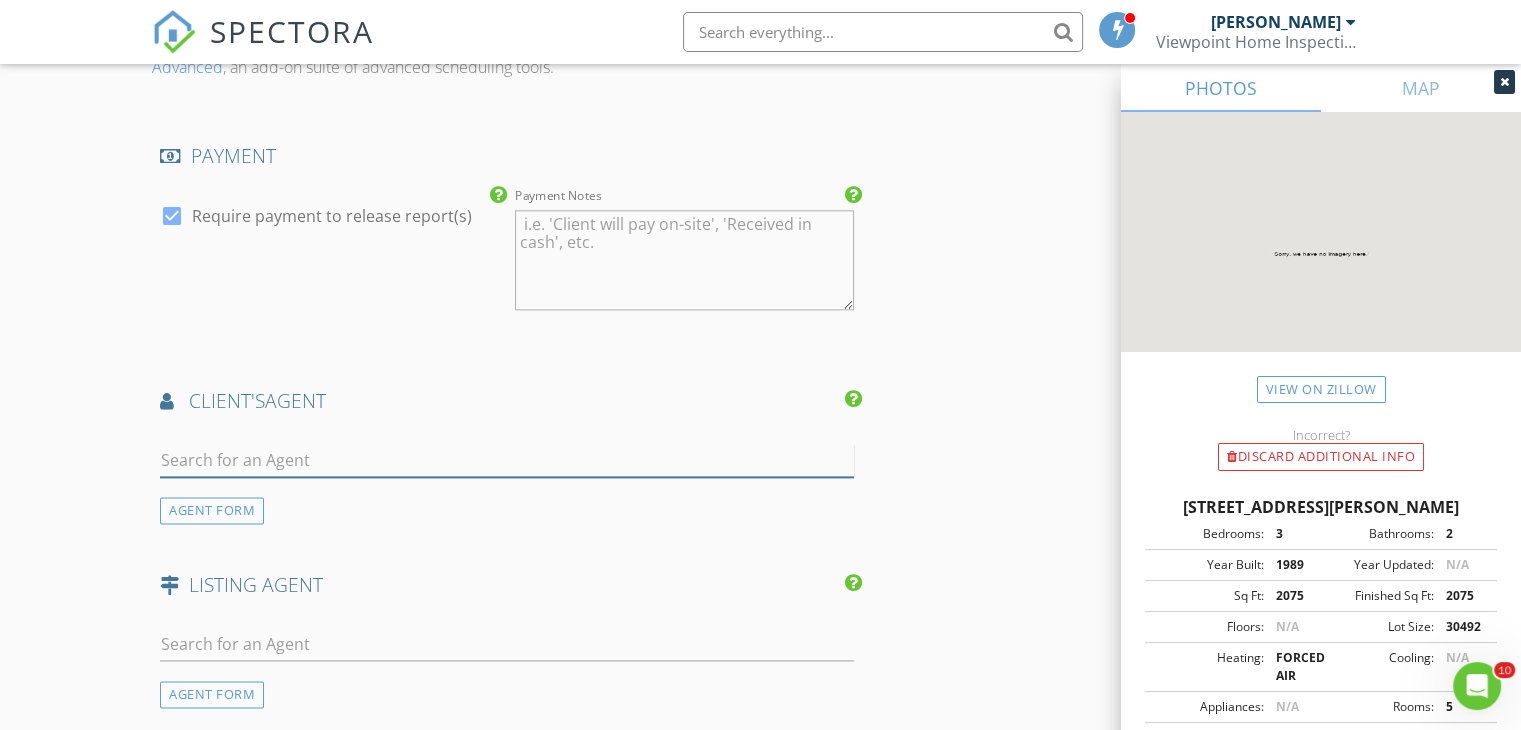 click at bounding box center (507, 460) 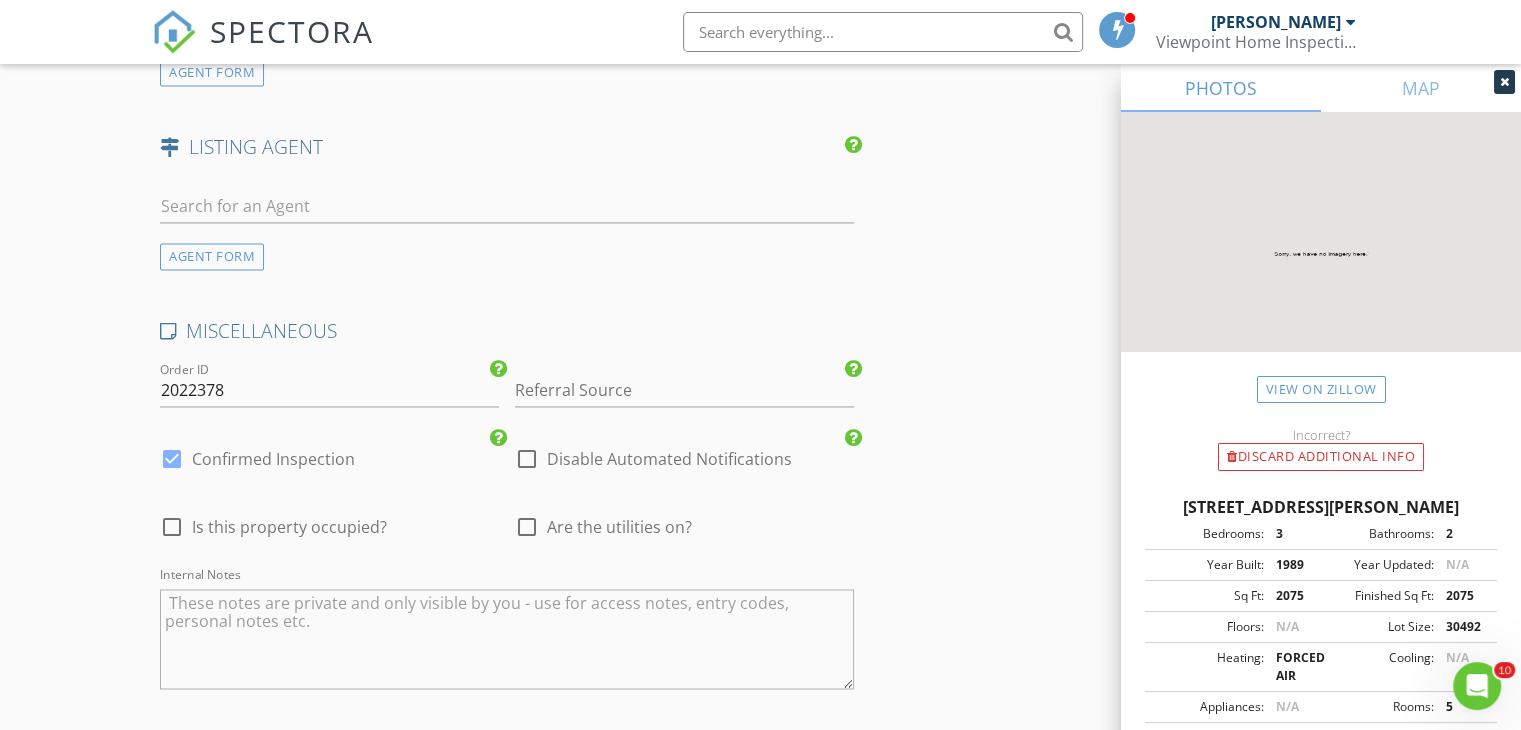 scroll, scrollTop: 3100, scrollLeft: 0, axis: vertical 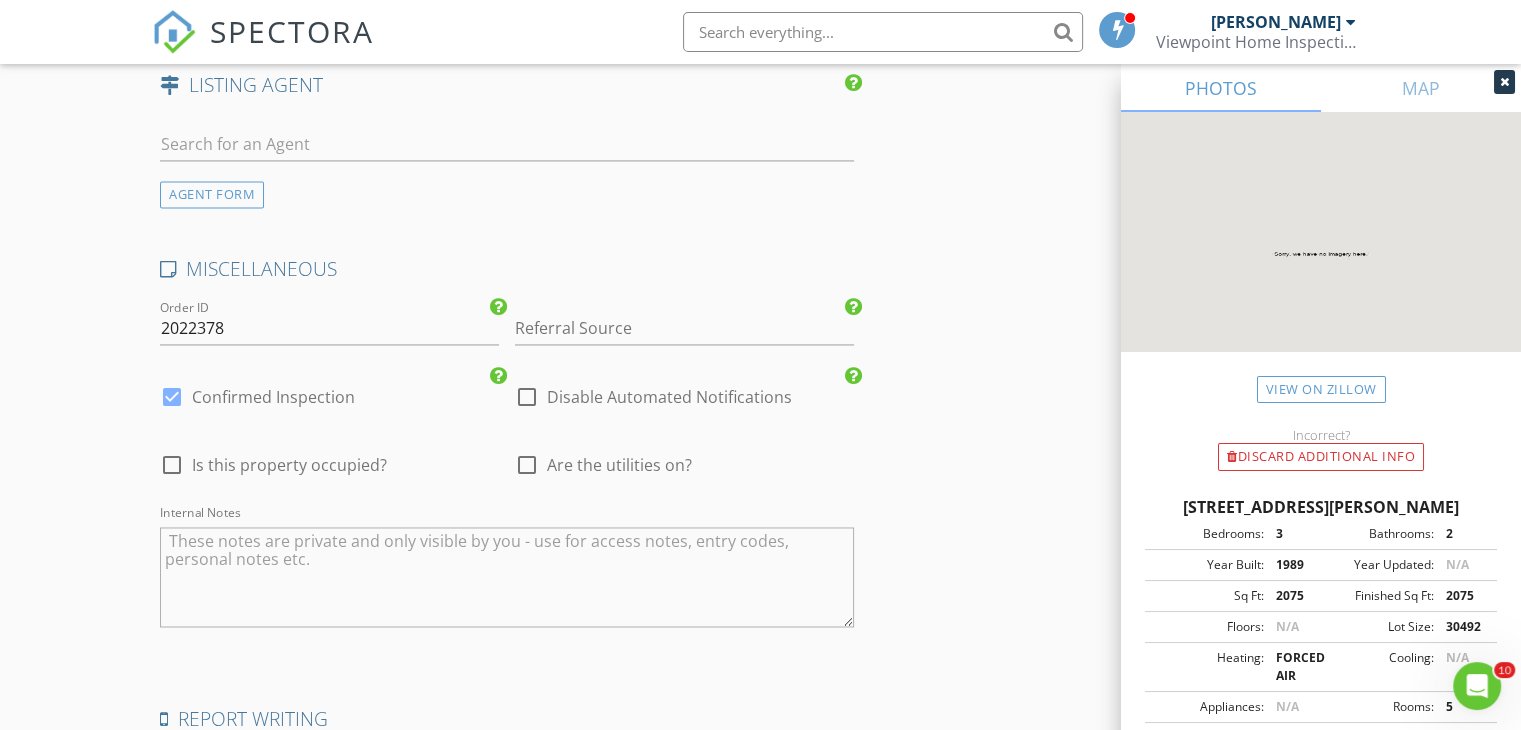 click at bounding box center [527, 465] 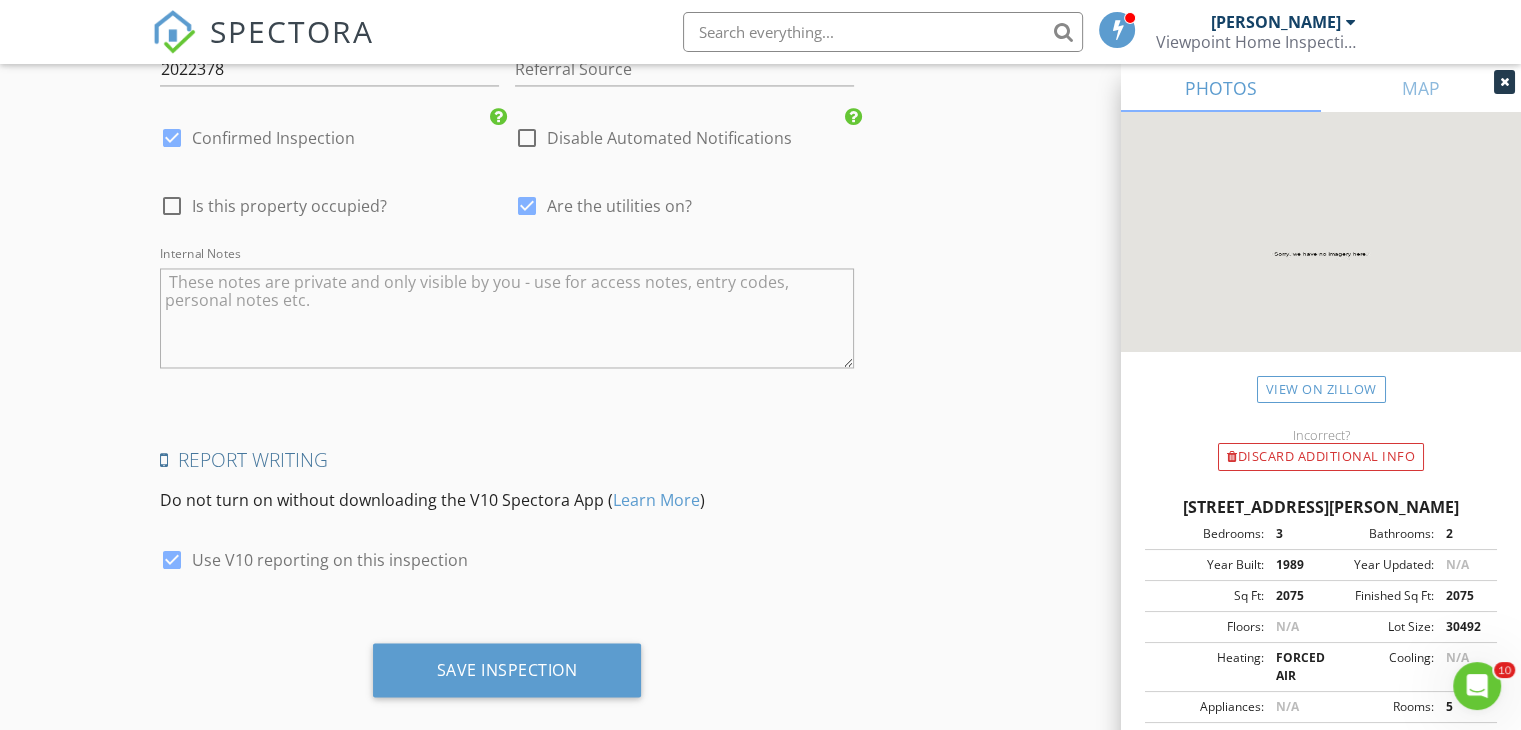 scroll, scrollTop: 3383, scrollLeft: 0, axis: vertical 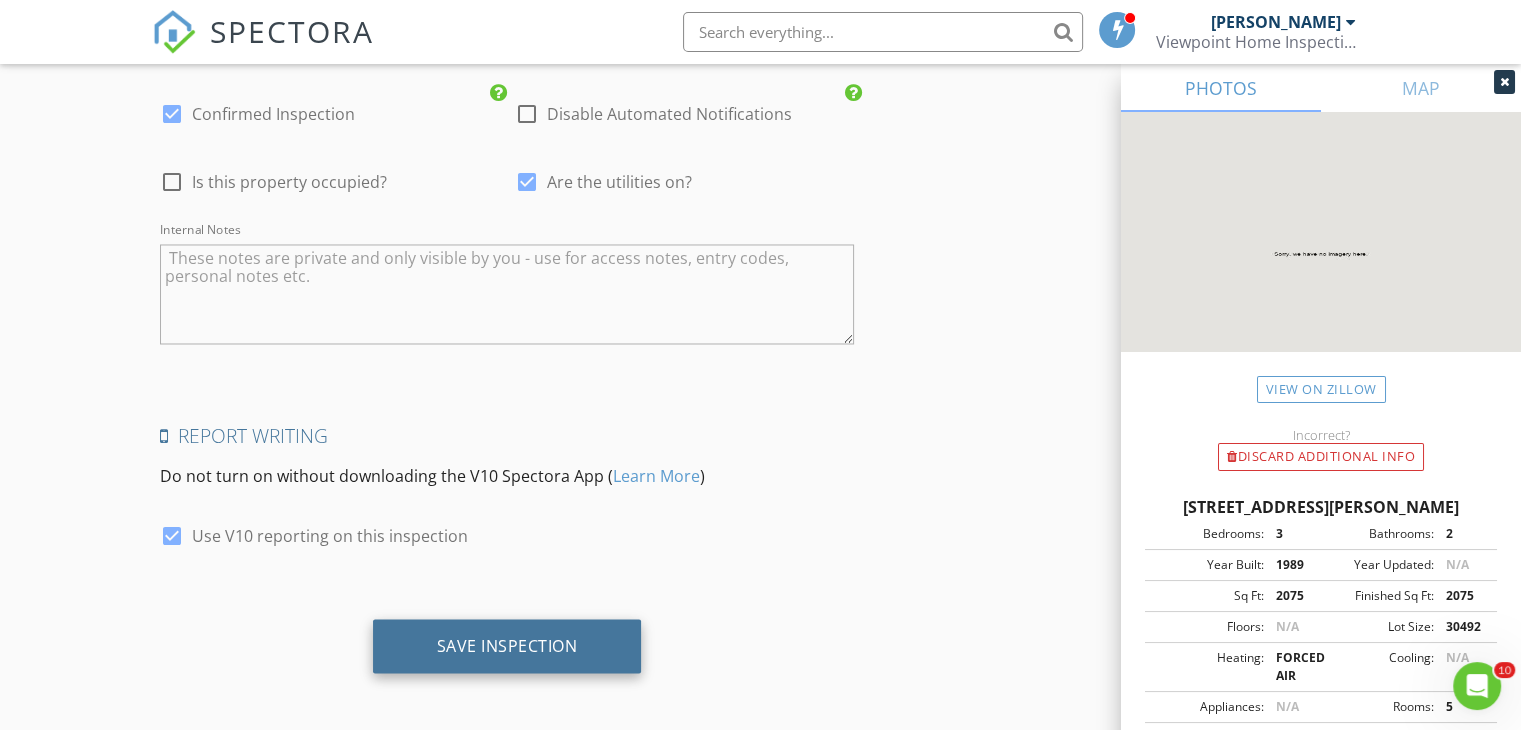 click on "Save Inspection" at bounding box center [507, 645] 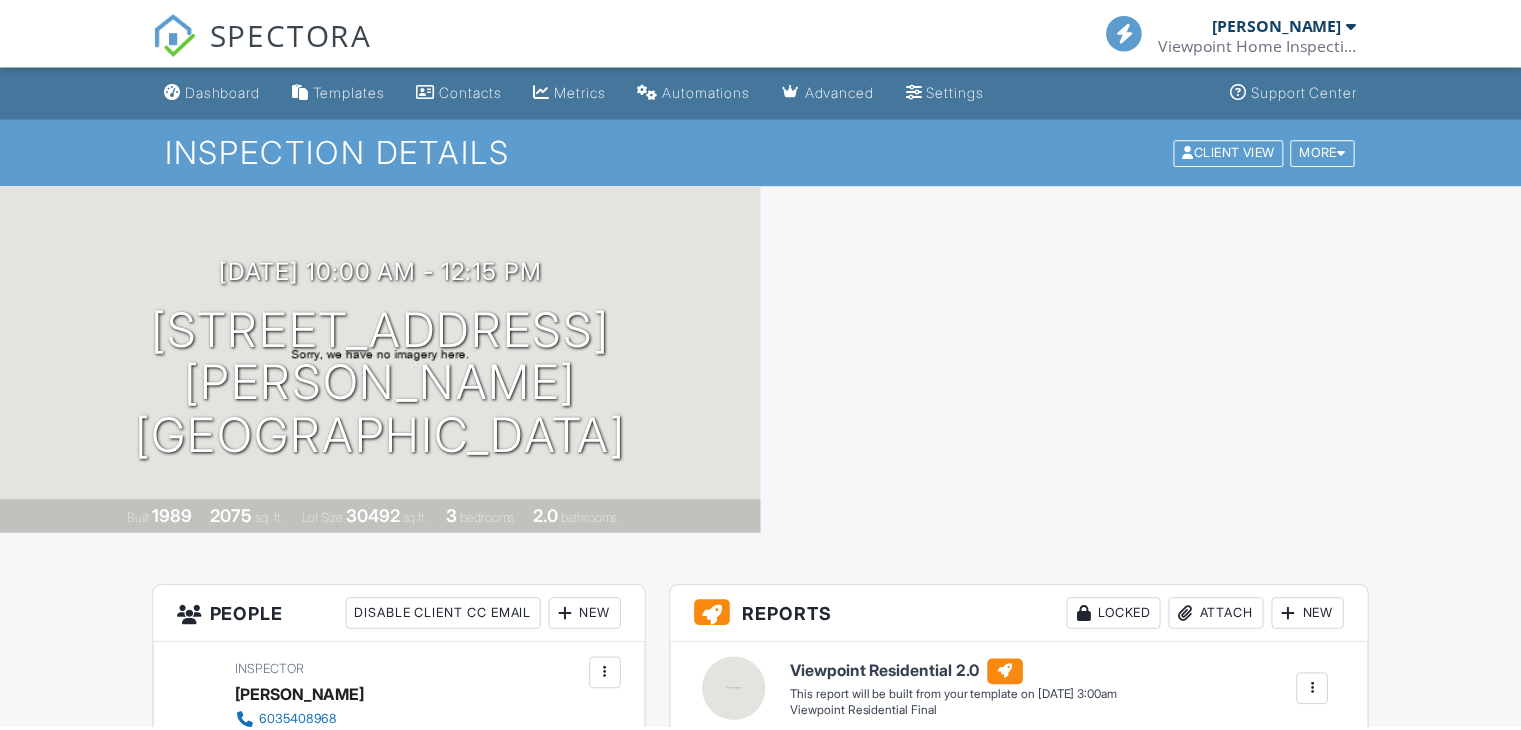 scroll, scrollTop: 0, scrollLeft: 0, axis: both 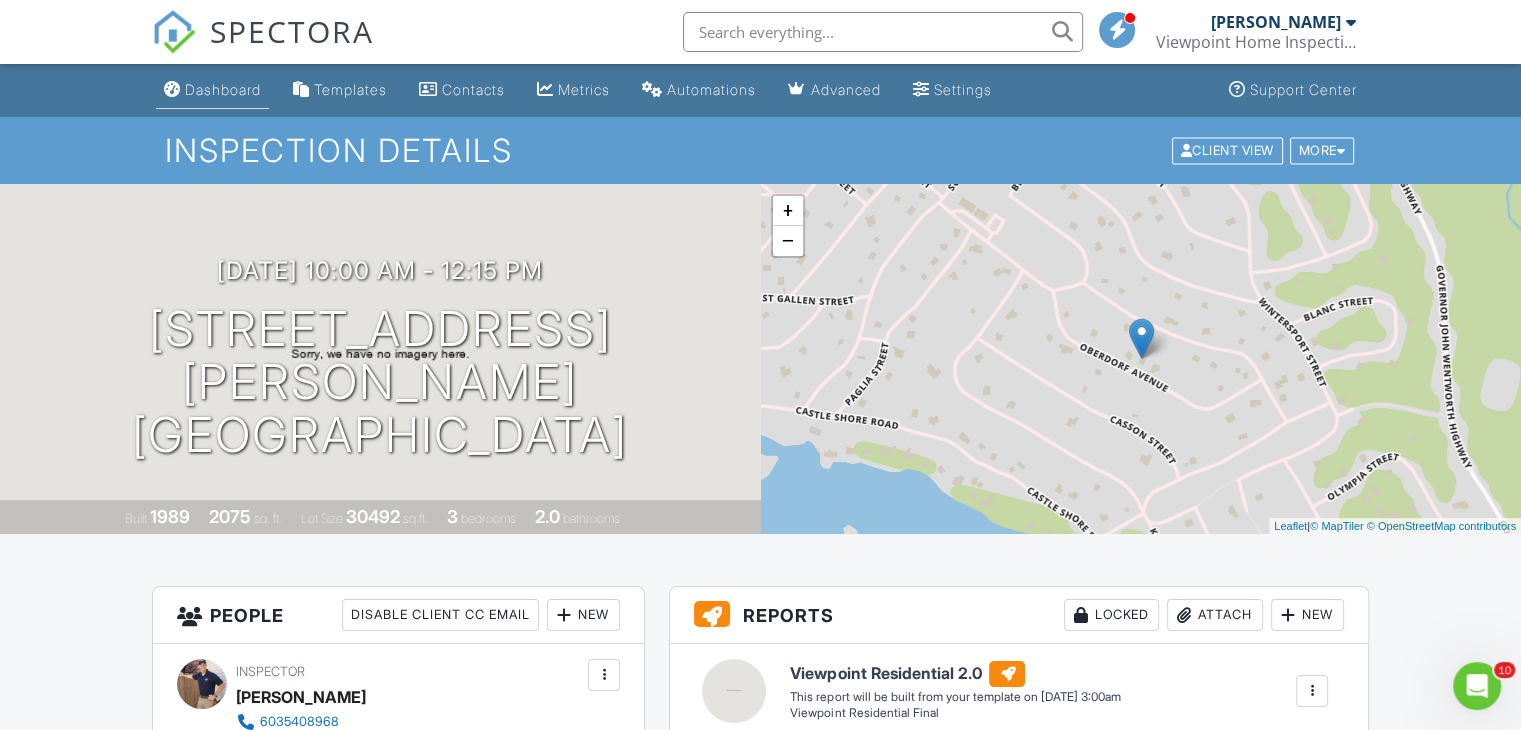 click on "Dashboard" at bounding box center [223, 89] 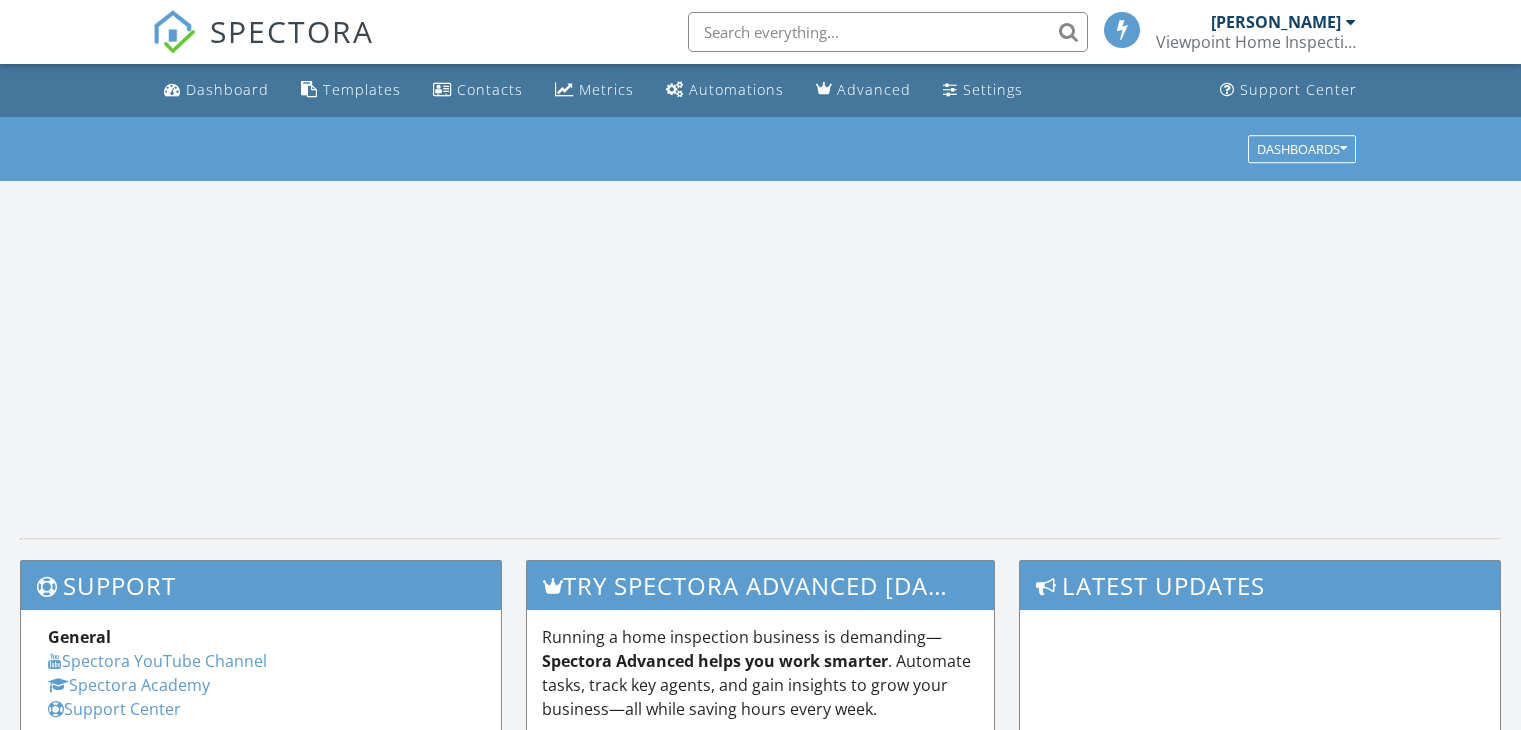 scroll, scrollTop: 0, scrollLeft: 0, axis: both 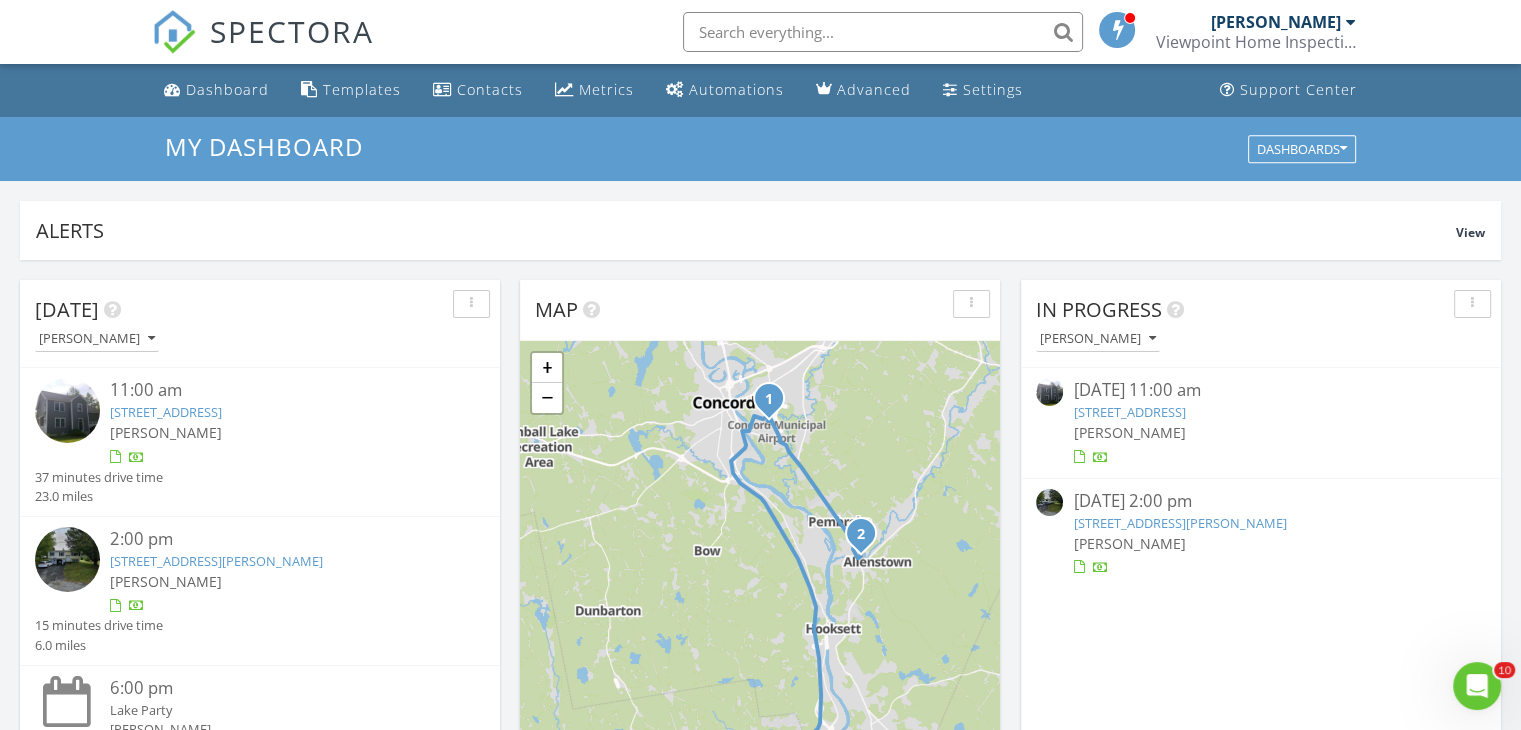 click on "[PERSON_NAME]" at bounding box center [166, 432] 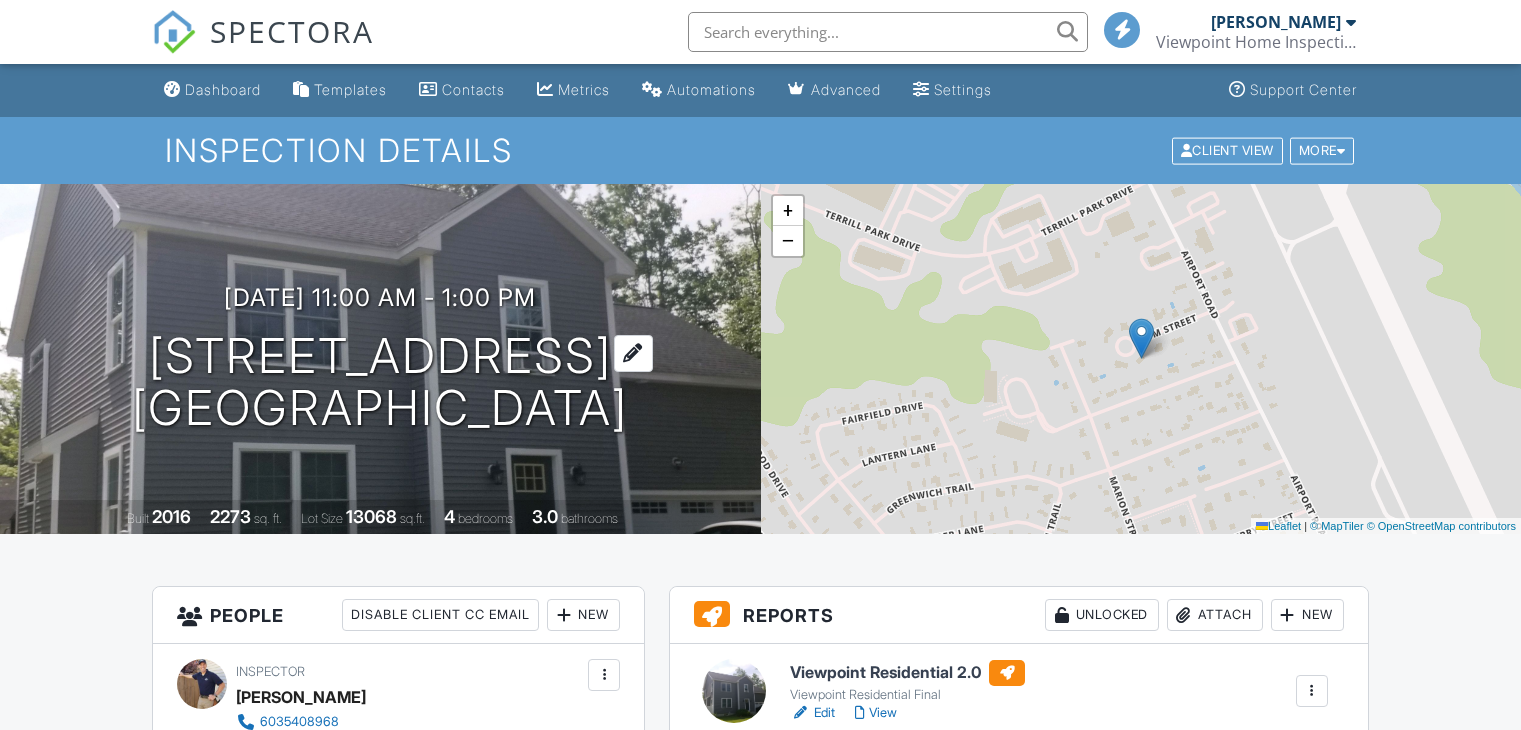 scroll, scrollTop: 0, scrollLeft: 0, axis: both 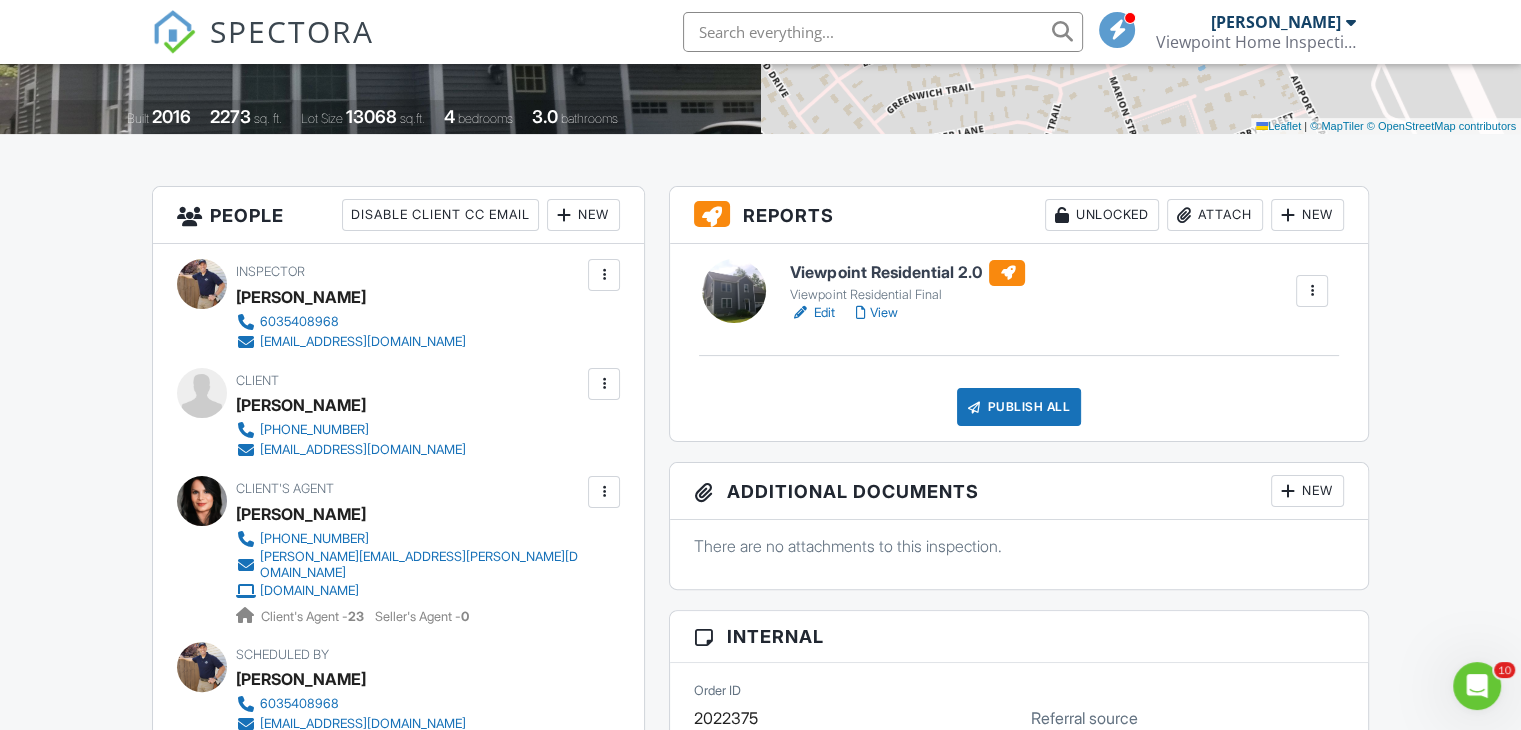 click on "View" at bounding box center [876, 313] 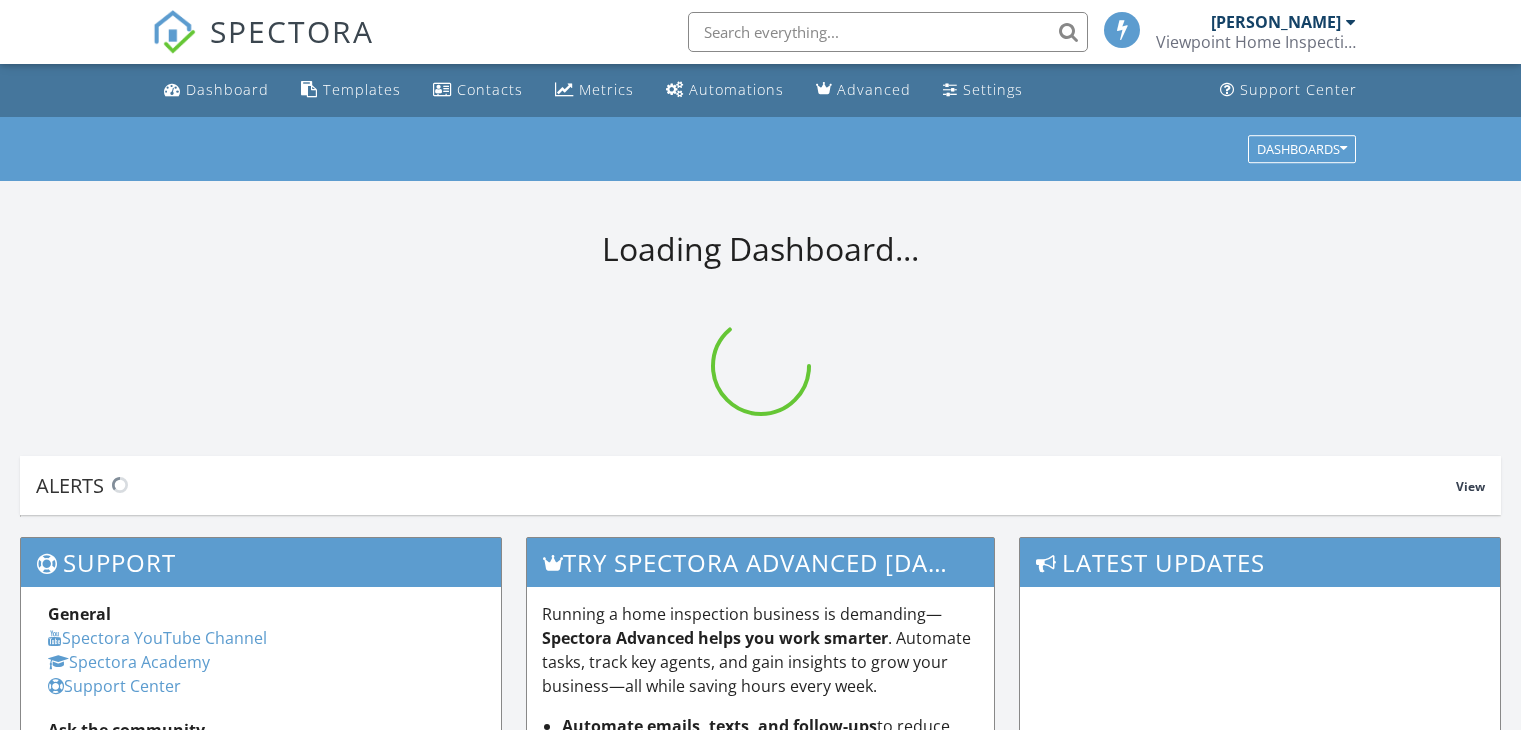 scroll, scrollTop: 0, scrollLeft: 0, axis: both 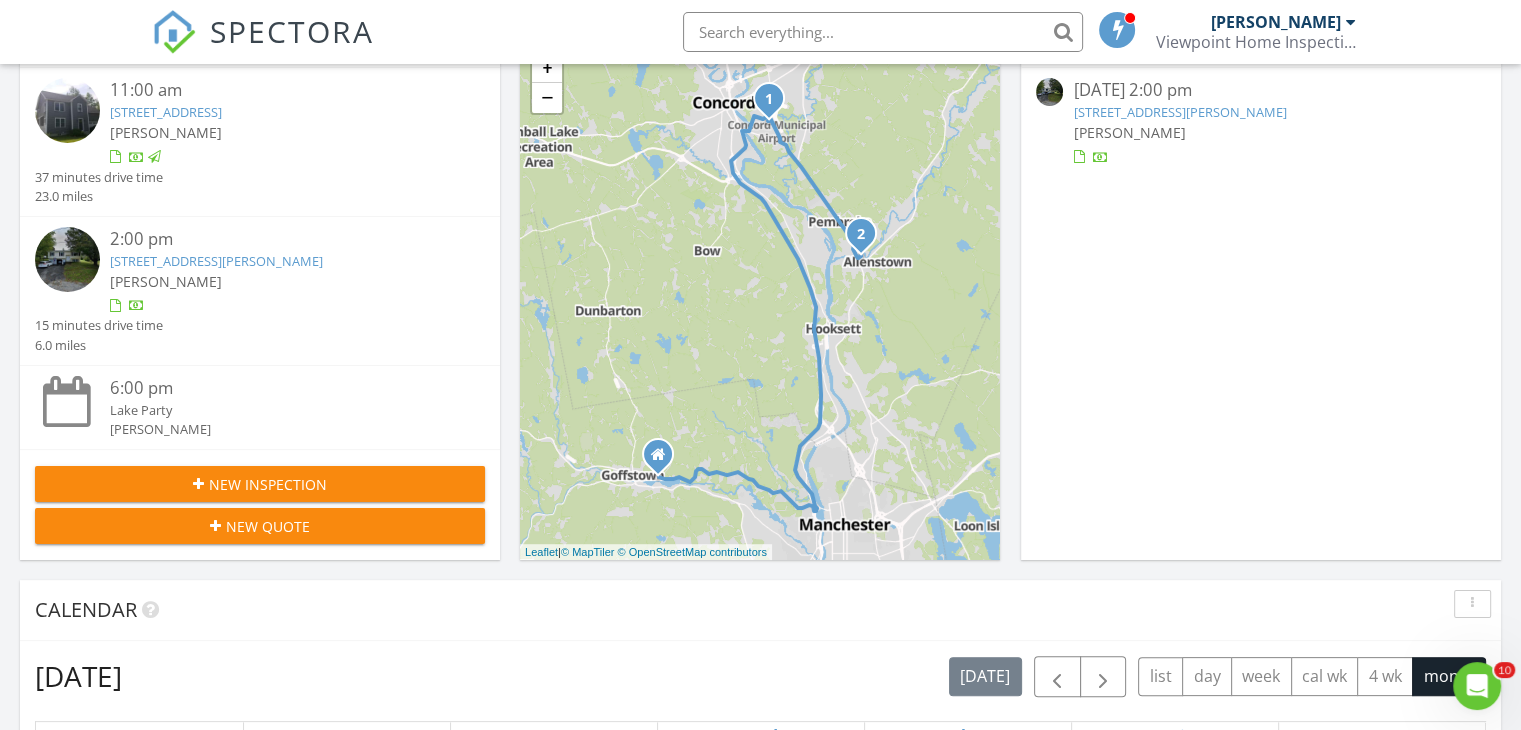 click on "[PERSON_NAME]" at bounding box center [166, 281] 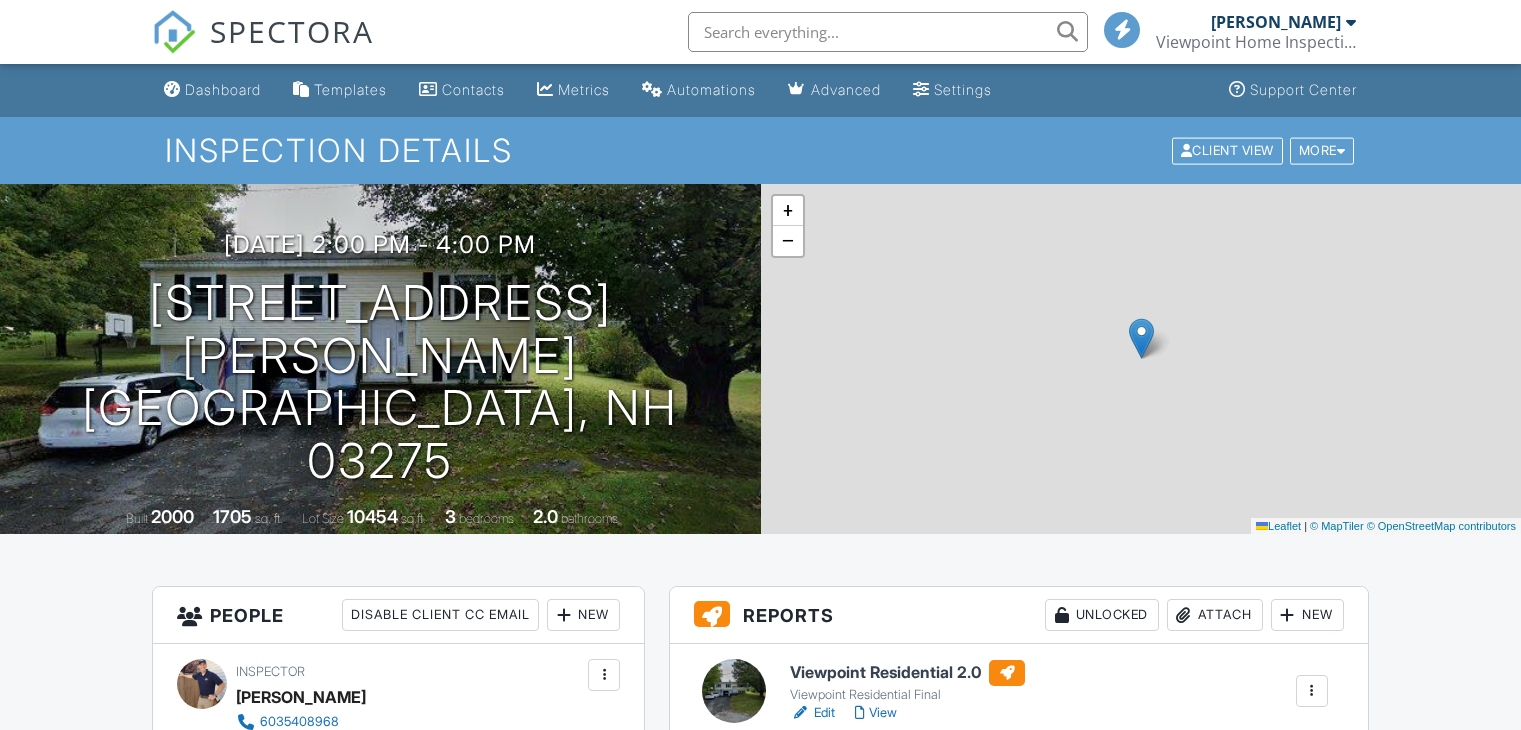 scroll, scrollTop: 0, scrollLeft: 0, axis: both 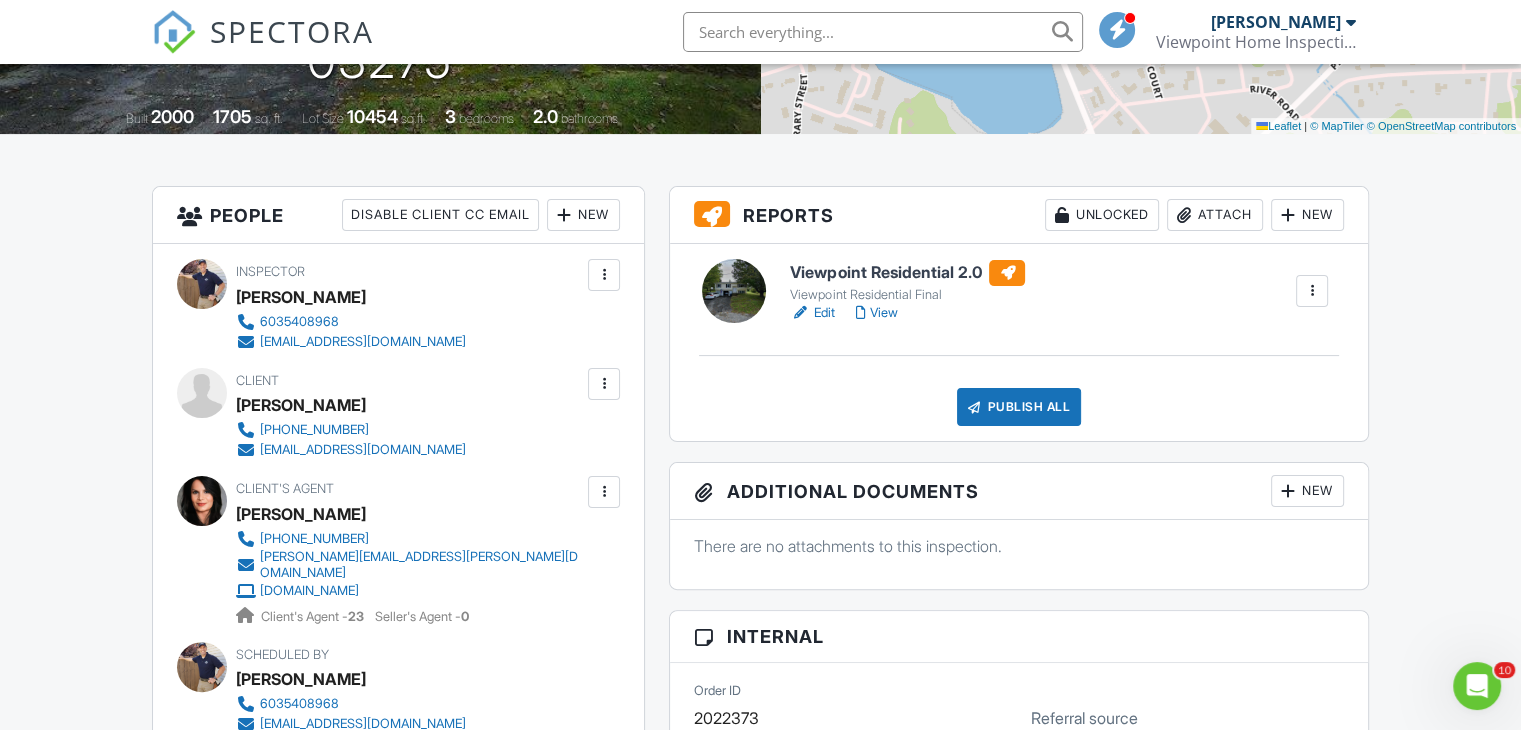 click on "View" at bounding box center (876, 313) 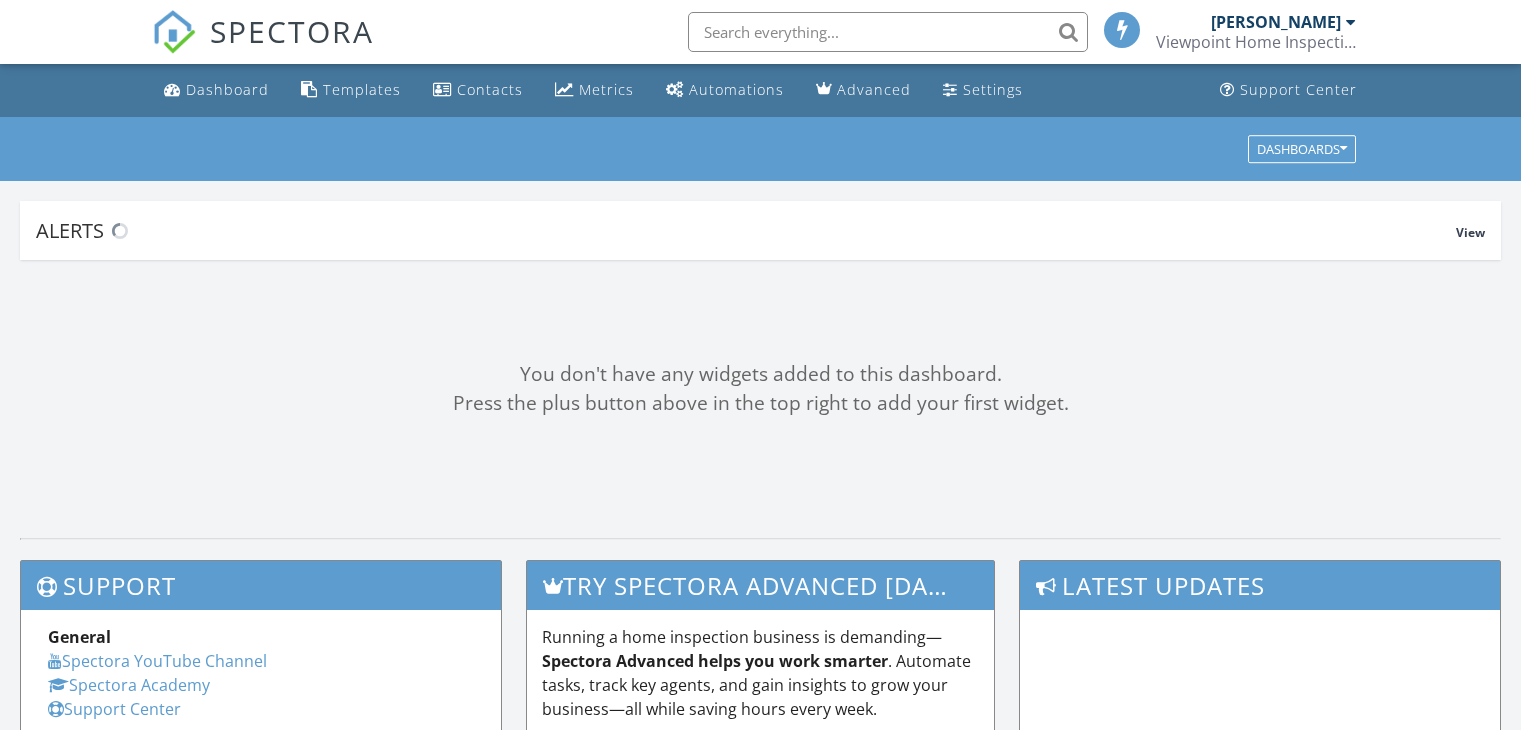 scroll, scrollTop: 0, scrollLeft: 0, axis: both 